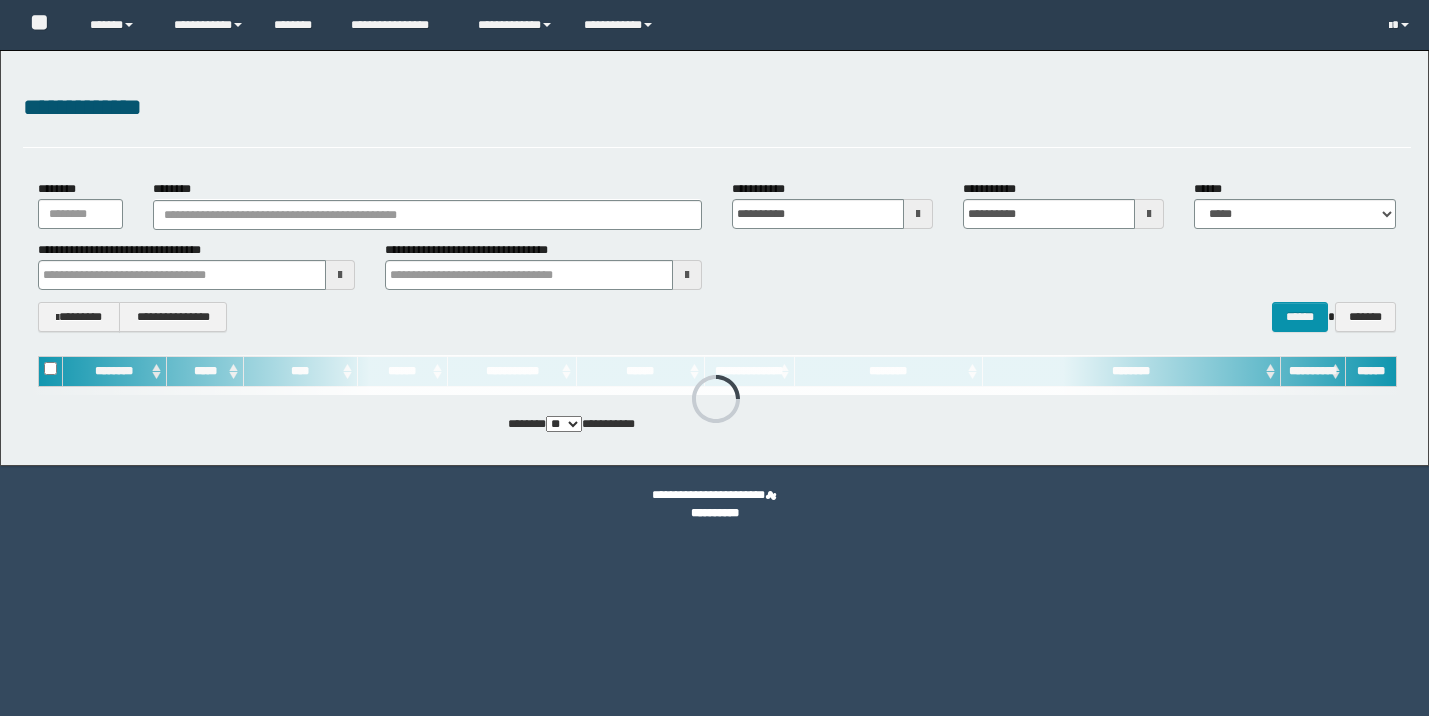 scroll, scrollTop: 0, scrollLeft: 0, axis: both 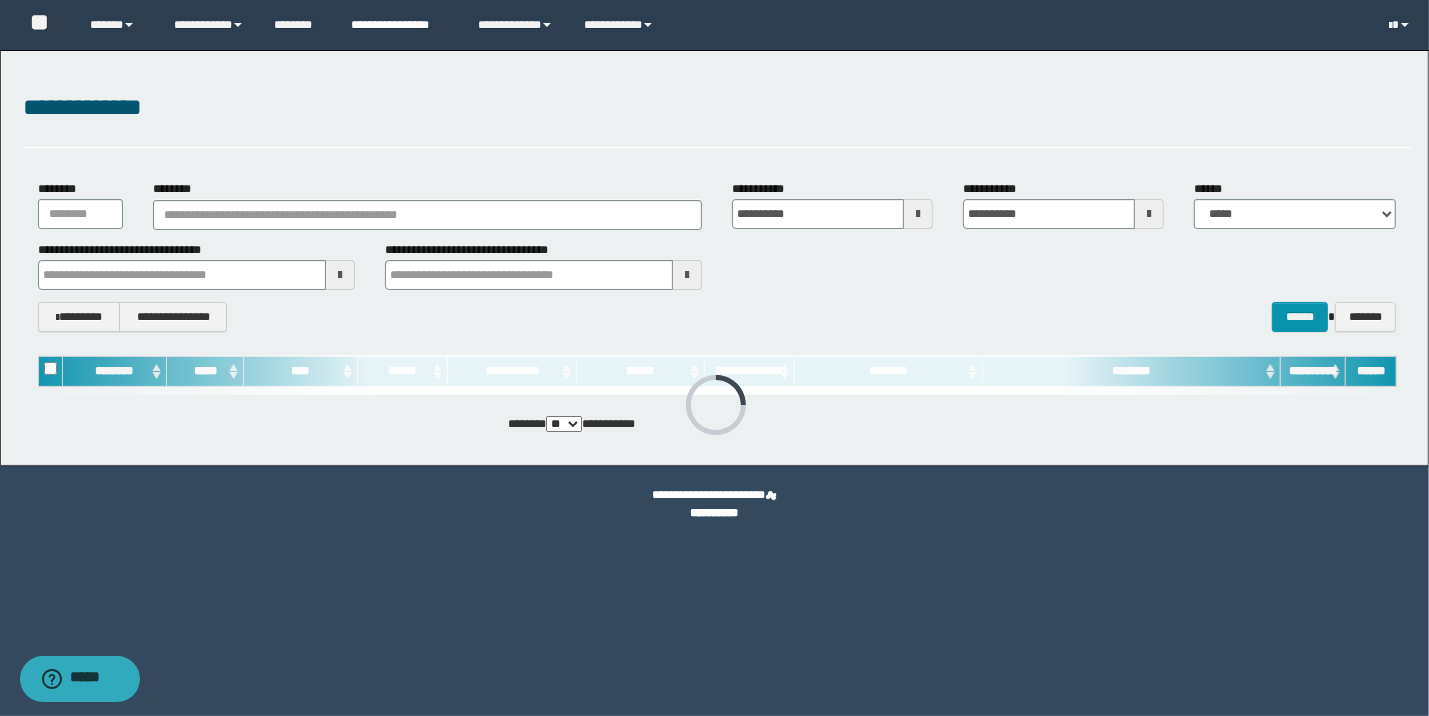 click on "**********" at bounding box center [399, 25] 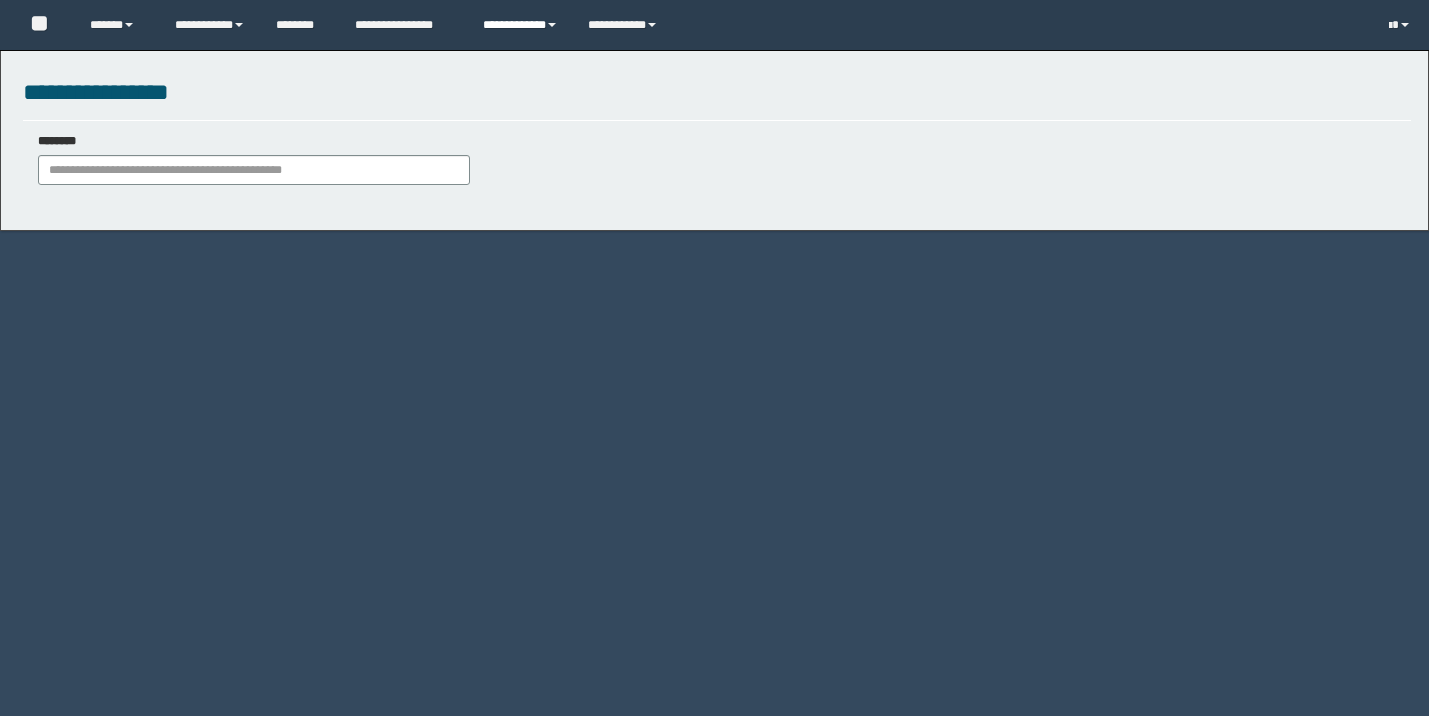 scroll, scrollTop: 0, scrollLeft: 0, axis: both 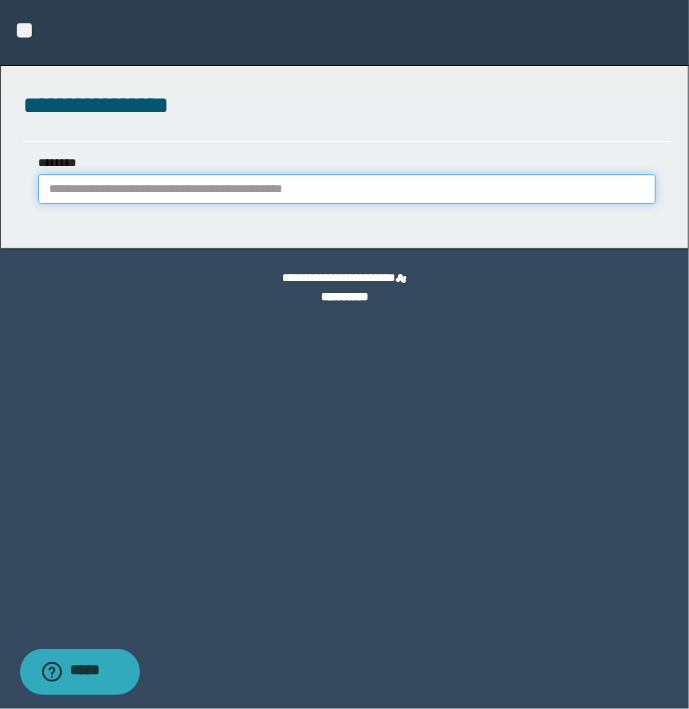 click on "********" at bounding box center [347, 189] 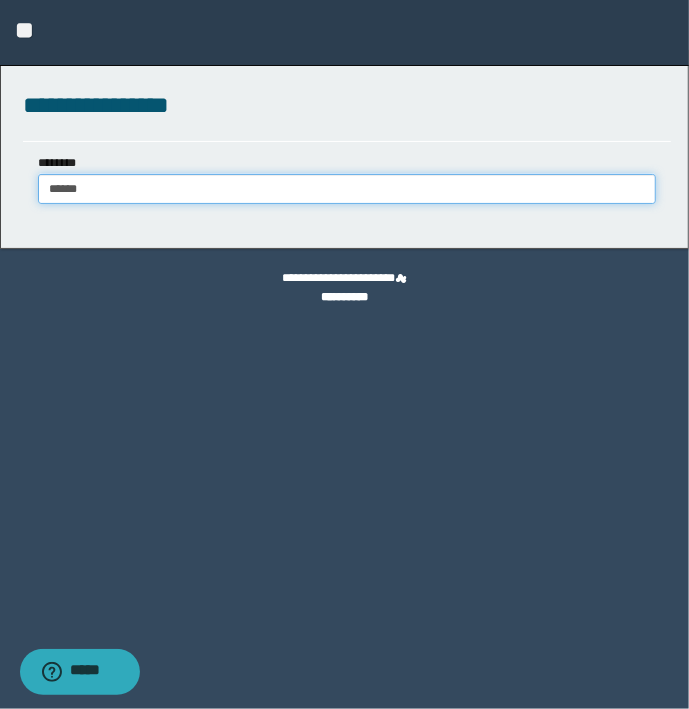 type on "******" 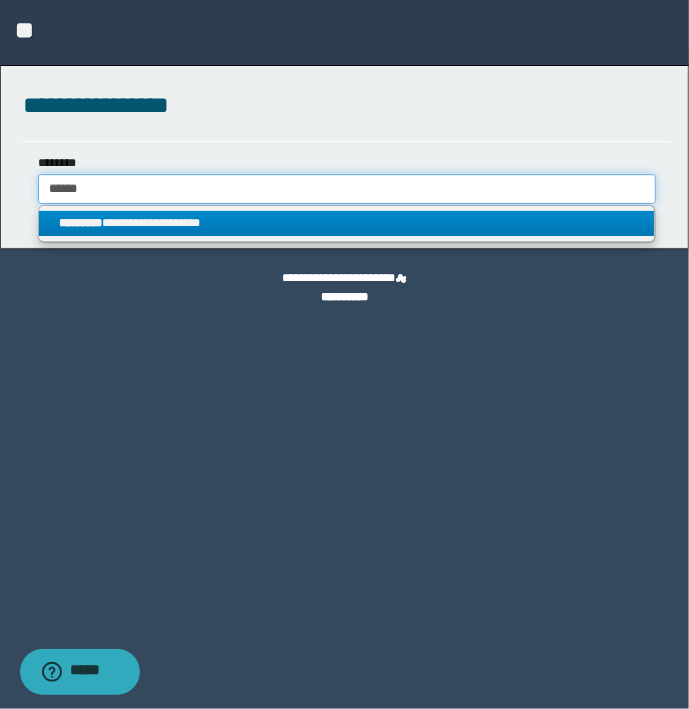 type on "******" 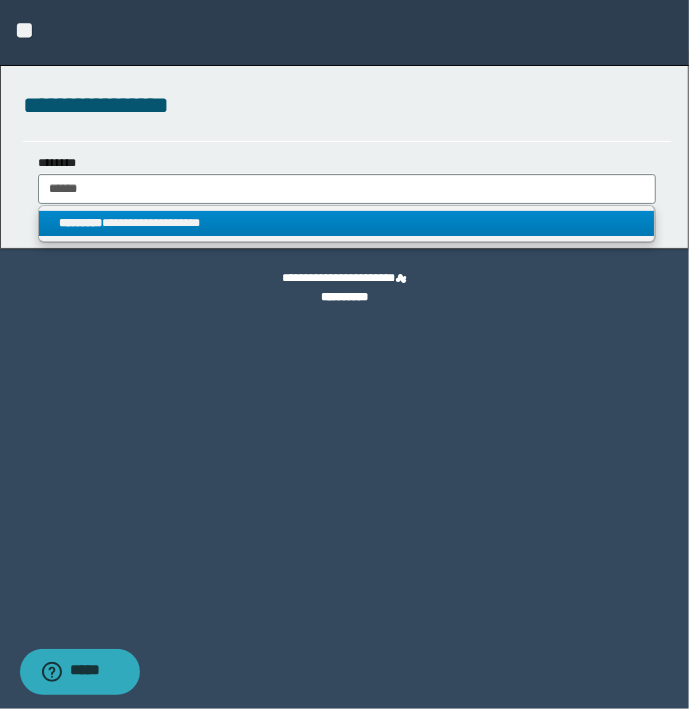 click on "**********" at bounding box center (347, 223) 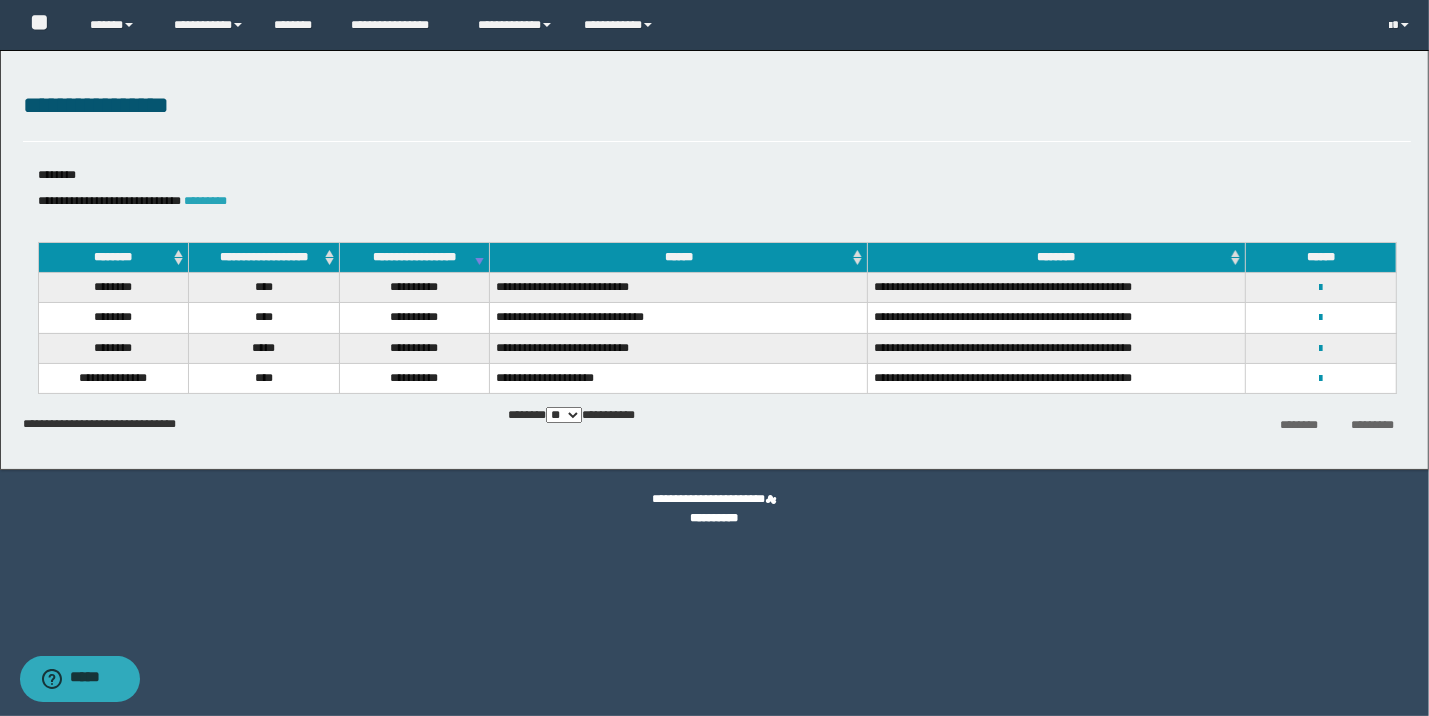click on "*********" at bounding box center (205, 201) 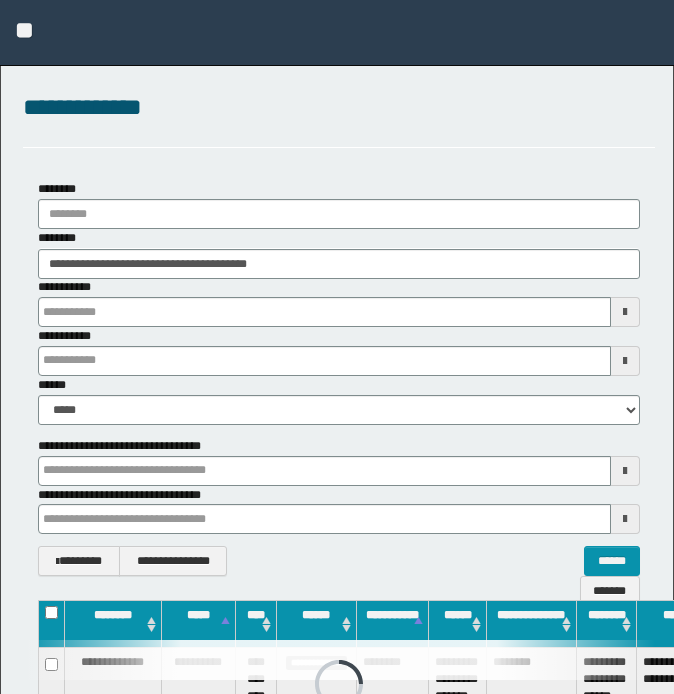 scroll, scrollTop: 0, scrollLeft: 0, axis: both 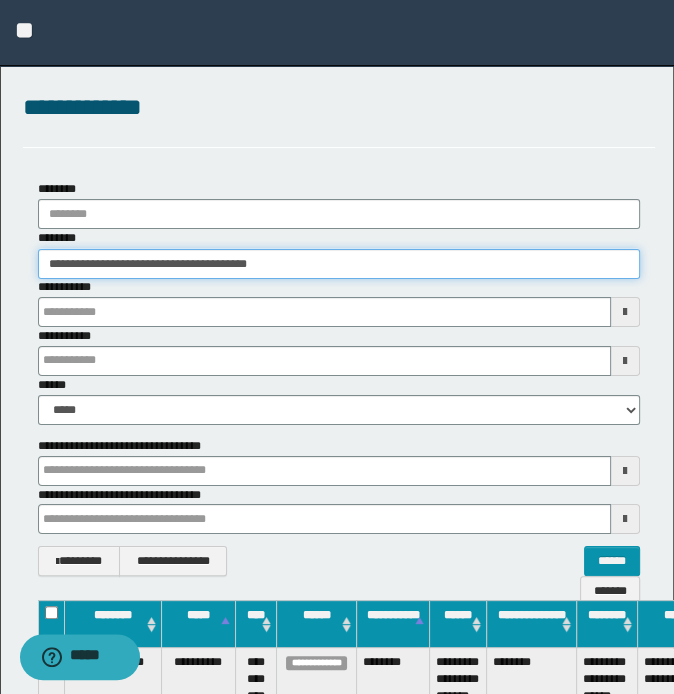 drag, startPoint x: 388, startPoint y: 254, endPoint x: -5, endPoint y: 254, distance: 393 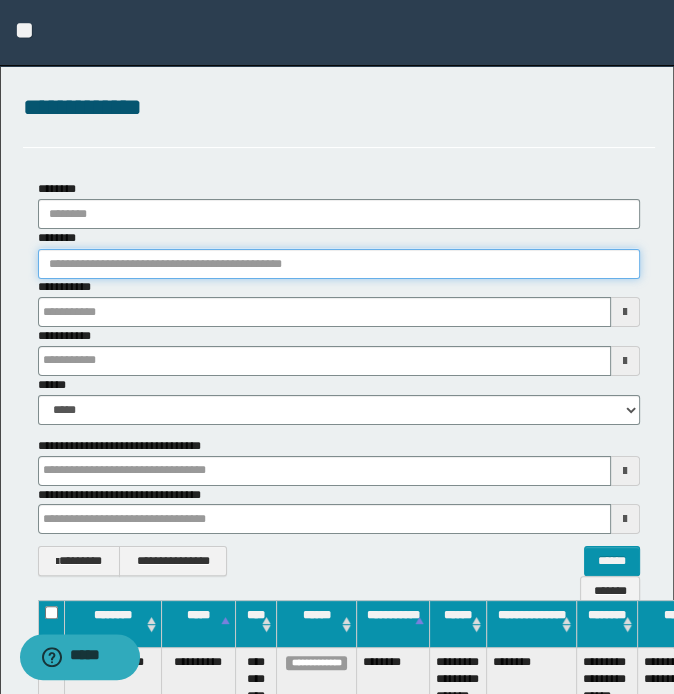 click on "********" at bounding box center [339, 264] 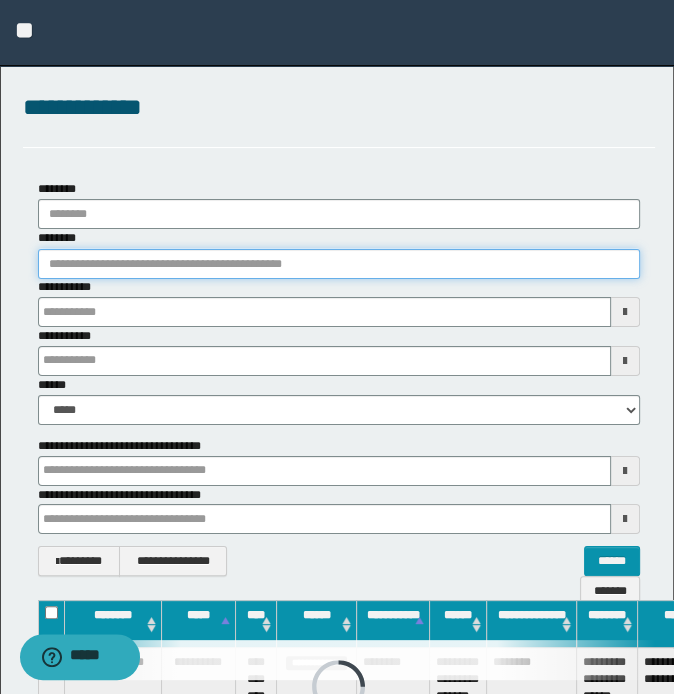 paste on "******" 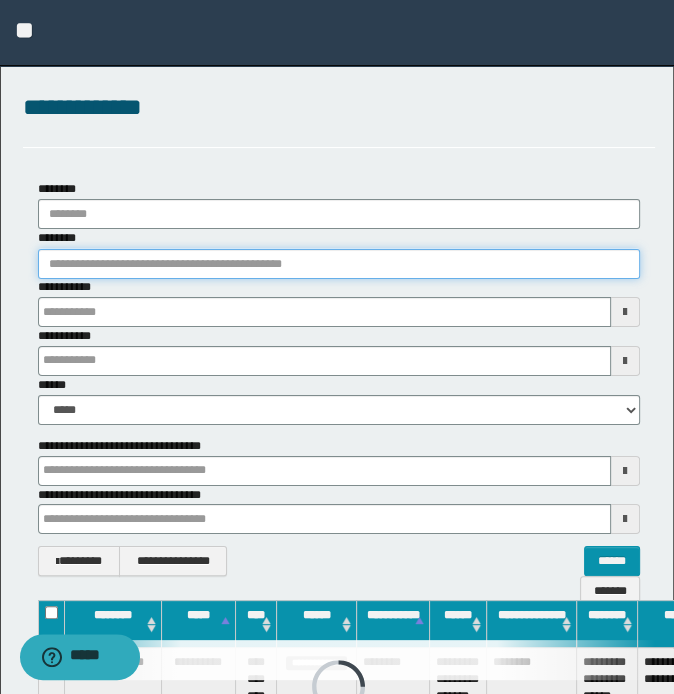 type on "******" 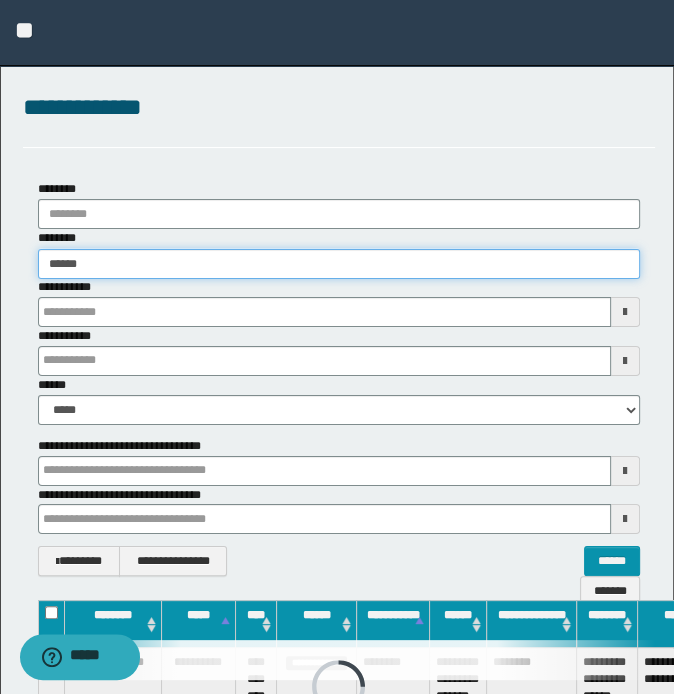 type on "******" 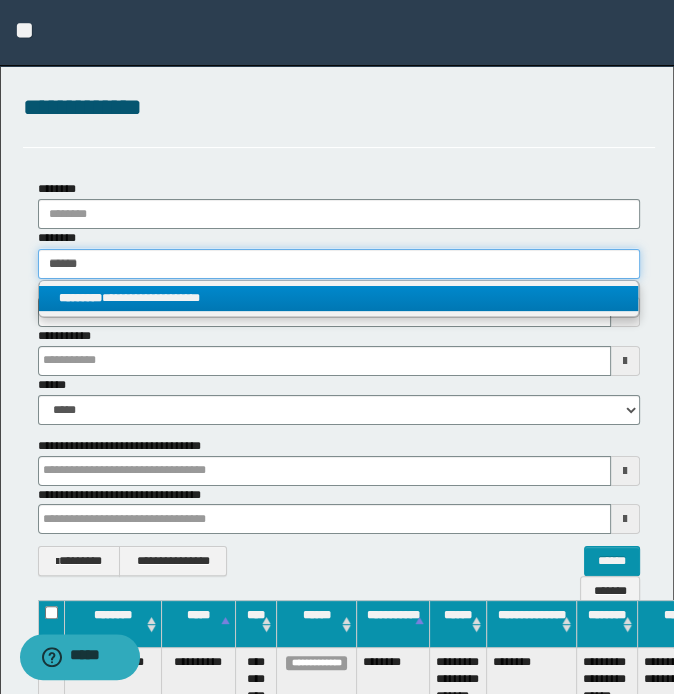 type on "******" 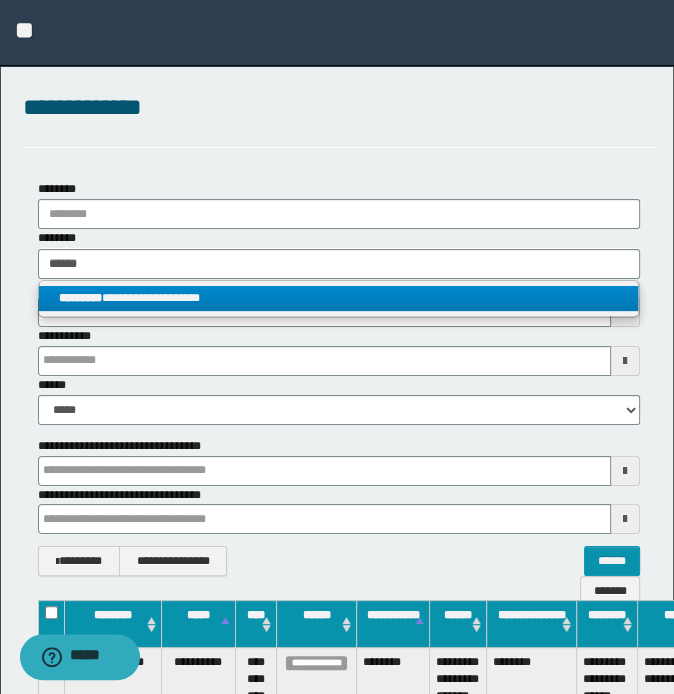 click on "**********" at bounding box center [339, 298] 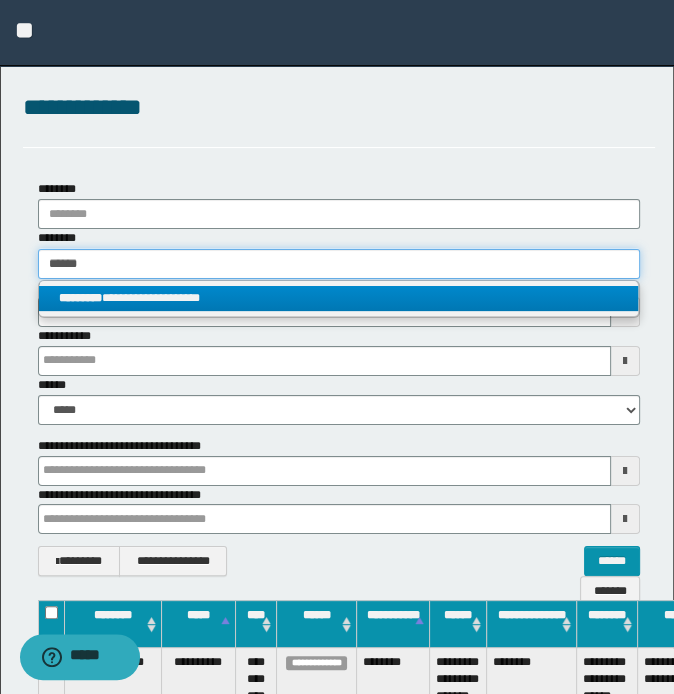 type 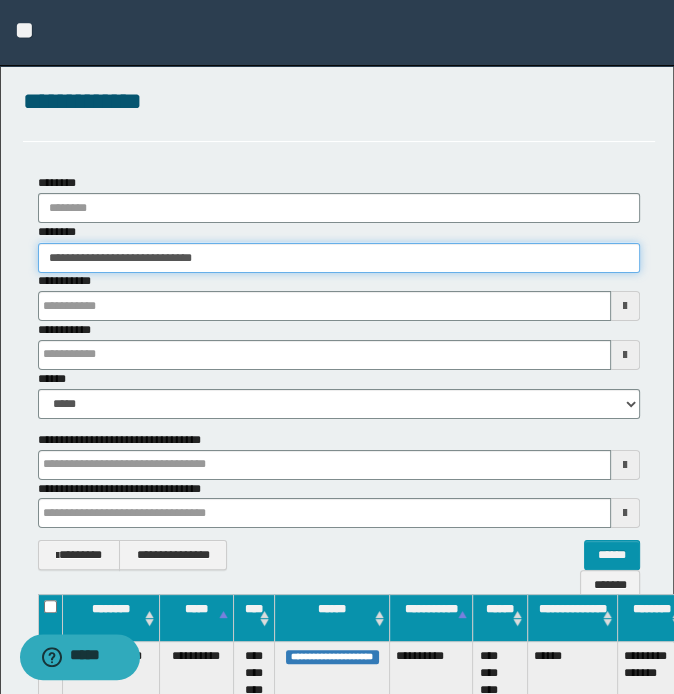 scroll, scrollTop: 293, scrollLeft: 0, axis: vertical 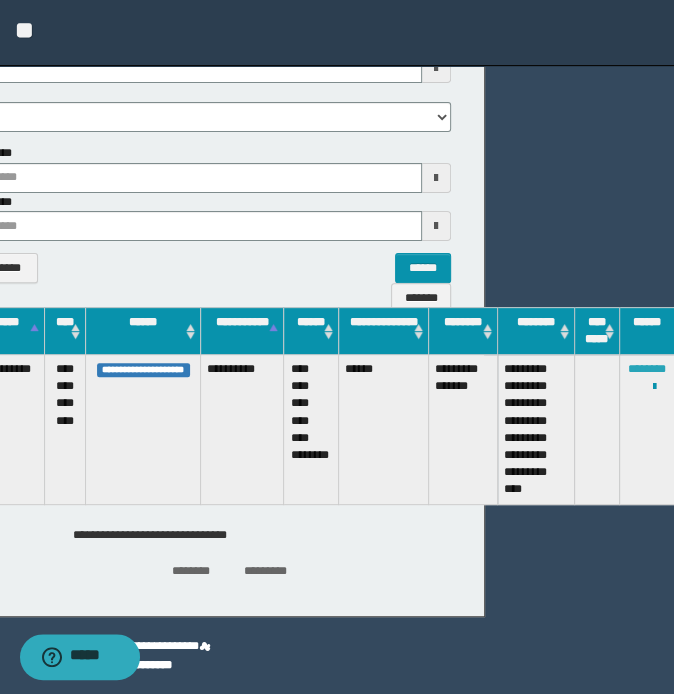 click on "********" at bounding box center [647, 369] 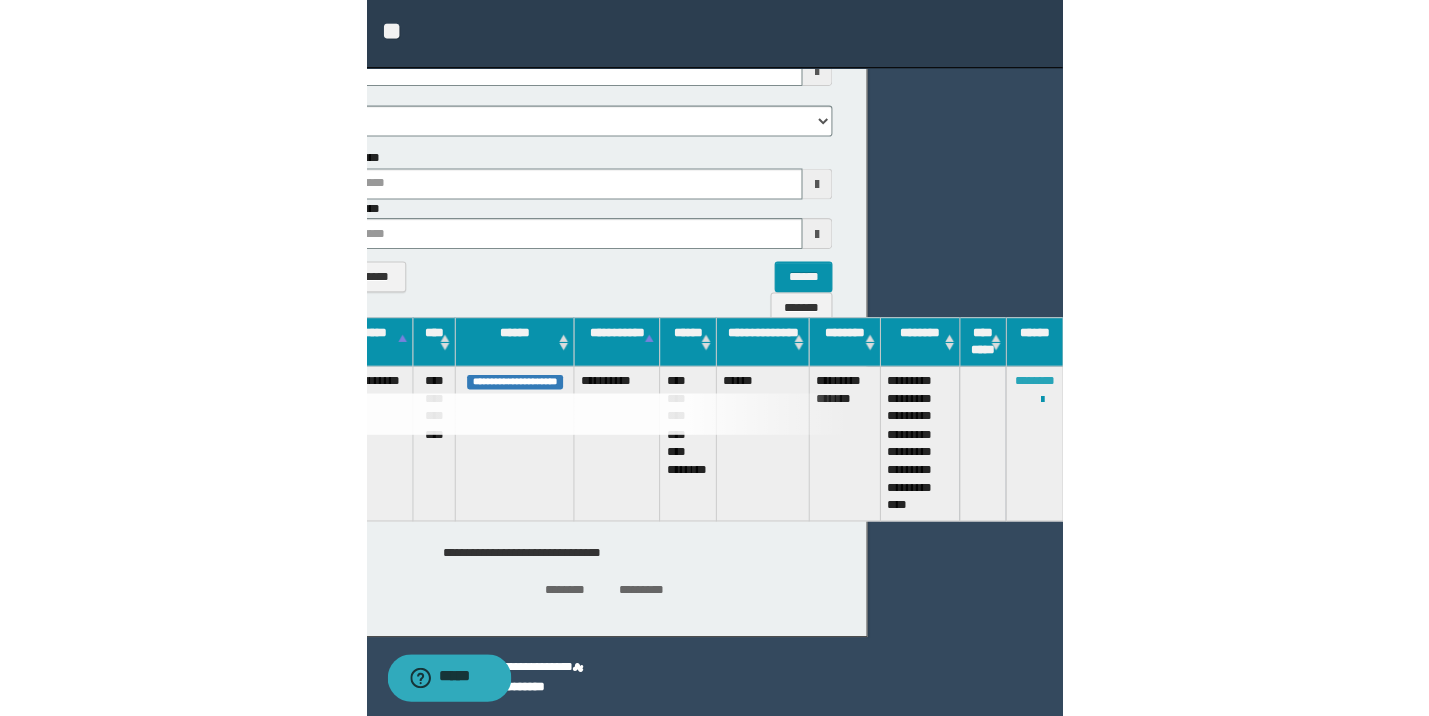 scroll, scrollTop: 0, scrollLeft: 0, axis: both 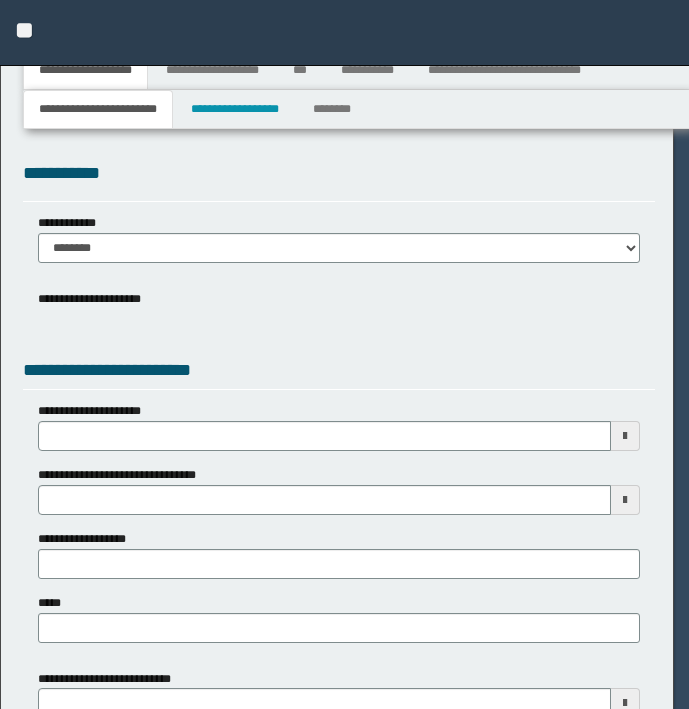 select on "**" 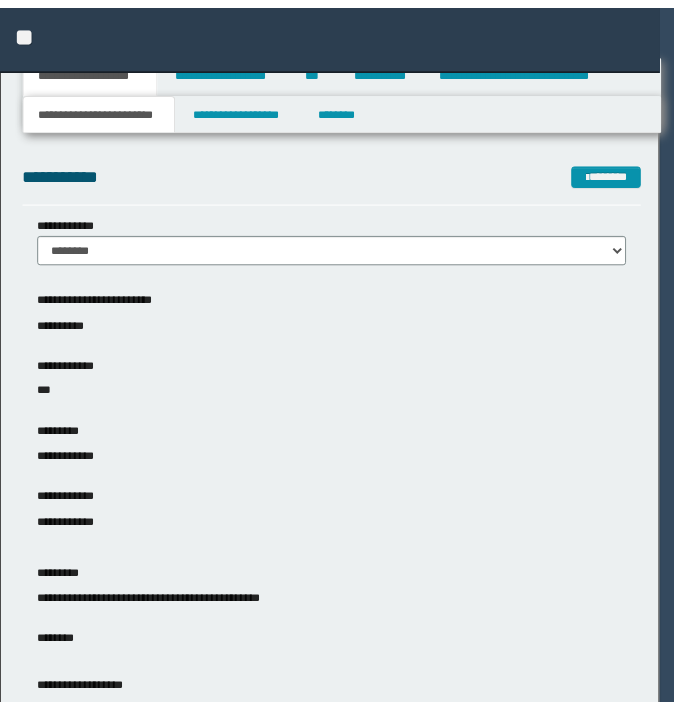 scroll, scrollTop: 0, scrollLeft: 0, axis: both 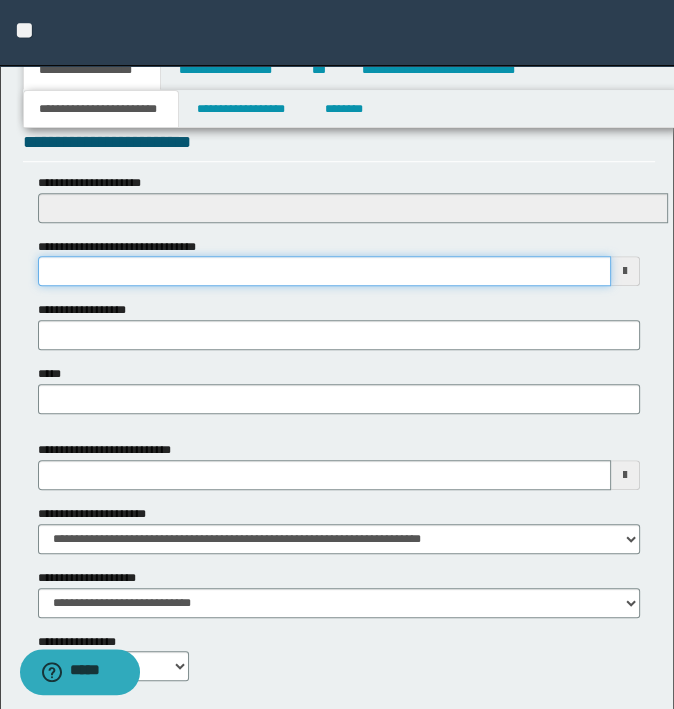 click on "**********" at bounding box center [325, 271] 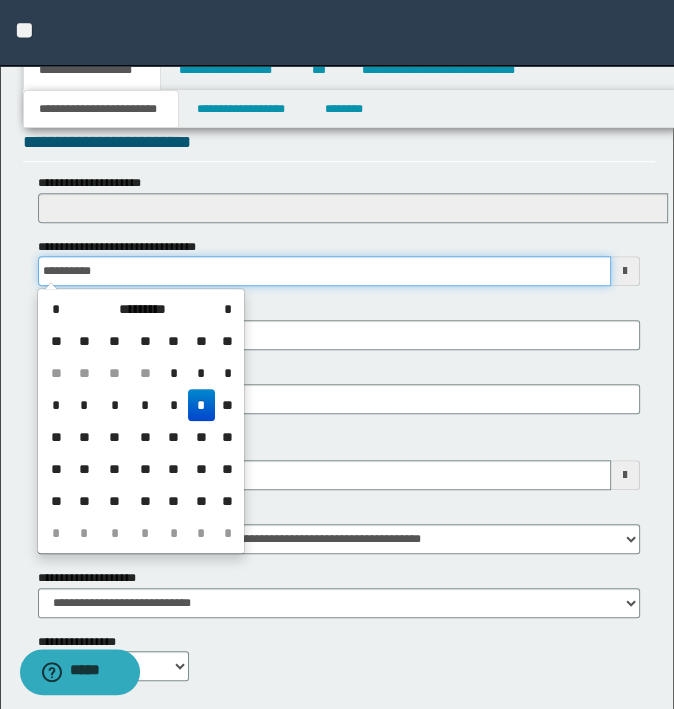 type on "**********" 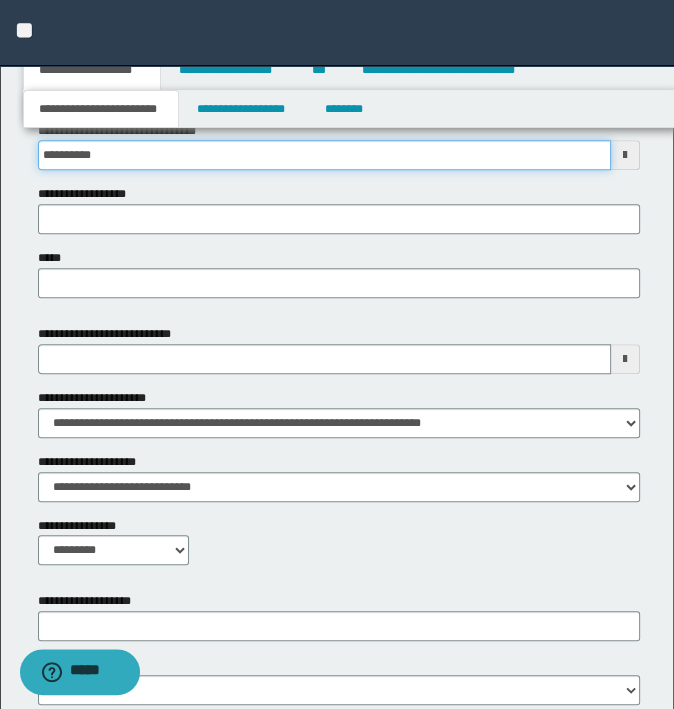 scroll, scrollTop: 935, scrollLeft: 0, axis: vertical 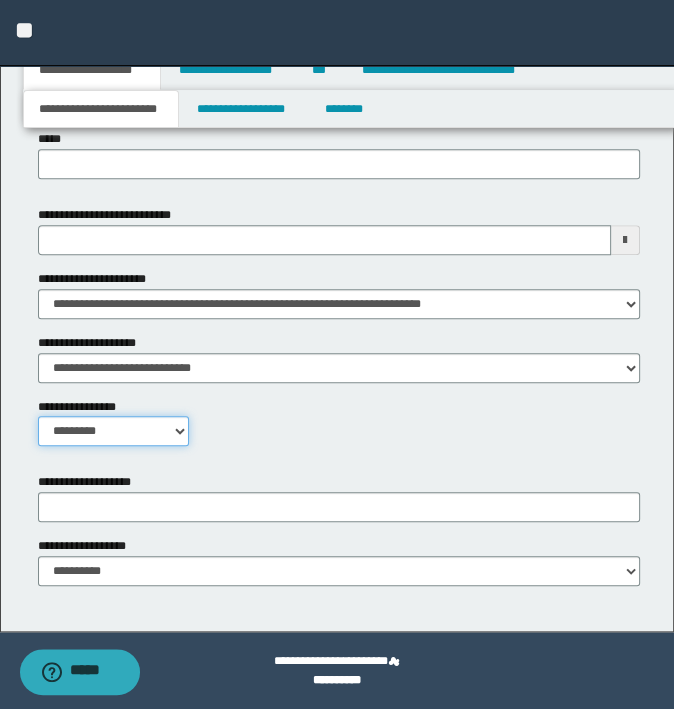 click on "**********" at bounding box center (114, 431) 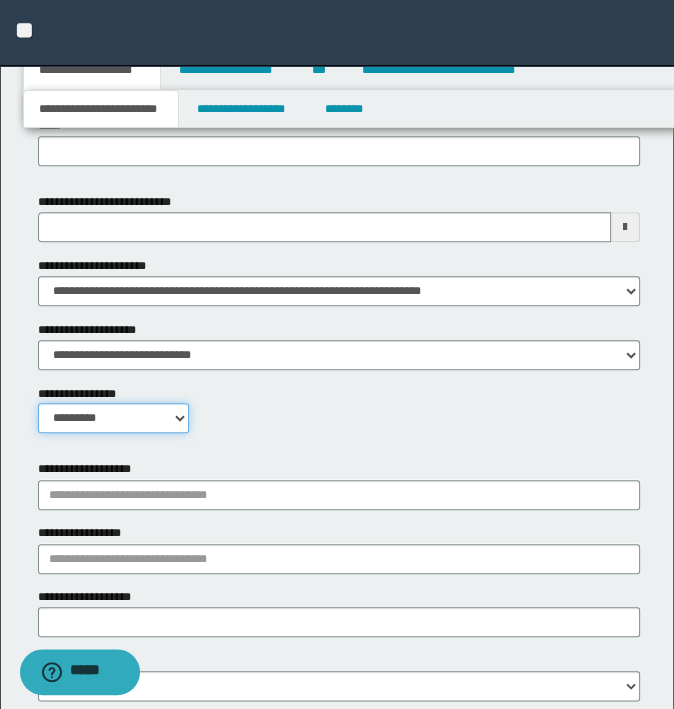 scroll, scrollTop: 1063, scrollLeft: 0, axis: vertical 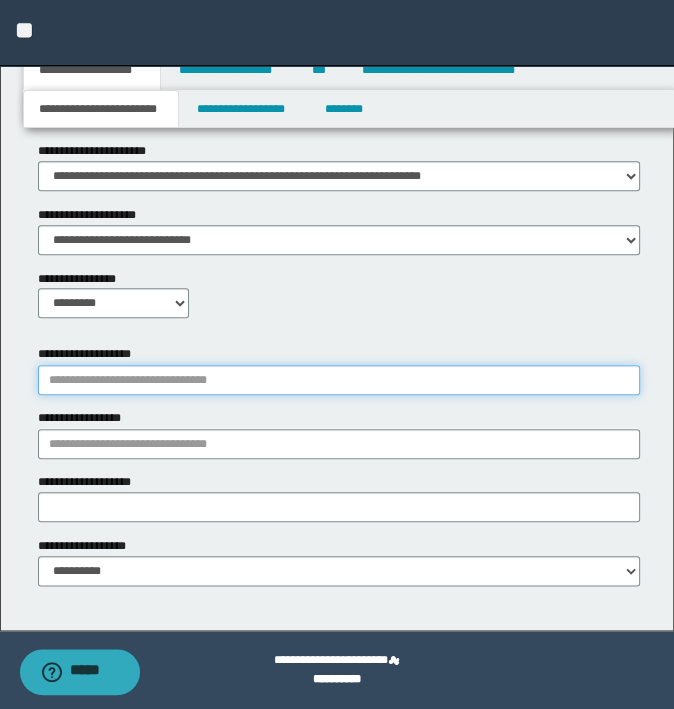 click on "**********" at bounding box center (339, 380) 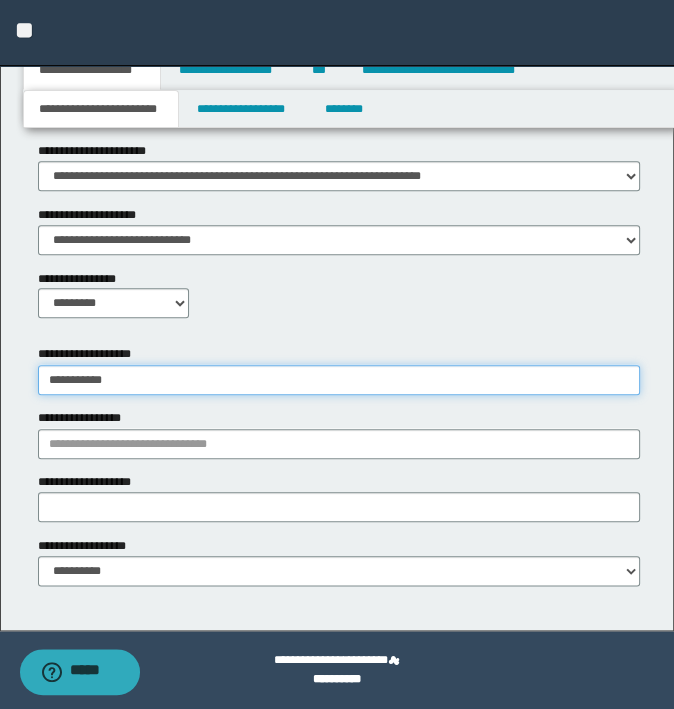 type on "**********" 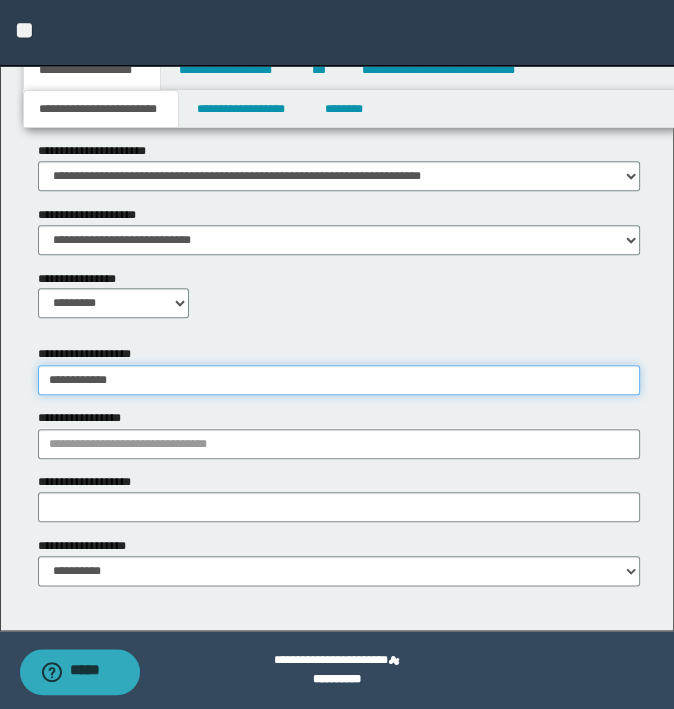 type on "**********" 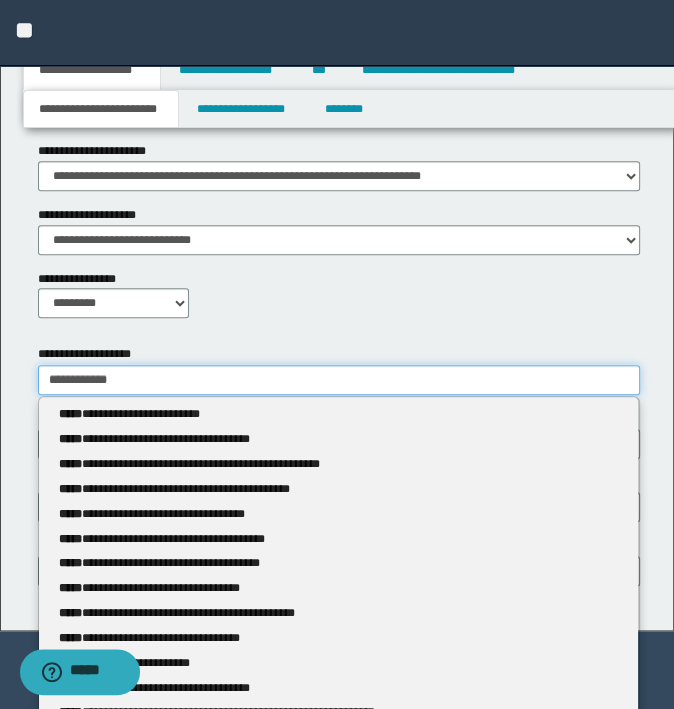 type 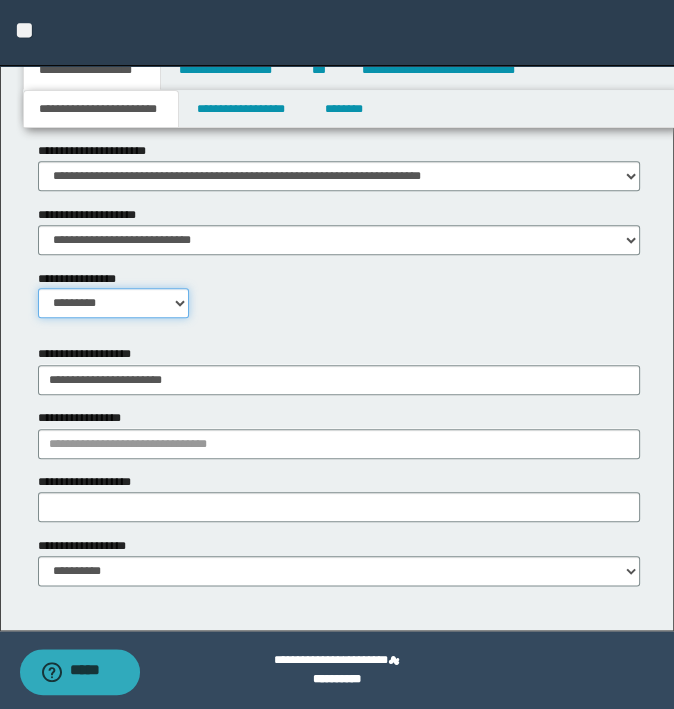 click on "**********" at bounding box center [114, 303] 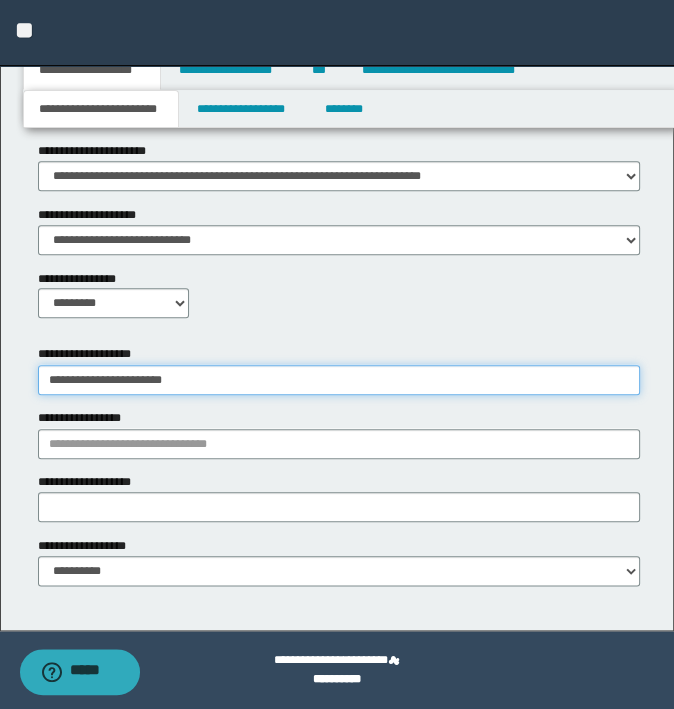 drag, startPoint x: 159, startPoint y: 382, endPoint x: -5, endPoint y: 392, distance: 164.3046 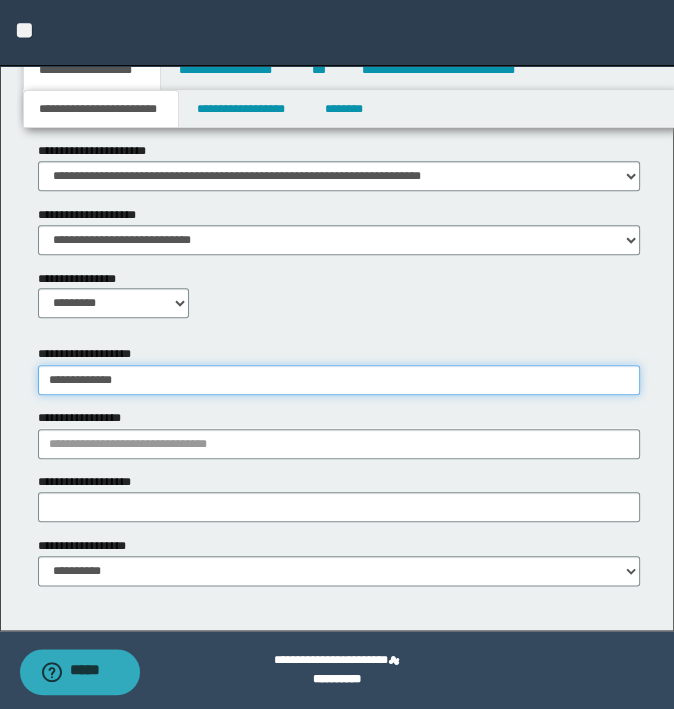 type on "**********" 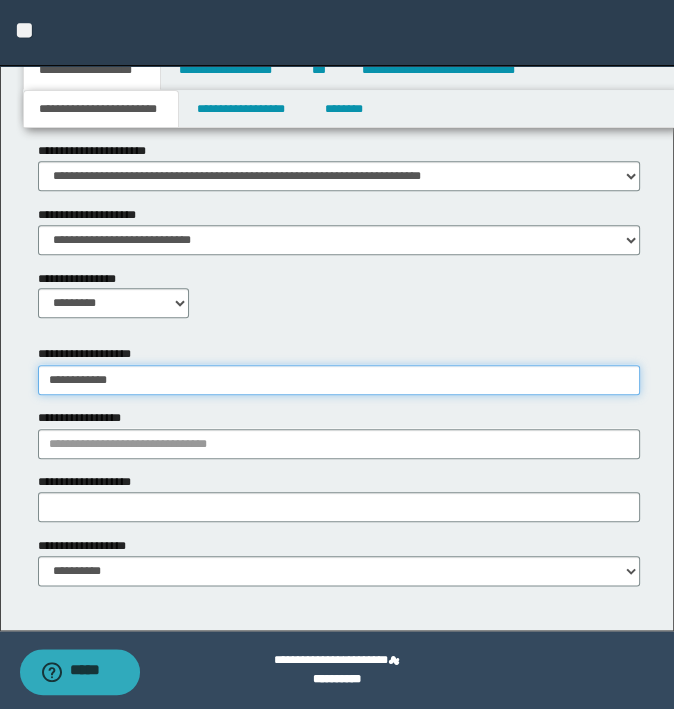type on "**********" 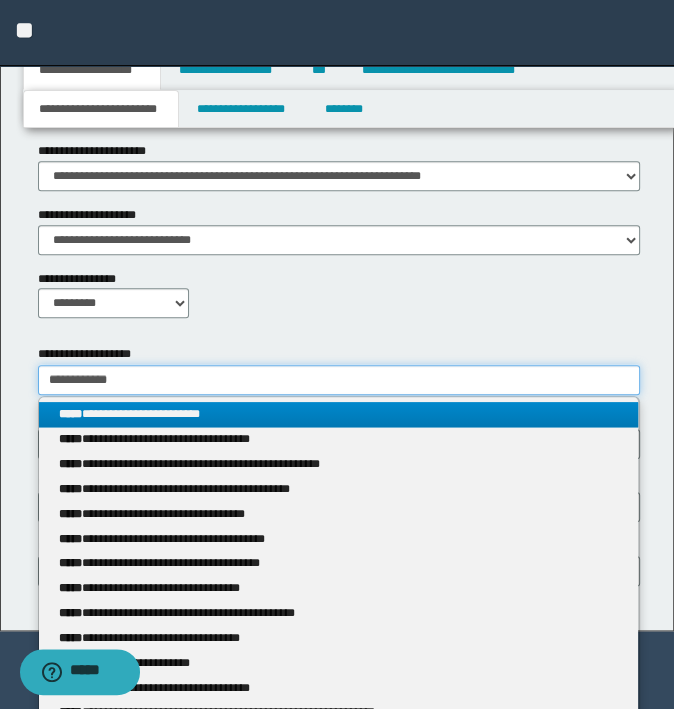 type on "**********" 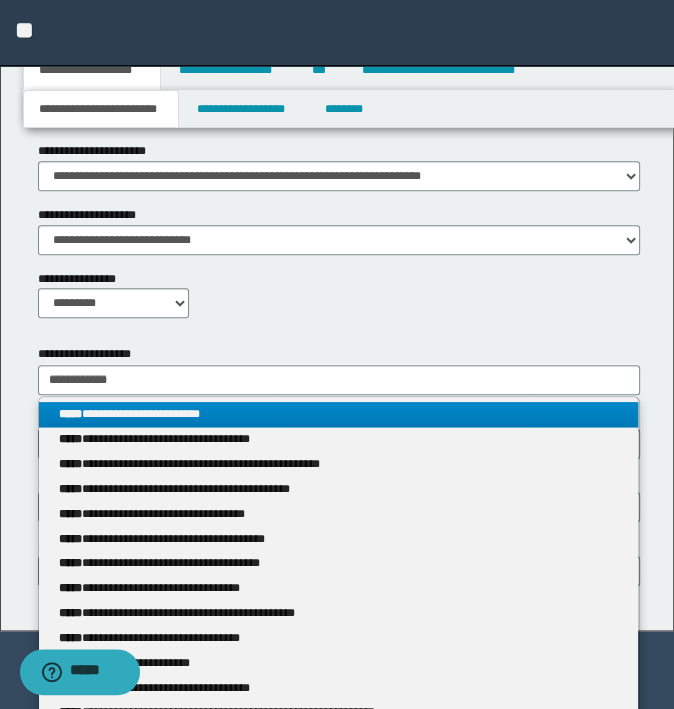 click on "**********" at bounding box center (339, 414) 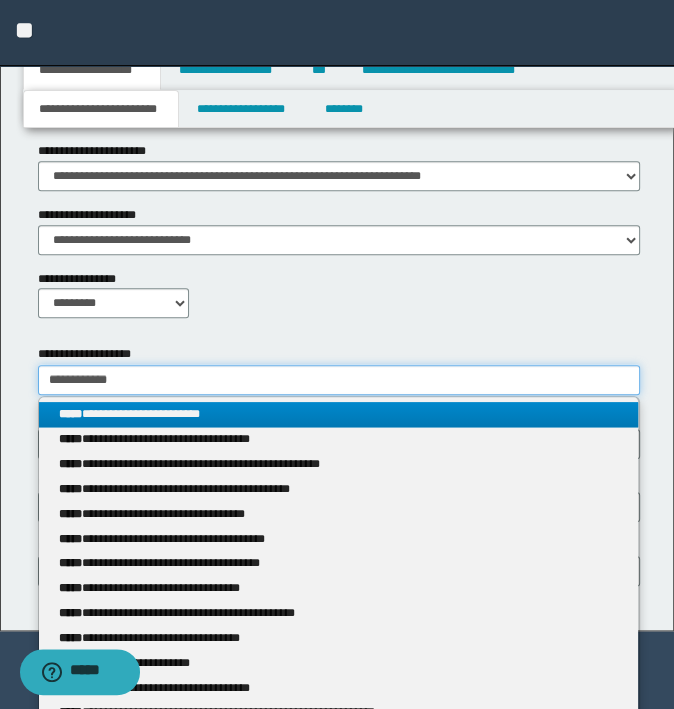 type 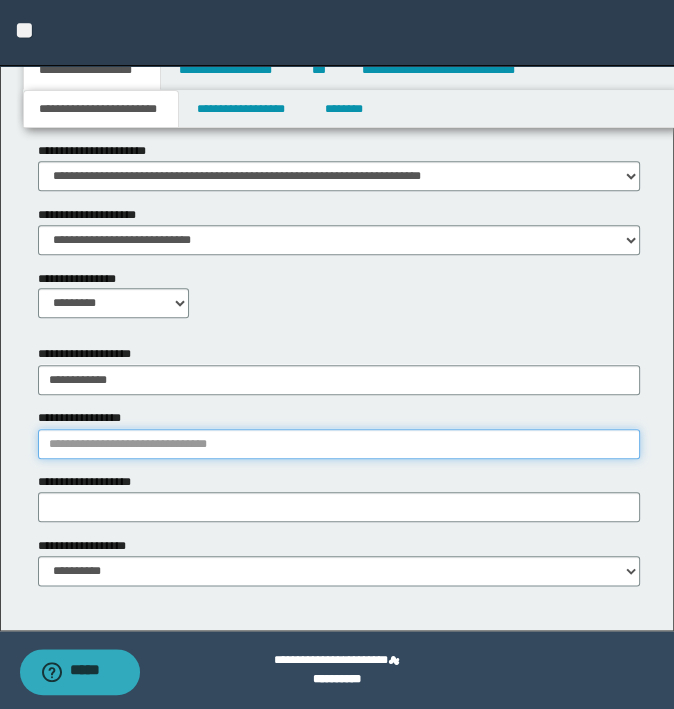 click on "**********" at bounding box center [339, 444] 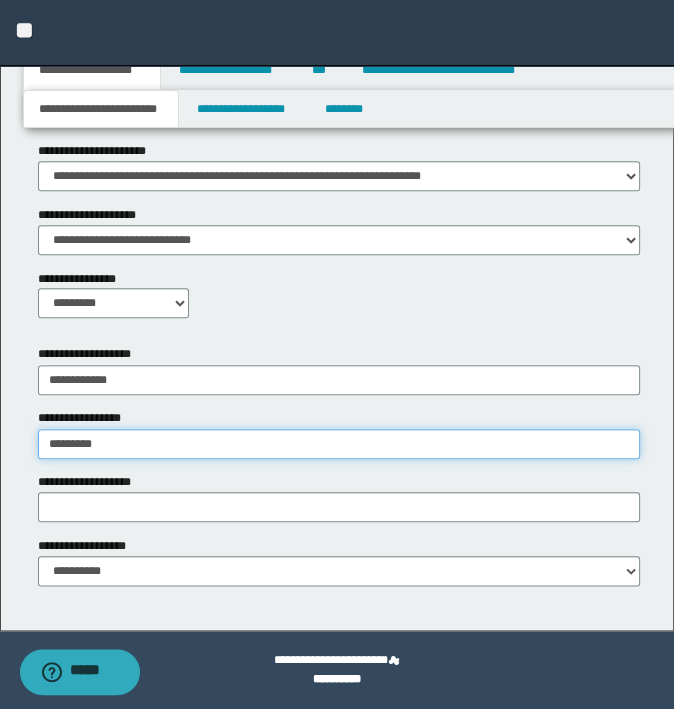 type on "**********" 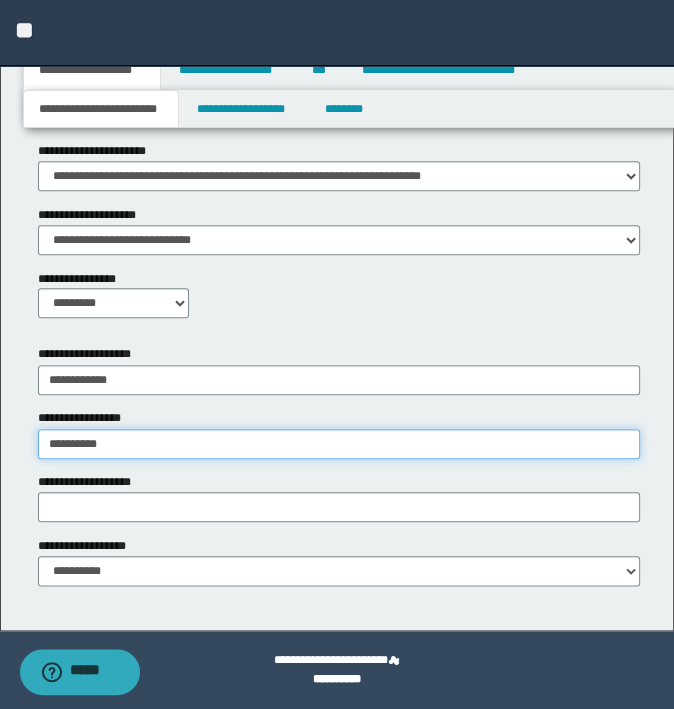 type on "**********" 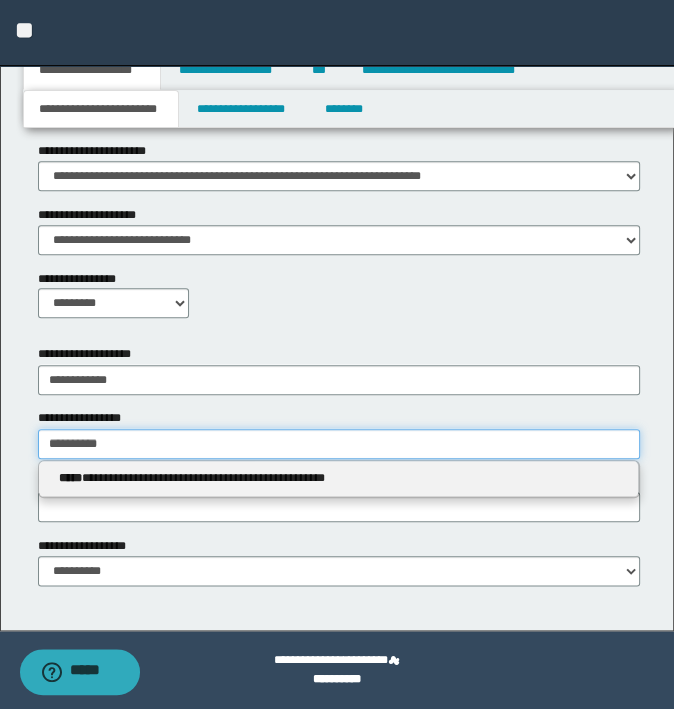 type 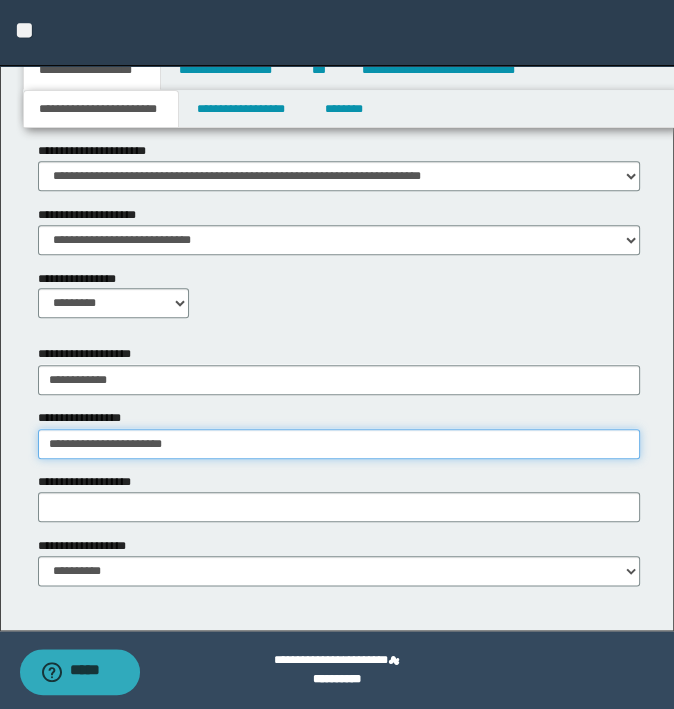 type on "**********" 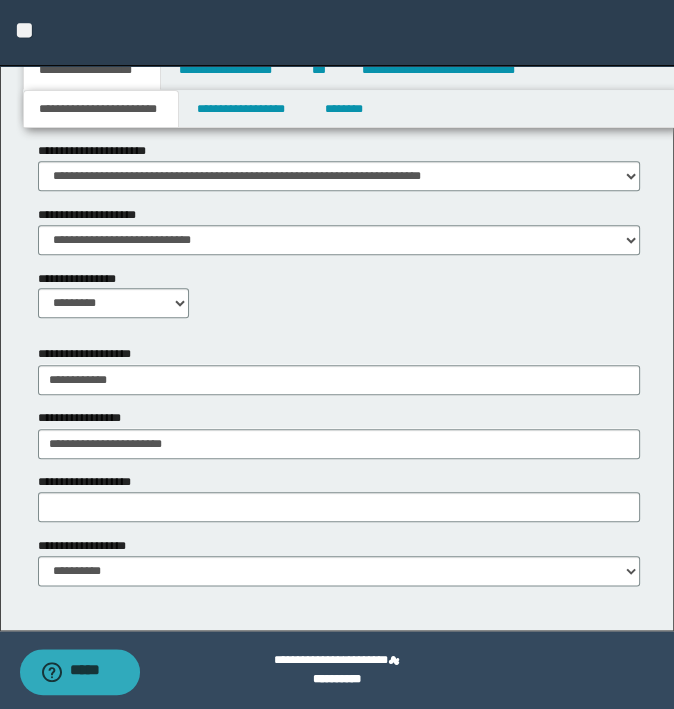 click on "**********" at bounding box center (337, 33) 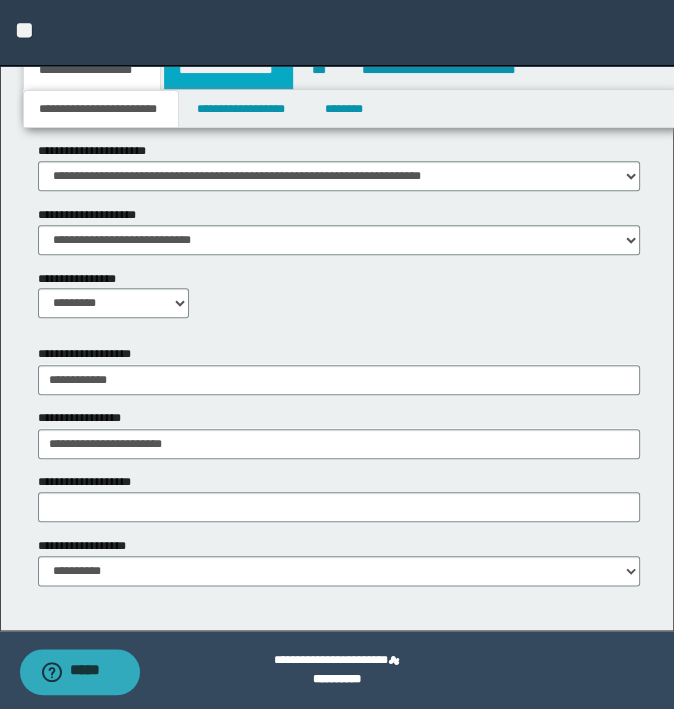 click on "**********" at bounding box center [228, 70] 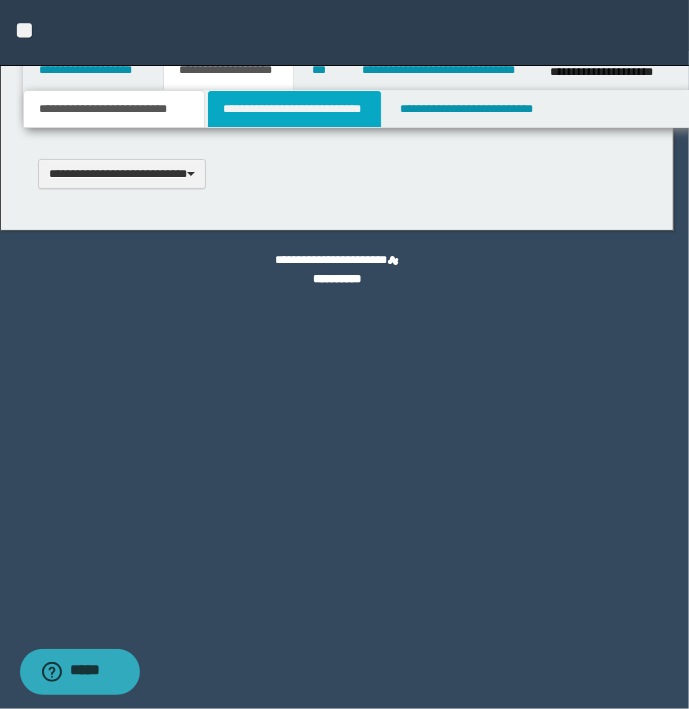 scroll, scrollTop: 0, scrollLeft: 0, axis: both 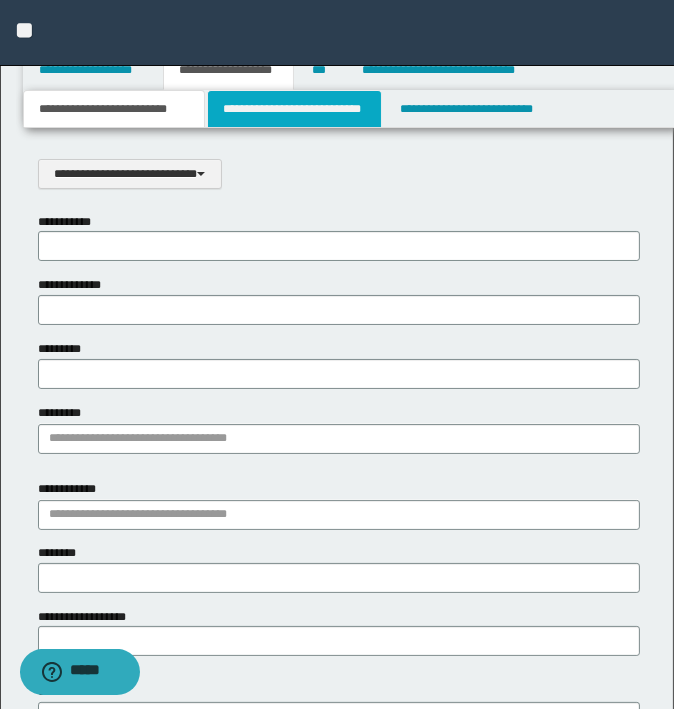 click on "**********" at bounding box center [294, 109] 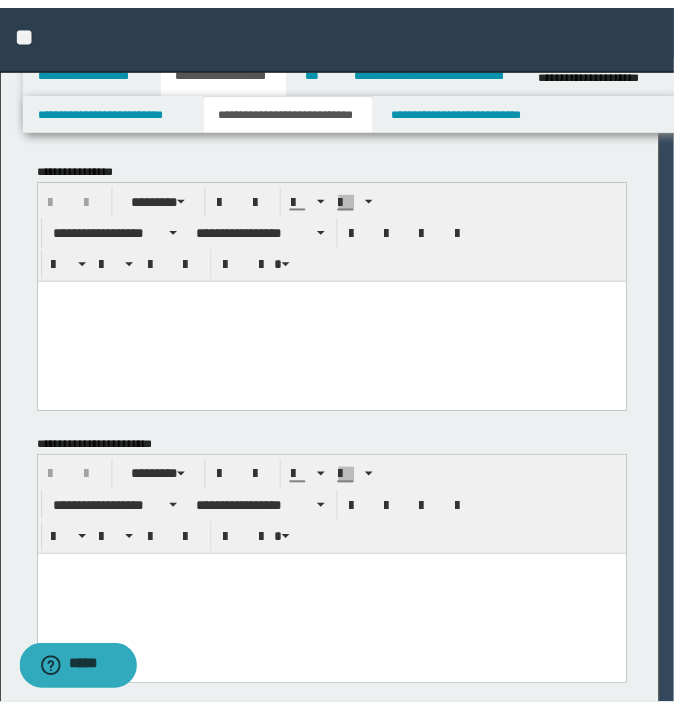 scroll, scrollTop: 0, scrollLeft: 0, axis: both 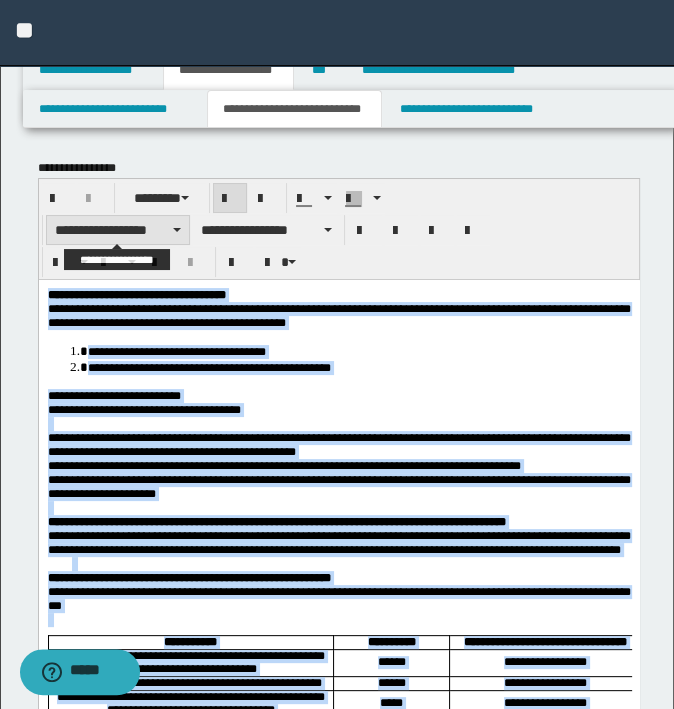 click on "**********" at bounding box center (118, 230) 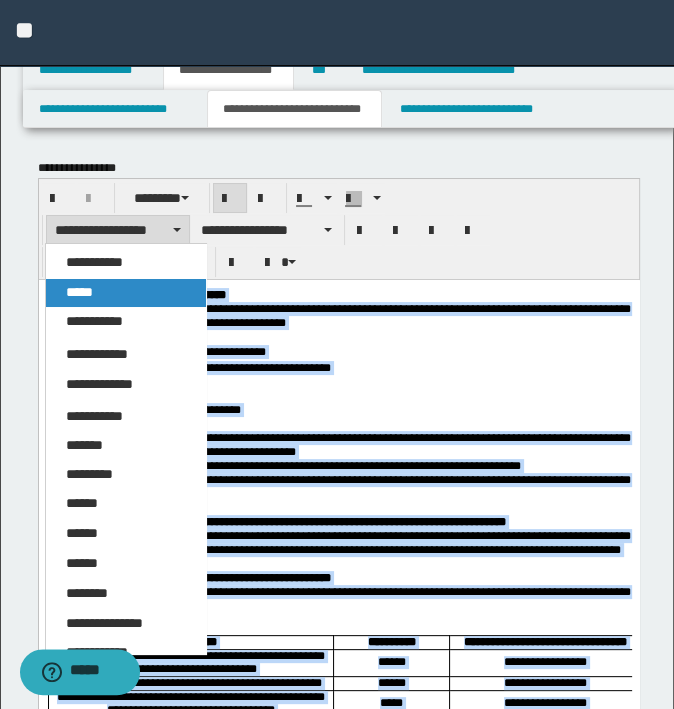 click on "*****" at bounding box center [126, 293] 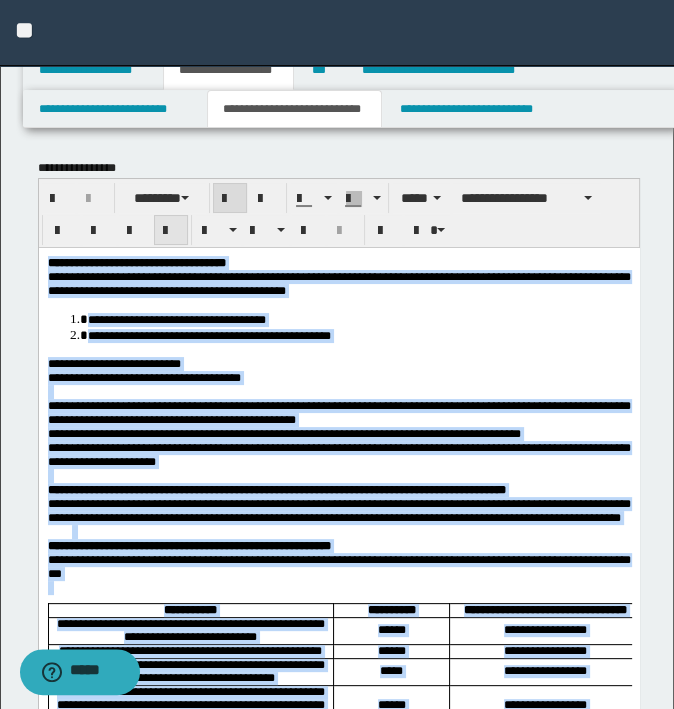 click at bounding box center (171, 231) 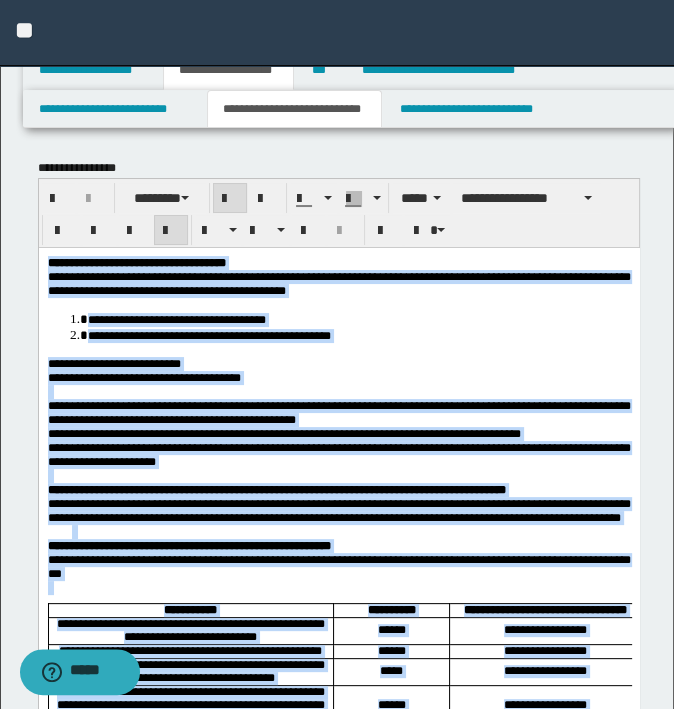 click on "**********" at bounding box center [338, 1359] 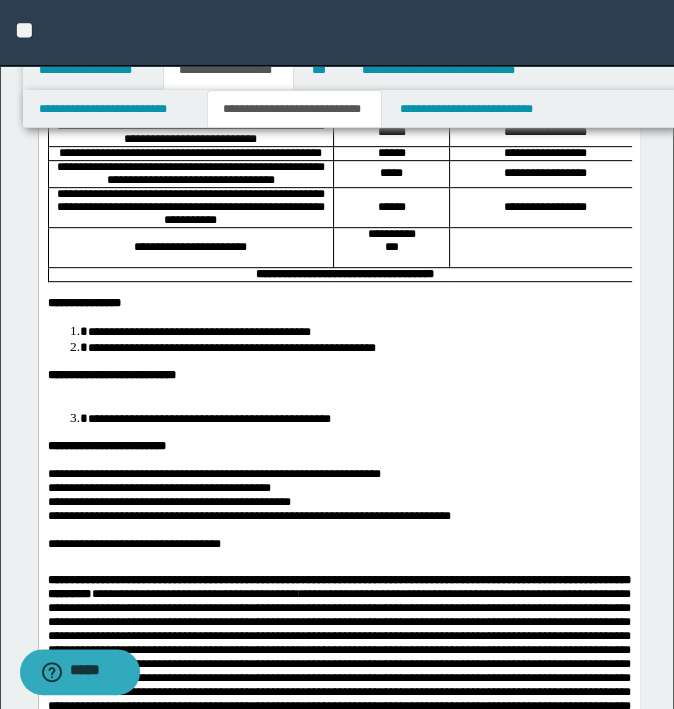 scroll, scrollTop: 500, scrollLeft: 0, axis: vertical 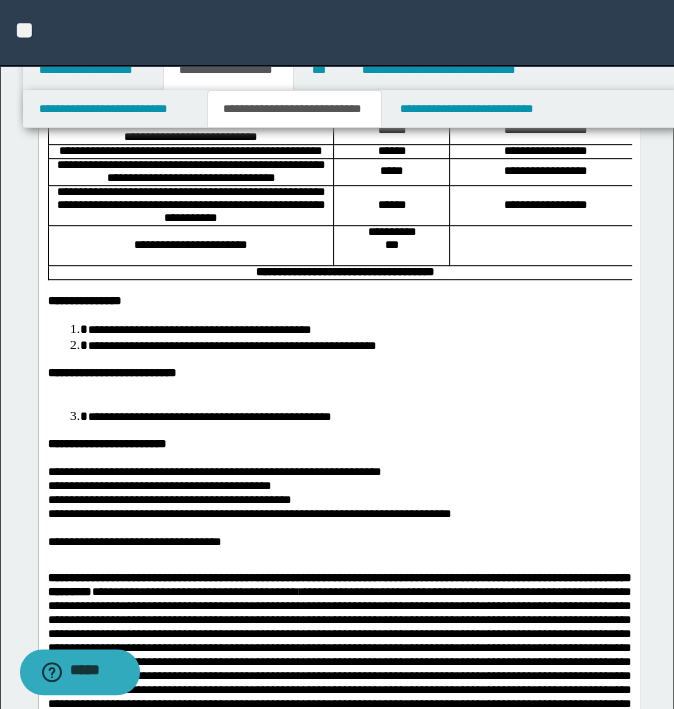 click on "**********" at bounding box center [248, 514] 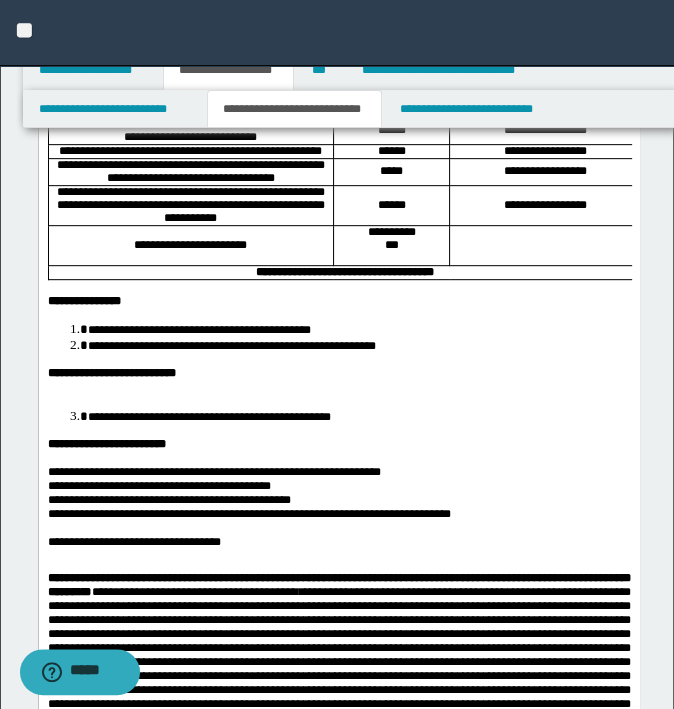 type 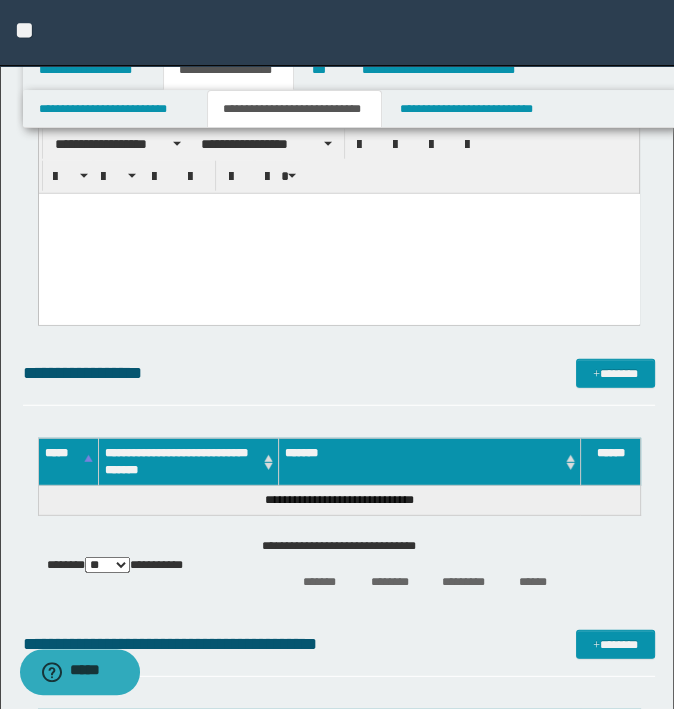scroll, scrollTop: 3000, scrollLeft: 0, axis: vertical 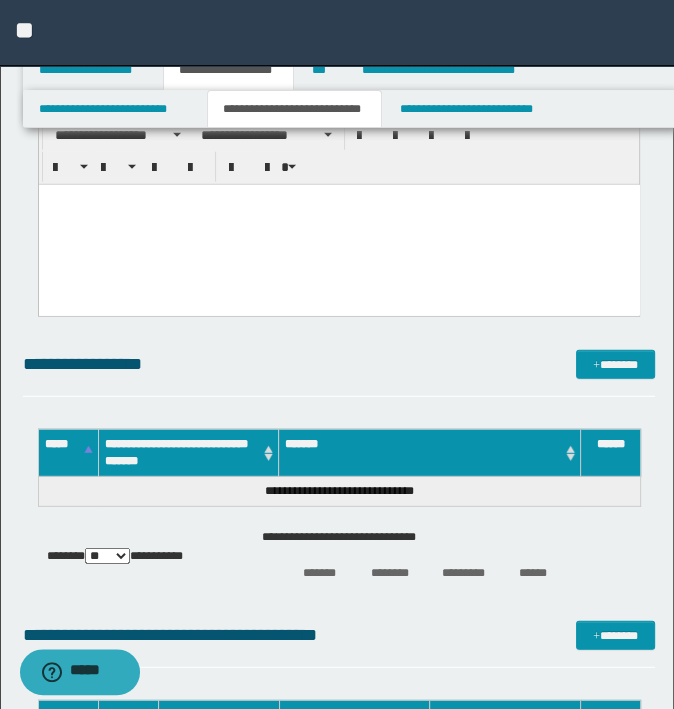 click at bounding box center (338, 225) 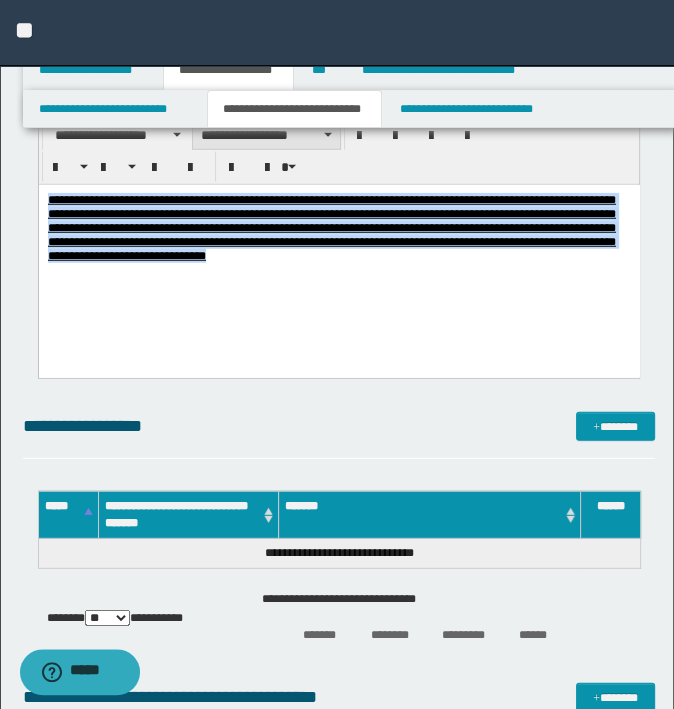 scroll, scrollTop: 2900, scrollLeft: 0, axis: vertical 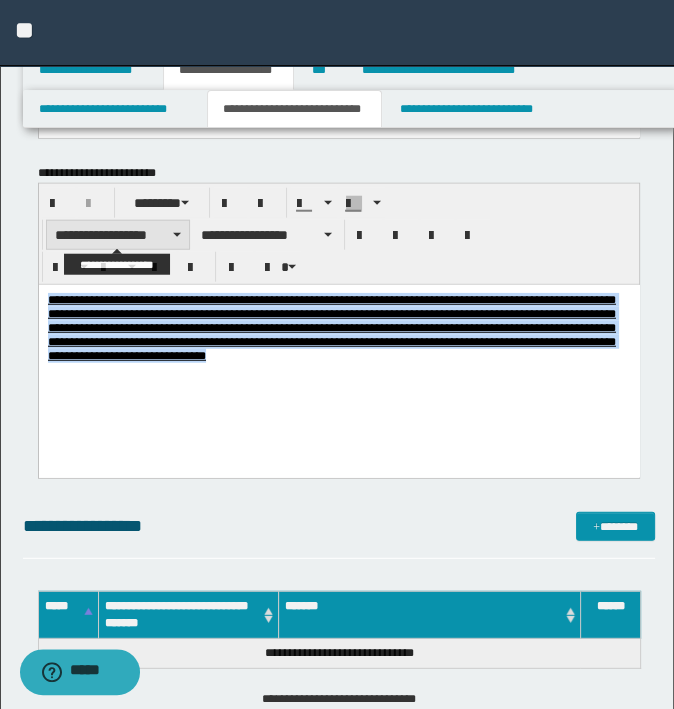 click on "**********" at bounding box center [118, 235] 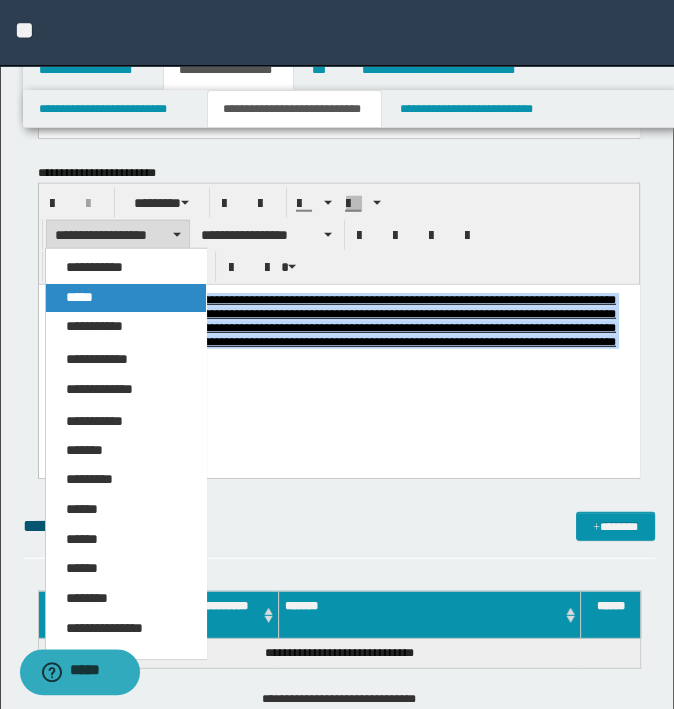 click on "*****" at bounding box center (126, 298) 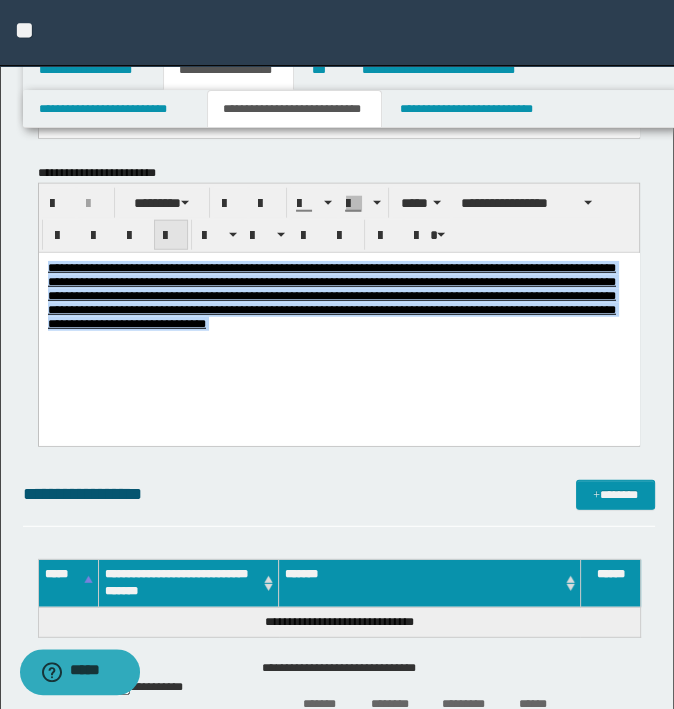 click at bounding box center [171, 235] 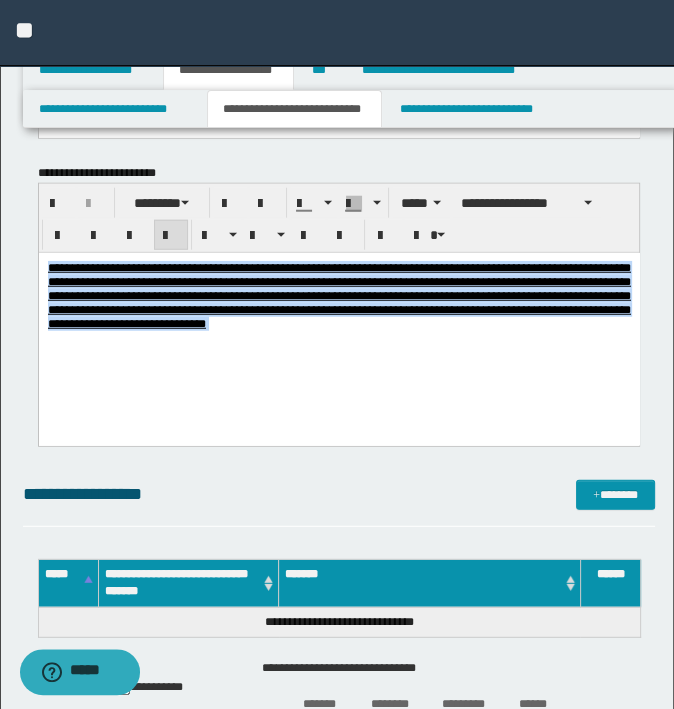 click on "**********" at bounding box center (338, 321) 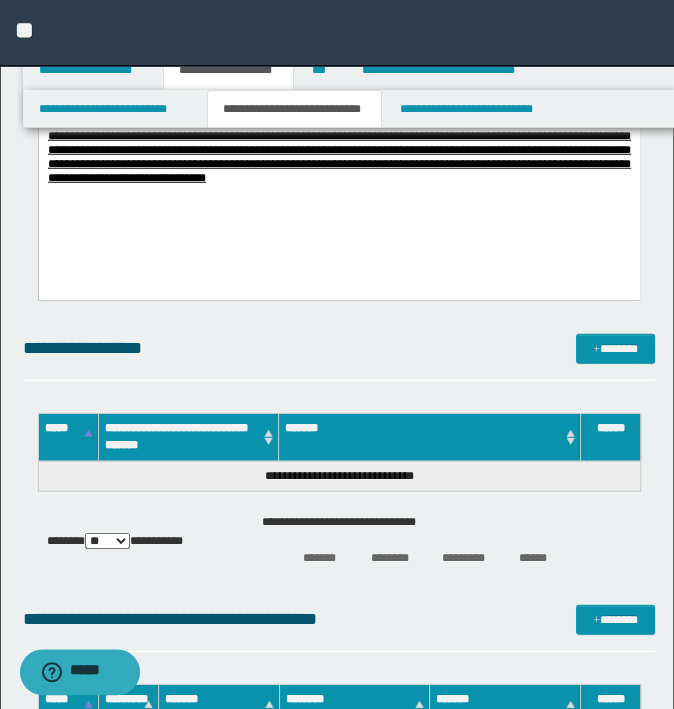 scroll, scrollTop: 3200, scrollLeft: 0, axis: vertical 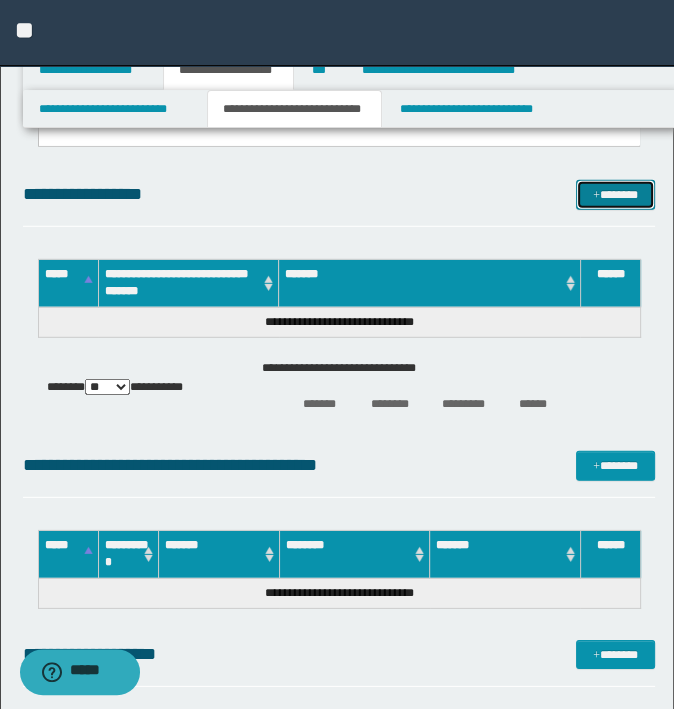 click on "*******" at bounding box center (615, 195) 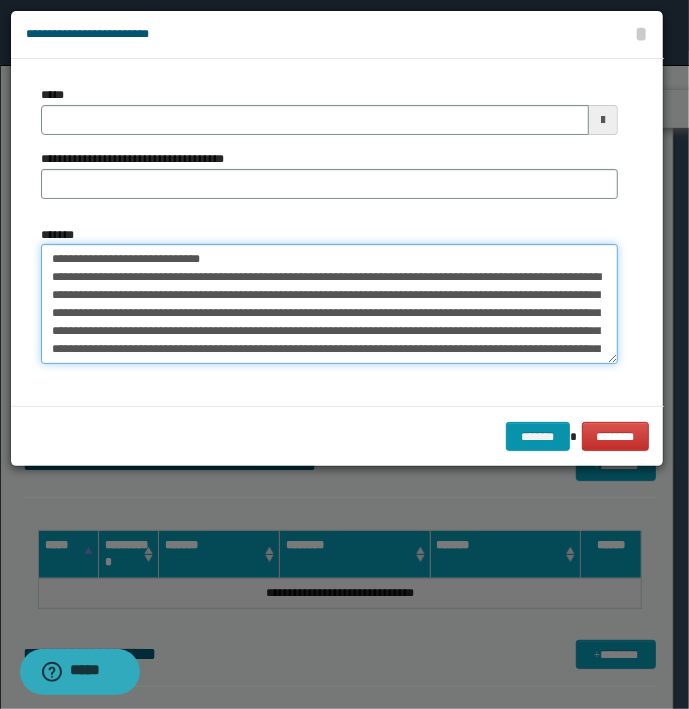 click on "*******" at bounding box center [329, 304] 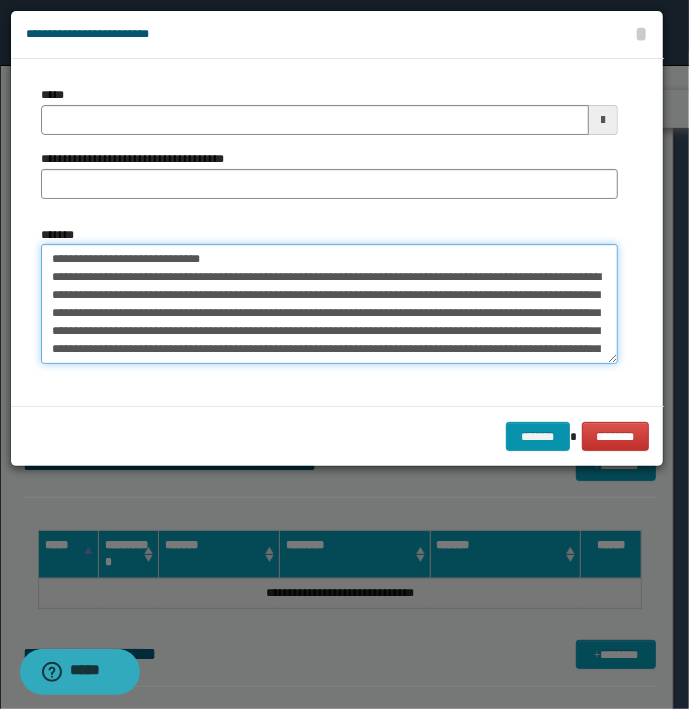 type on "**********" 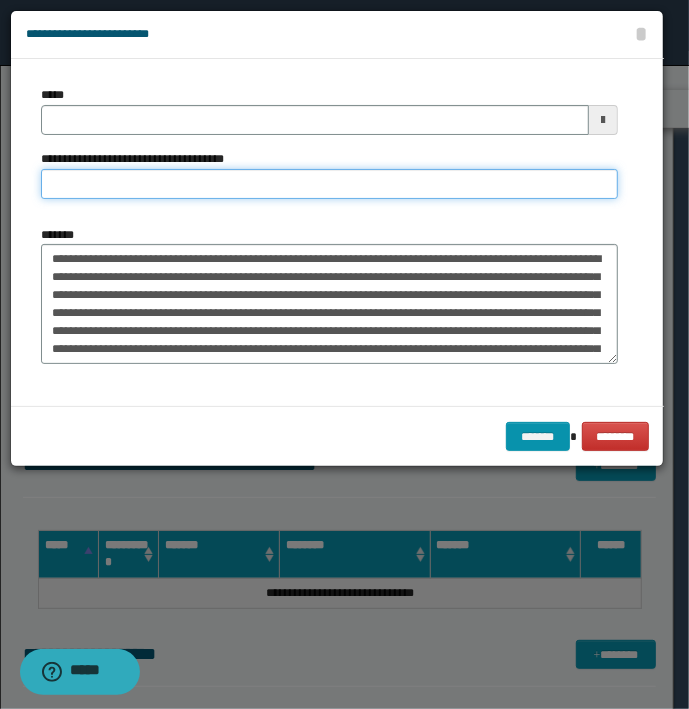 type on "**********" 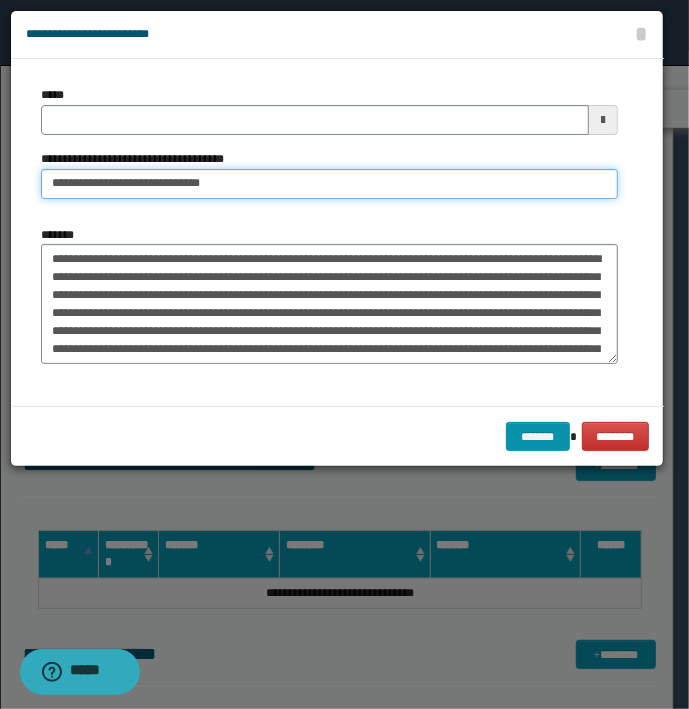 type 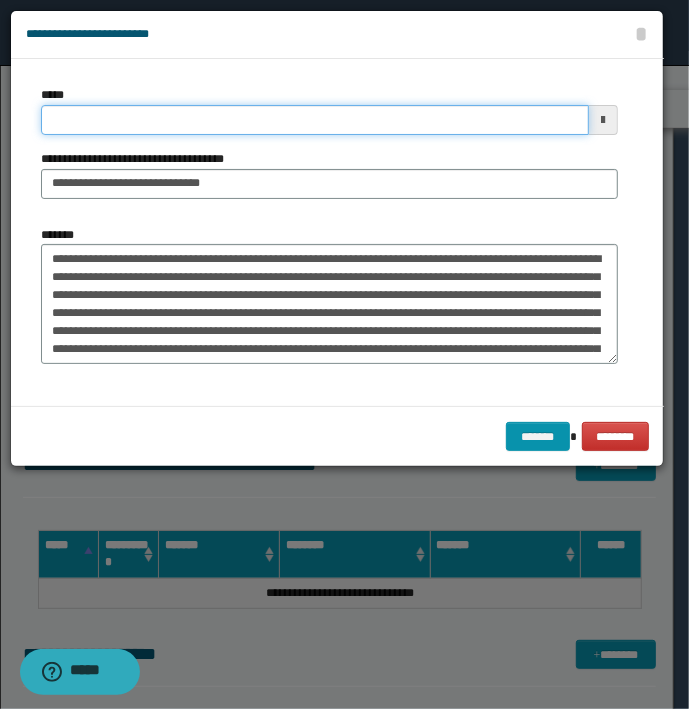 click on "*****" at bounding box center [315, 120] 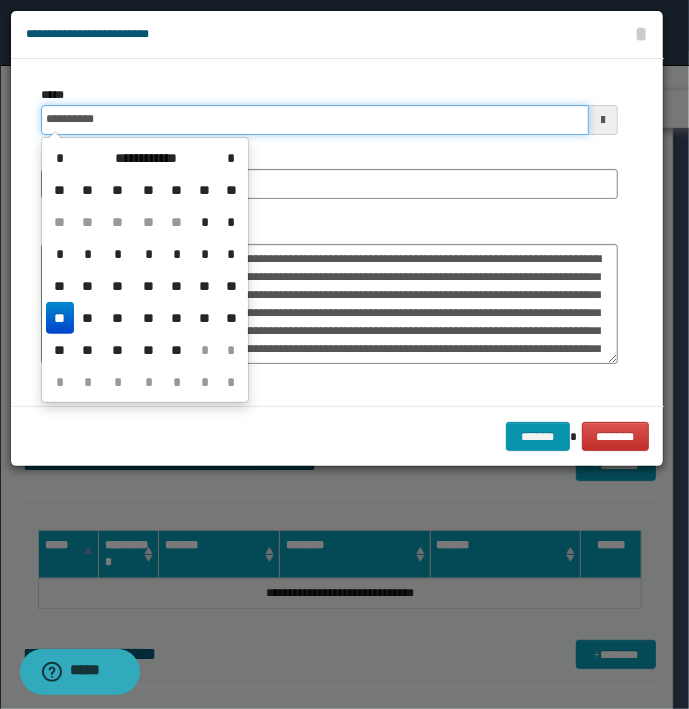 type on "**********" 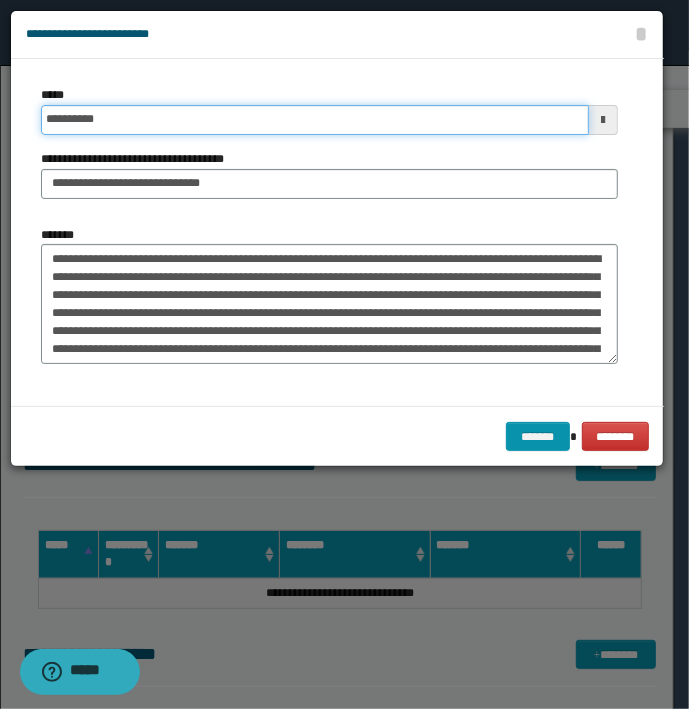 click on "*******" at bounding box center (538, 437) 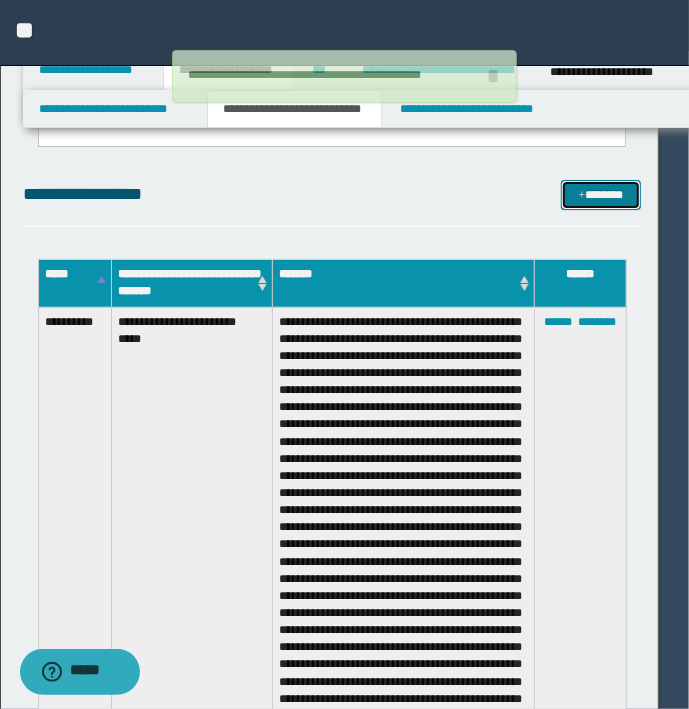 type 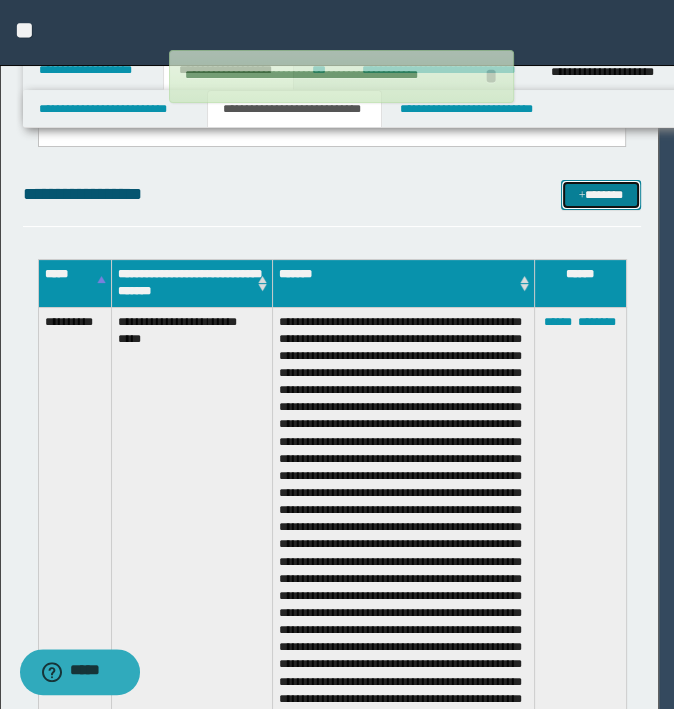 click on "*******" at bounding box center (600, 195) 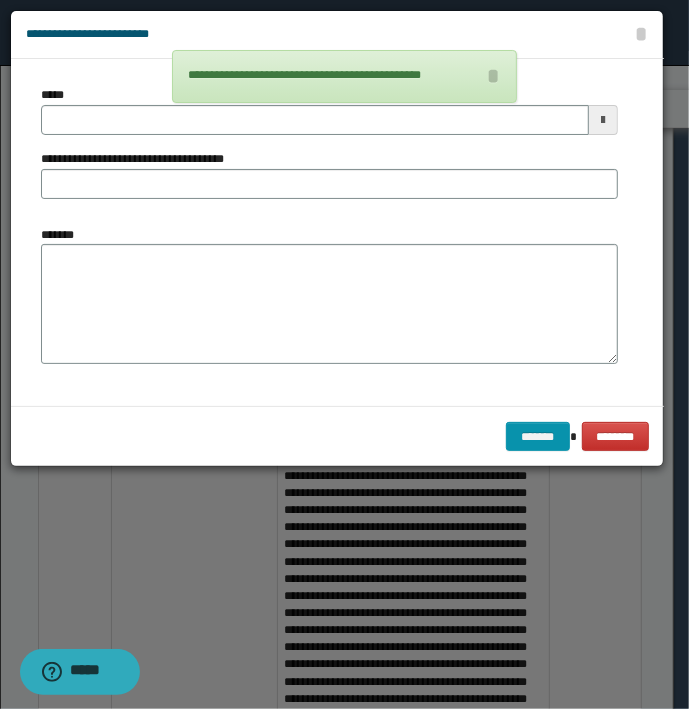 type 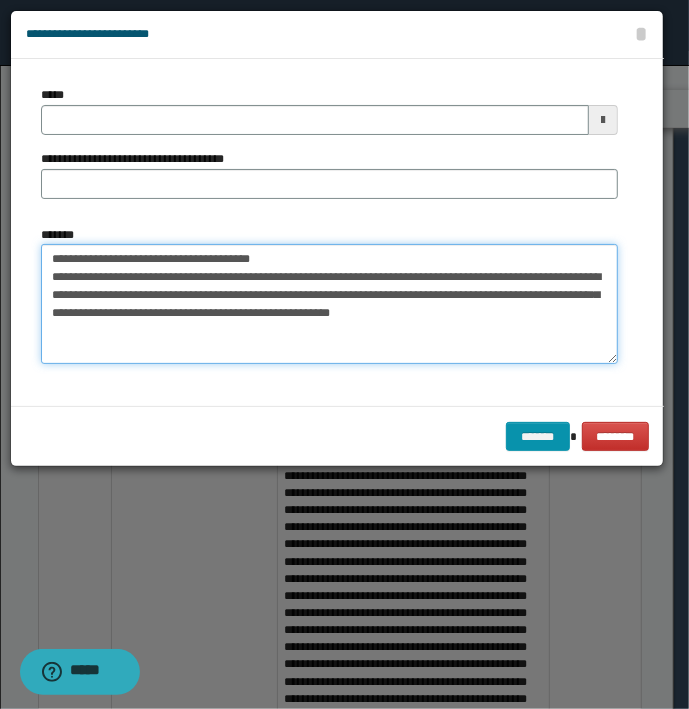 click on "**********" at bounding box center [329, 304] 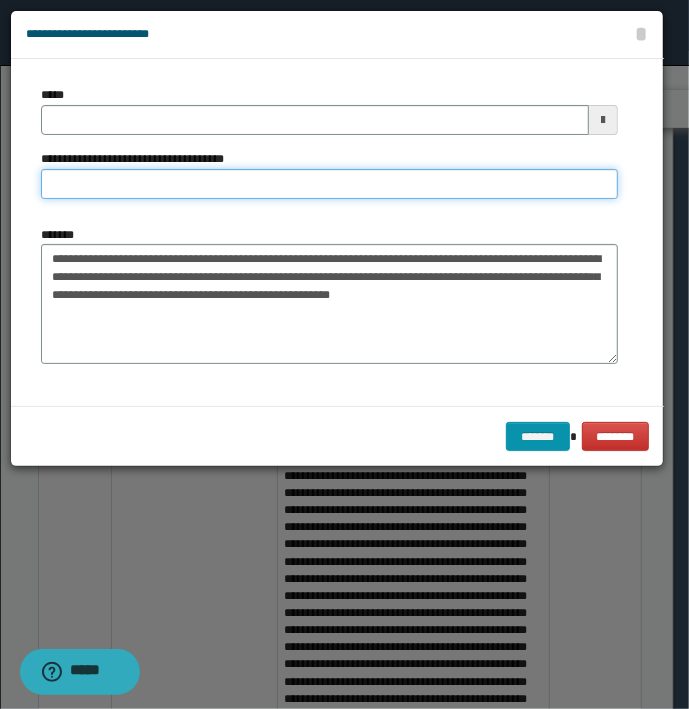 type on "**********" 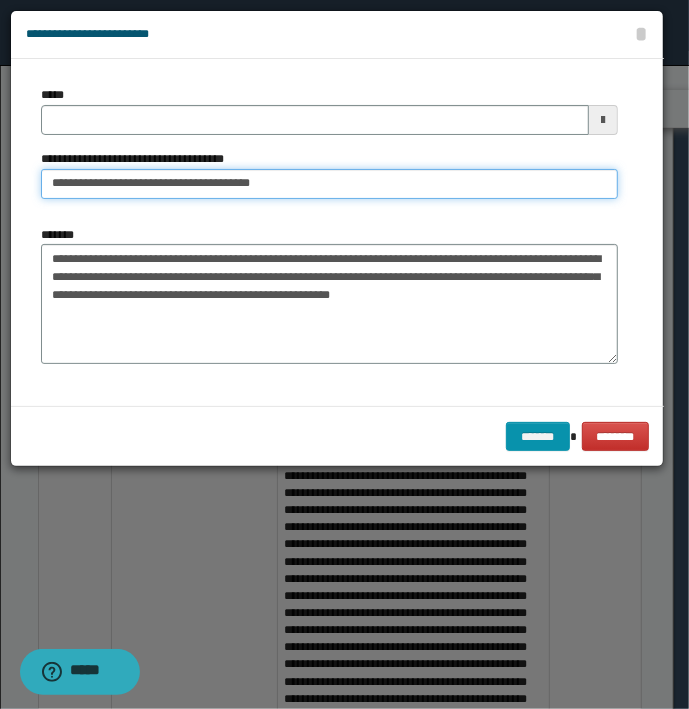 type 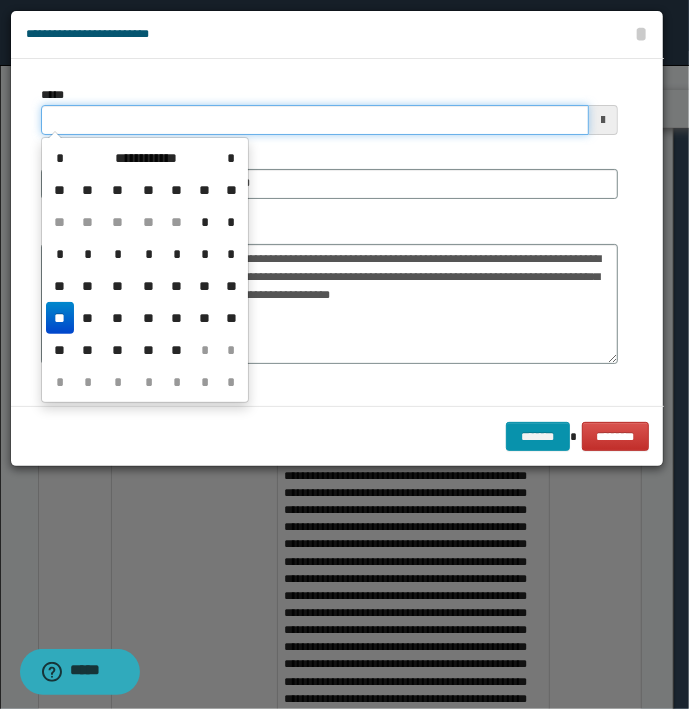 click on "*****" at bounding box center (315, 120) 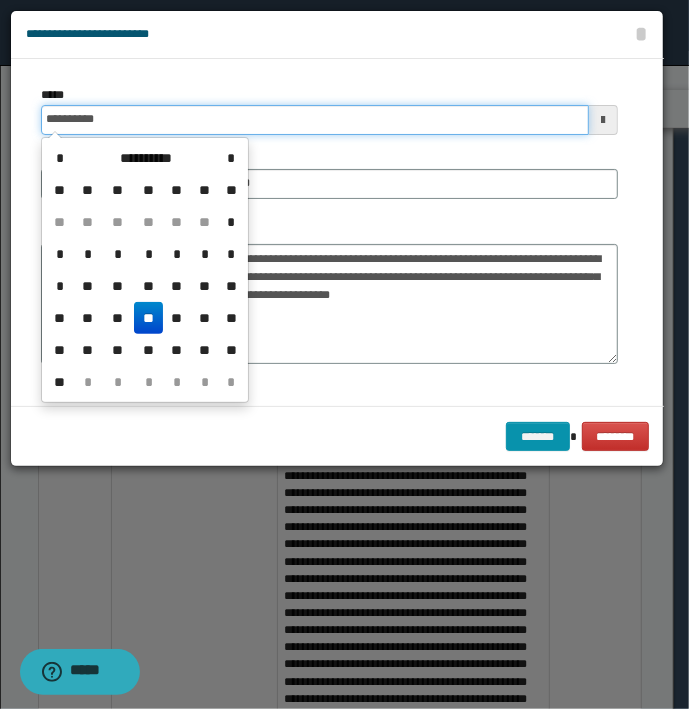 type on "**********" 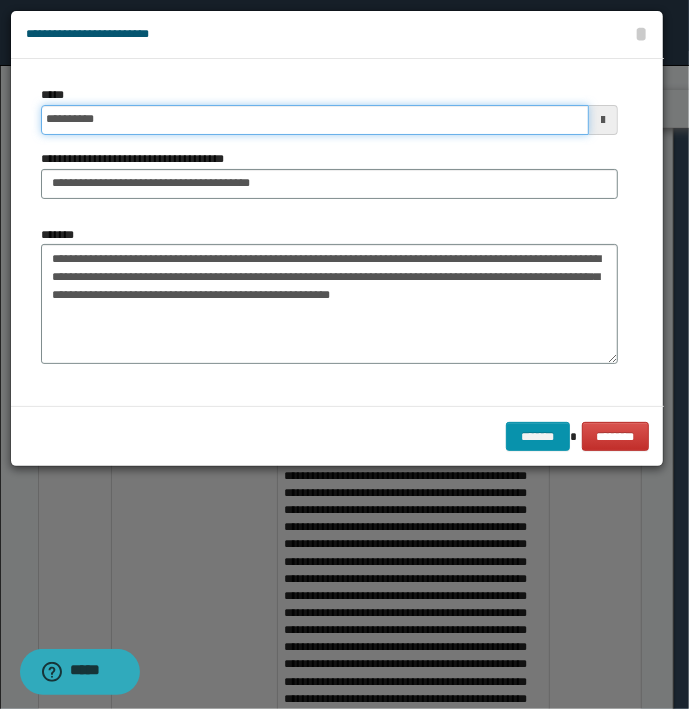 click on "*******" at bounding box center [538, 437] 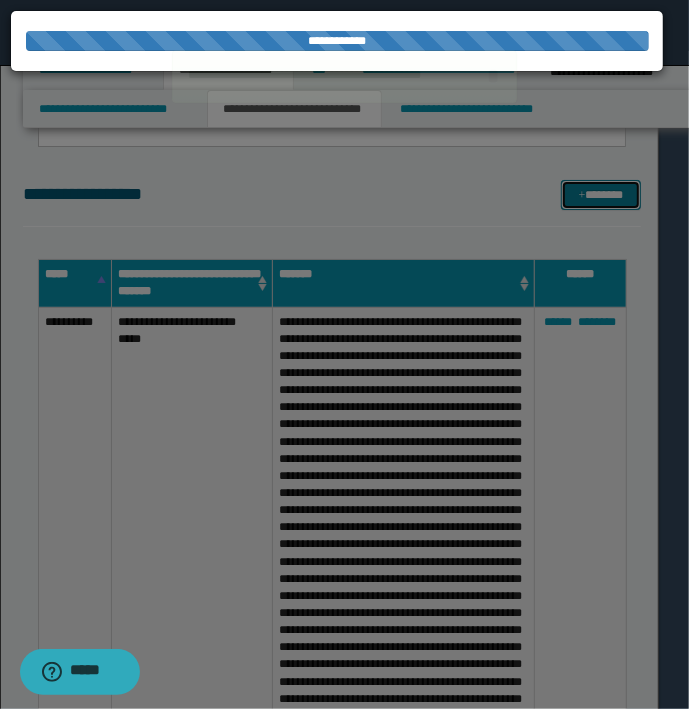 type 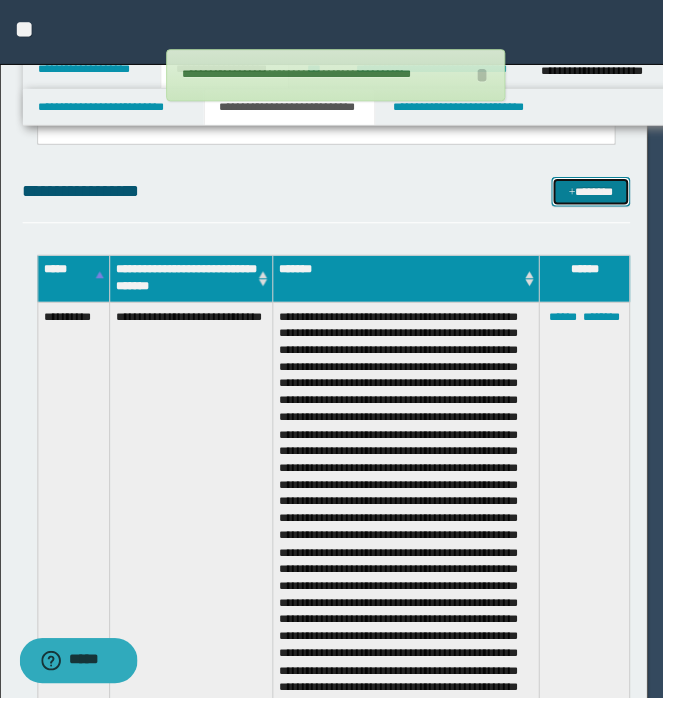 click on "*******" at bounding box center [600, 195] 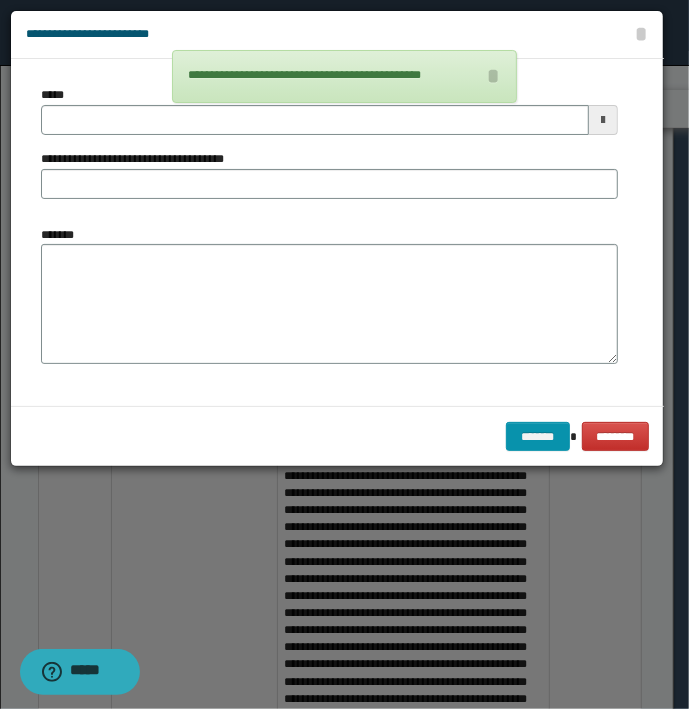 type 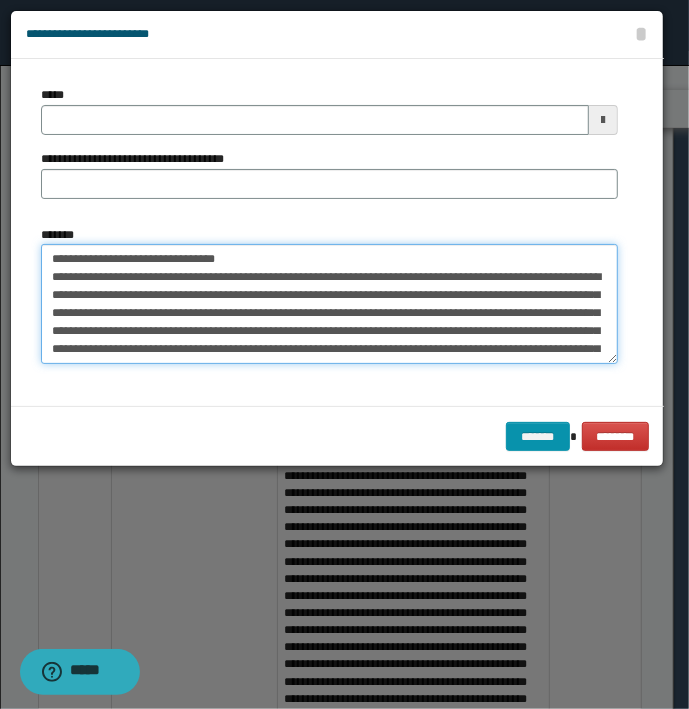 click on "**********" at bounding box center (329, 304) 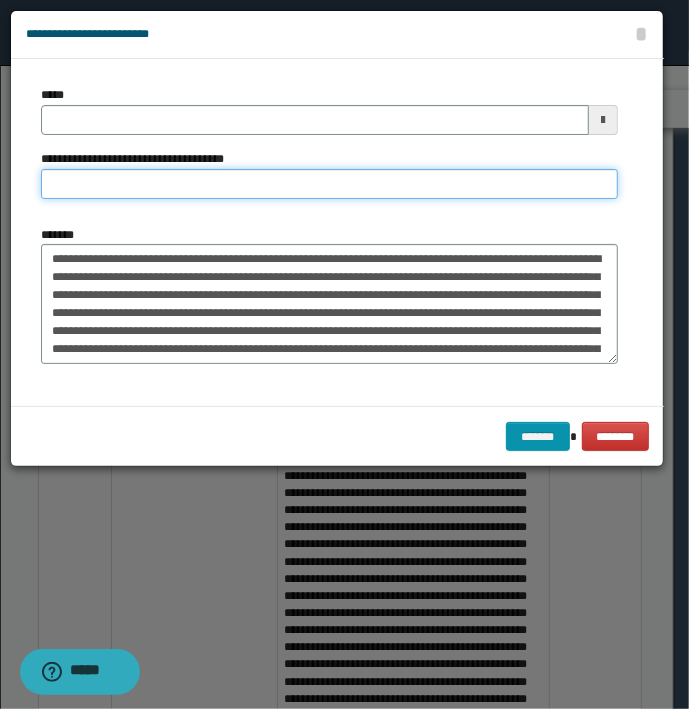 type on "**********" 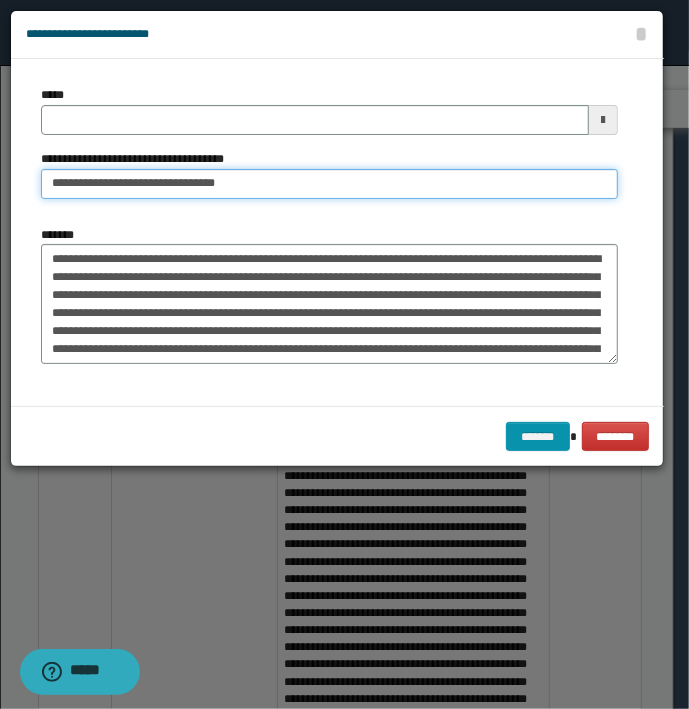 type 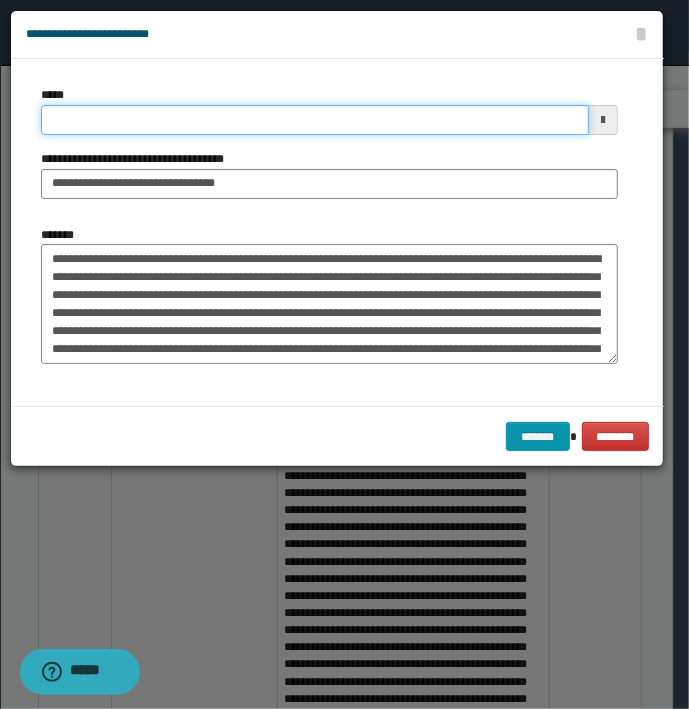 click on "*****" at bounding box center [315, 120] 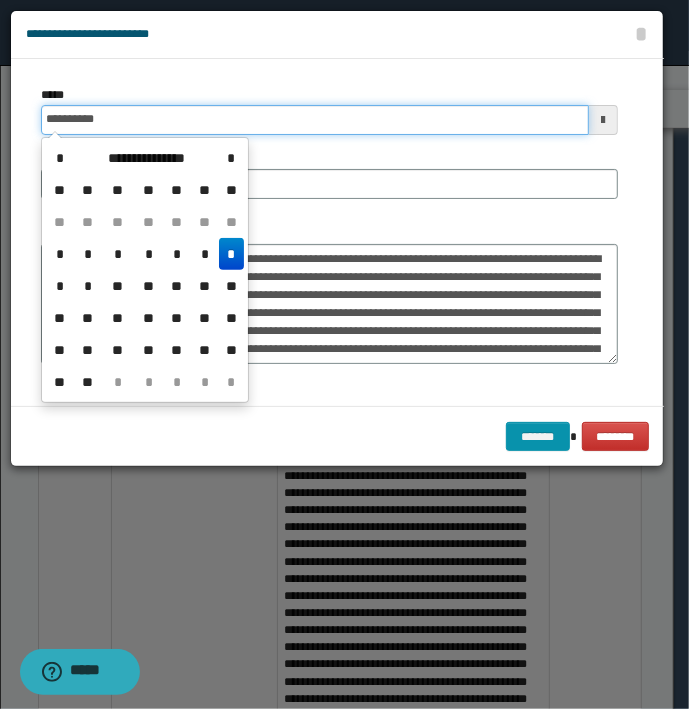 type on "**********" 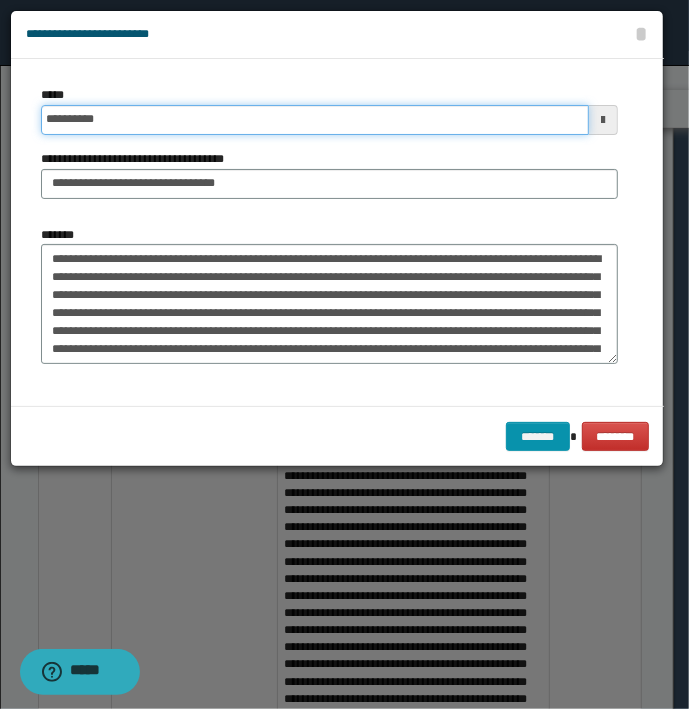 click on "*******" at bounding box center [538, 437] 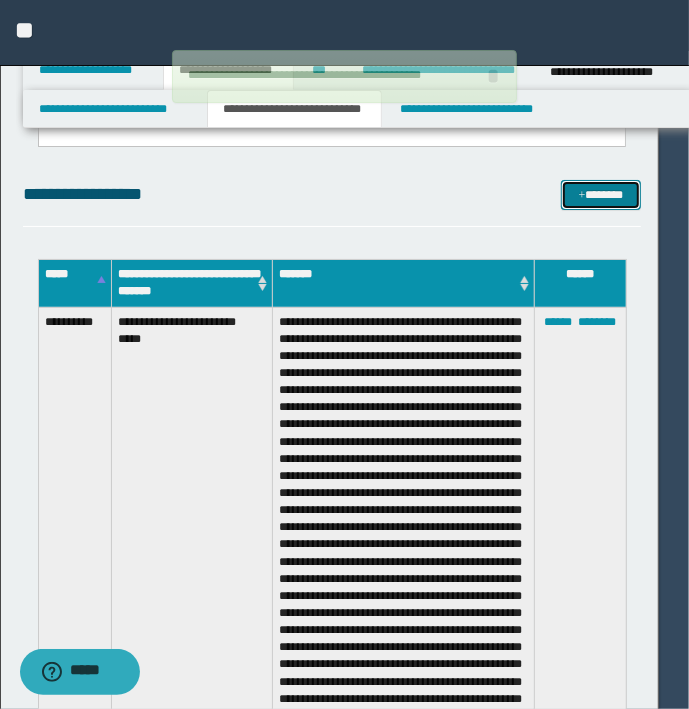 type 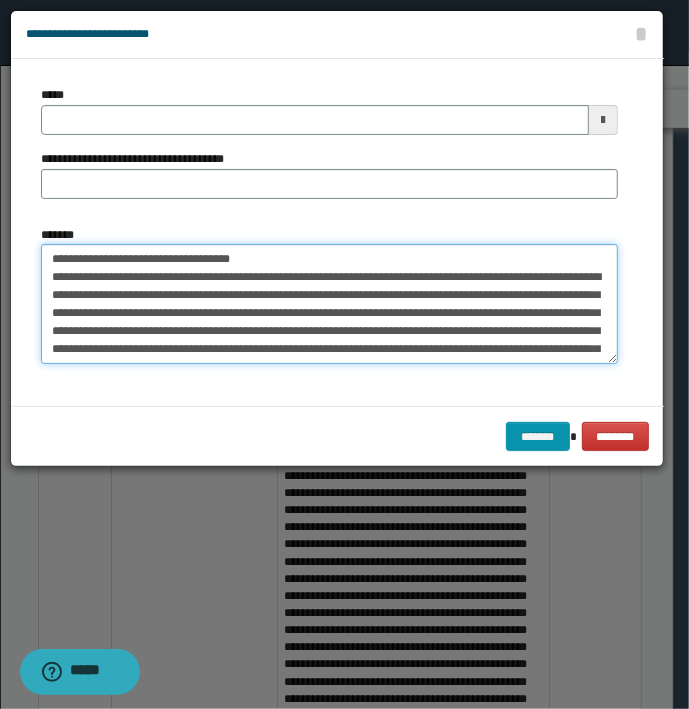click on "**********" at bounding box center (329, 304) 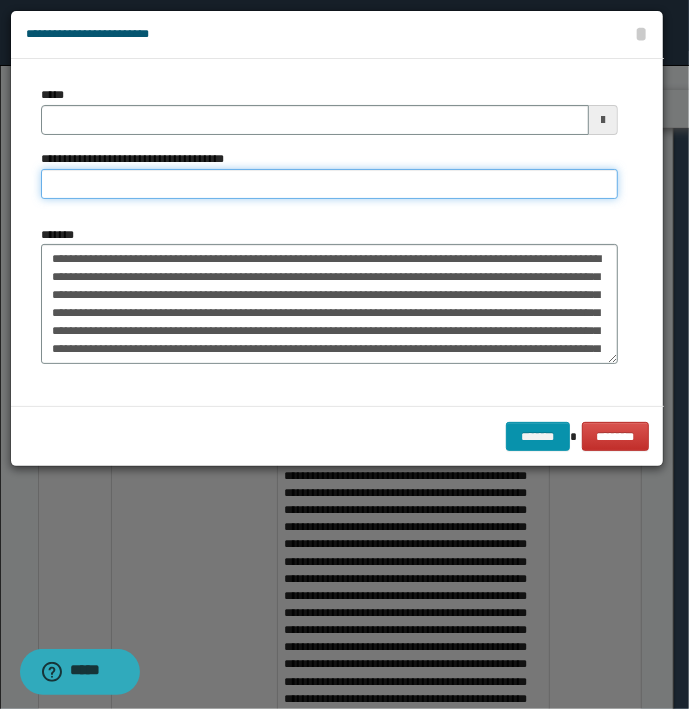 type on "**********" 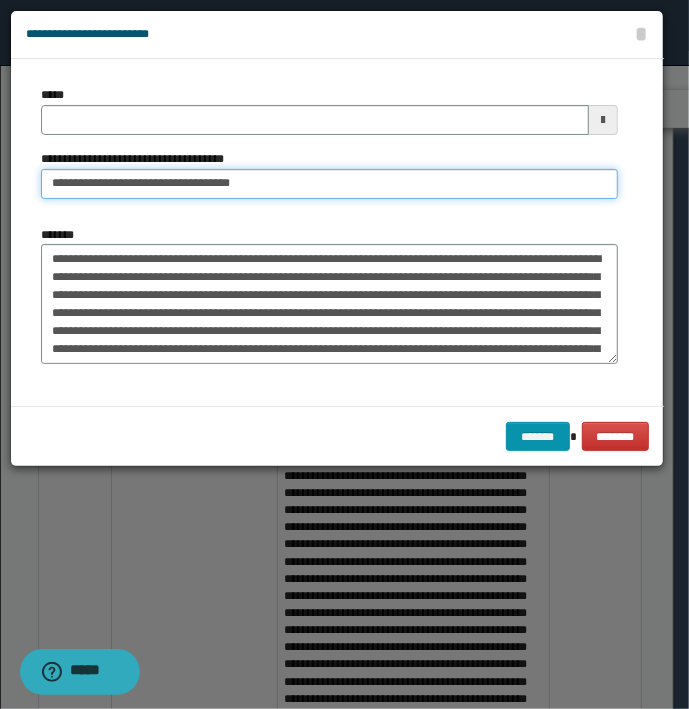 type 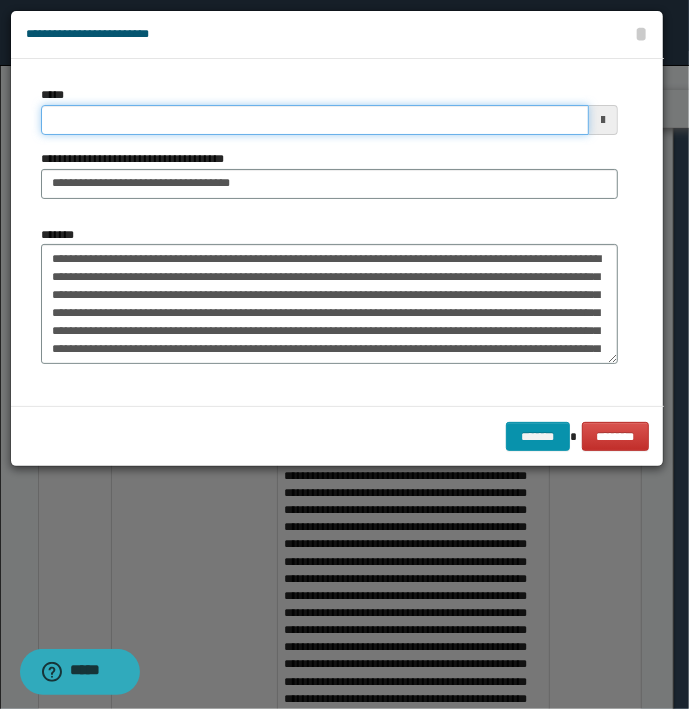 click on "*****" at bounding box center (315, 120) 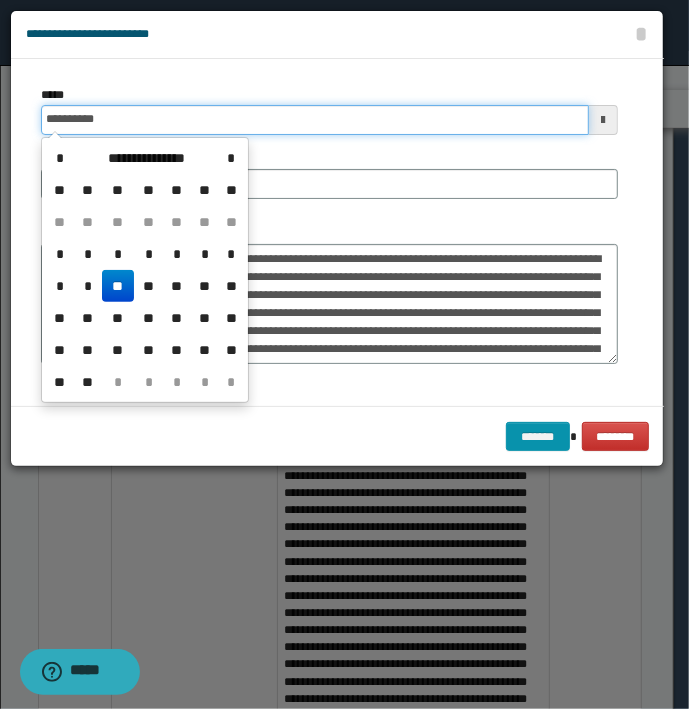 type on "**********" 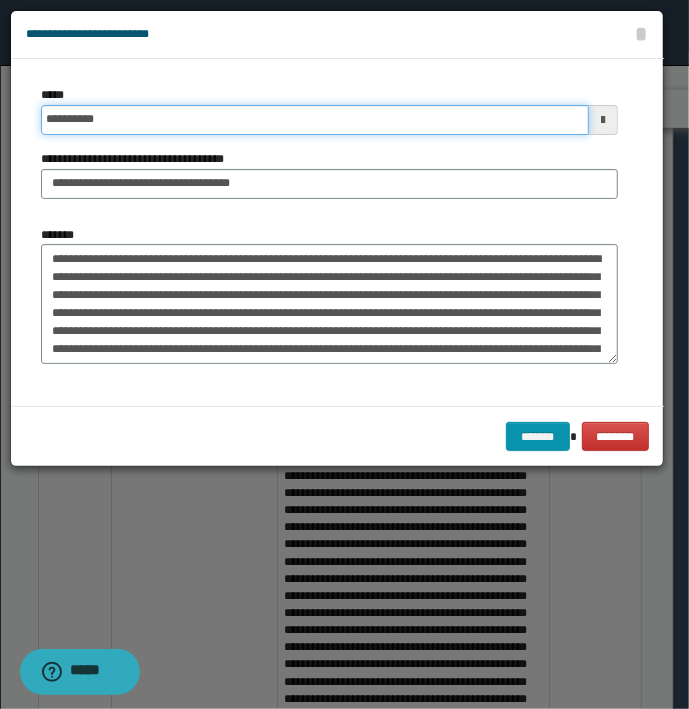 click on "*******" at bounding box center [538, 437] 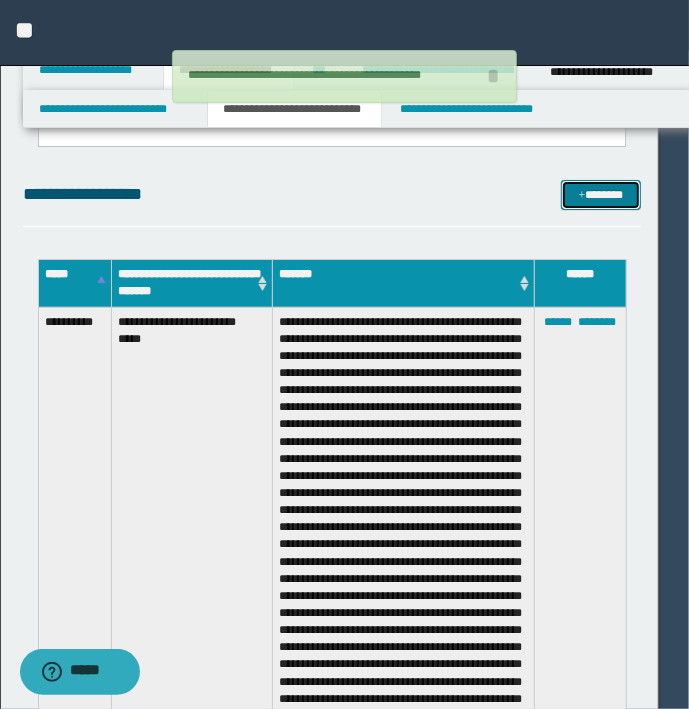 type 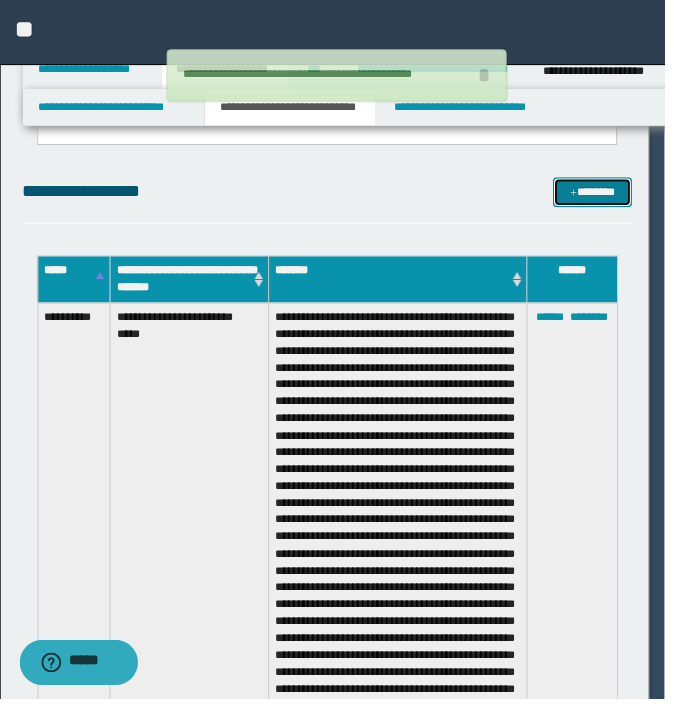 click on "*******" at bounding box center [600, 195] 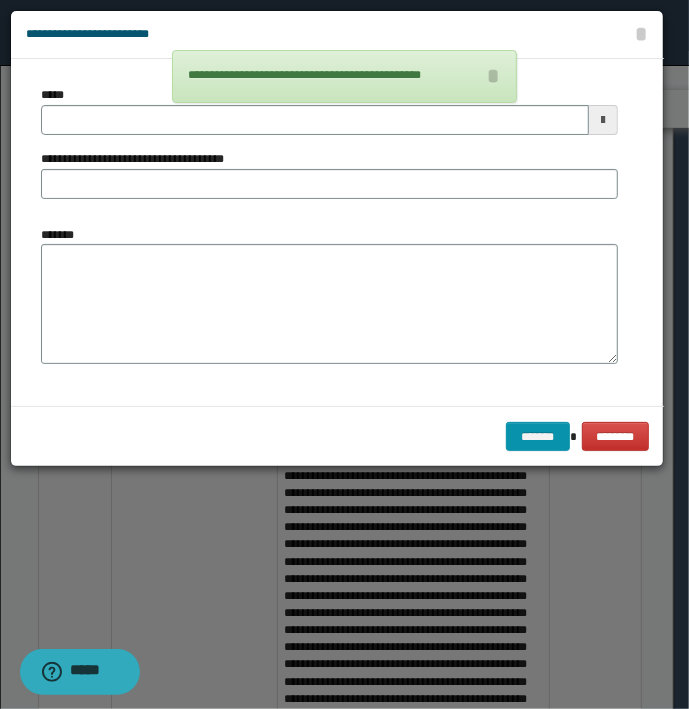 type 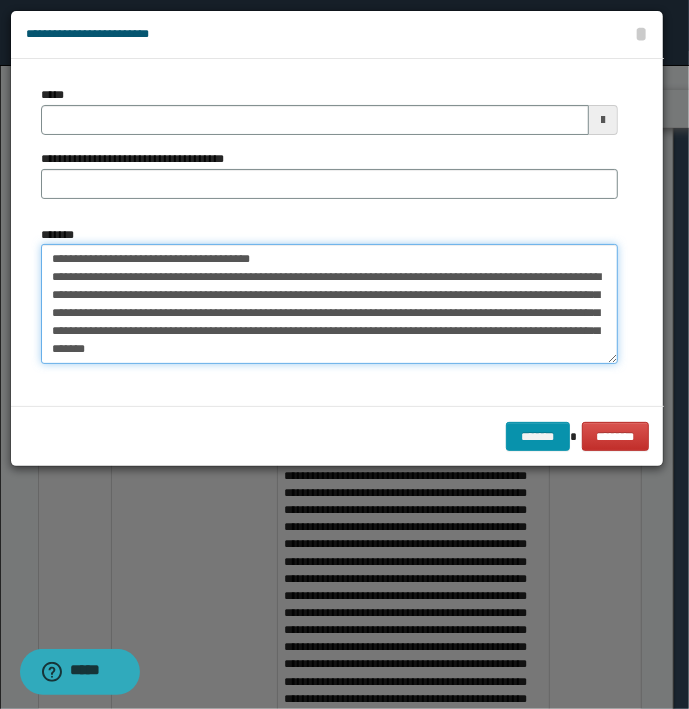 click on "**********" at bounding box center [329, 304] 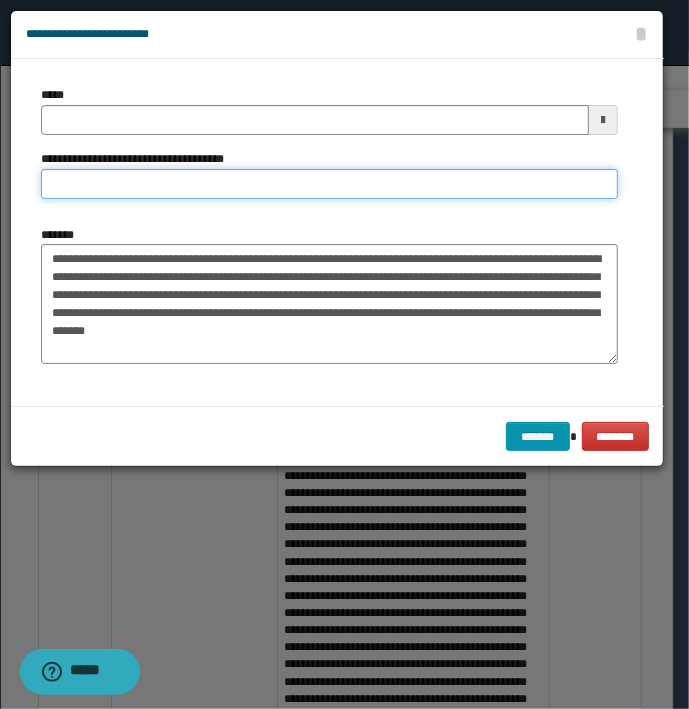 type on "**********" 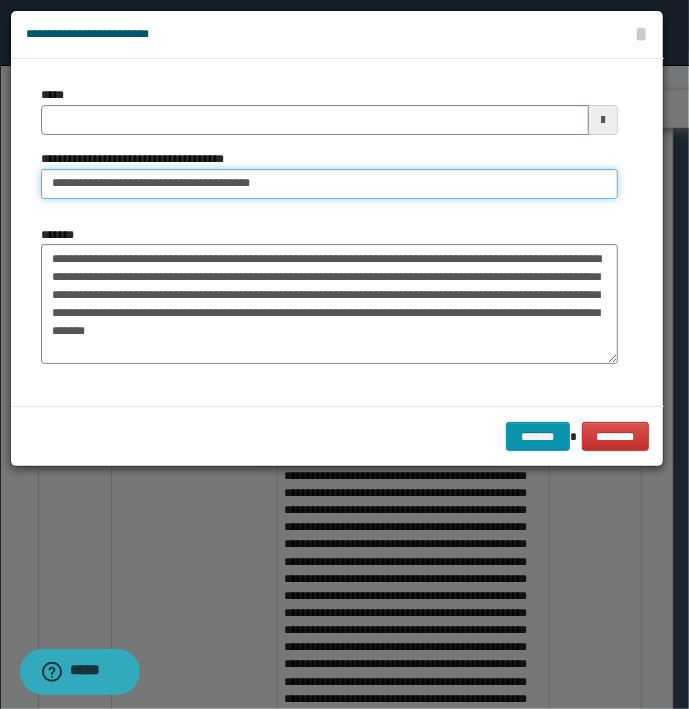 type 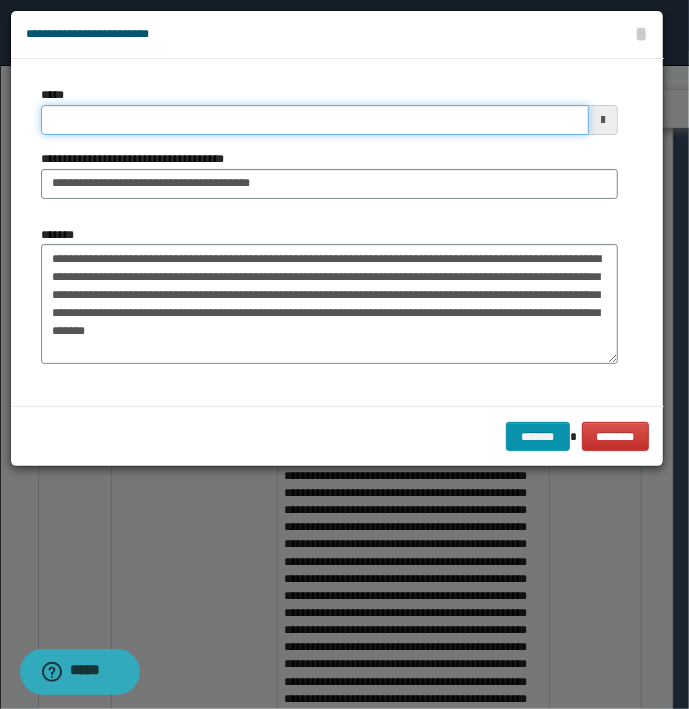 click on "*****" at bounding box center [315, 120] 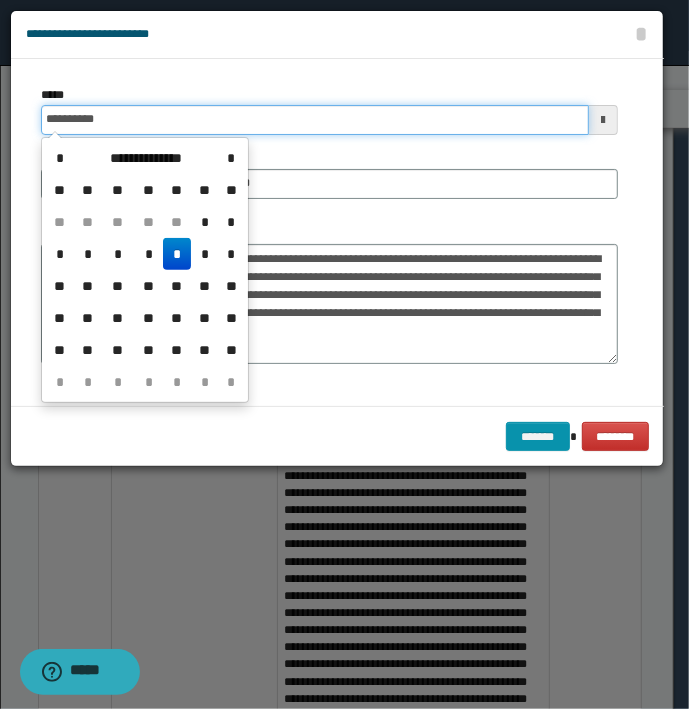 type on "**********" 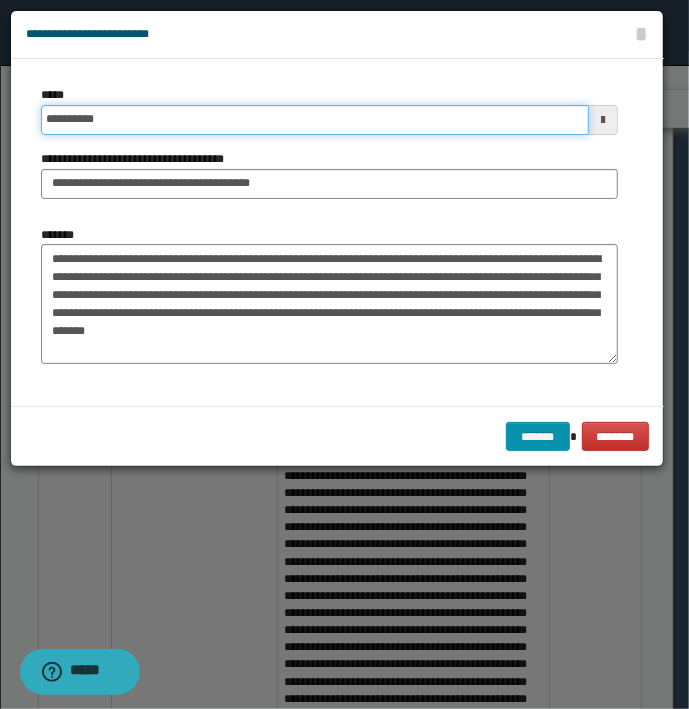 click on "*******" at bounding box center (538, 437) 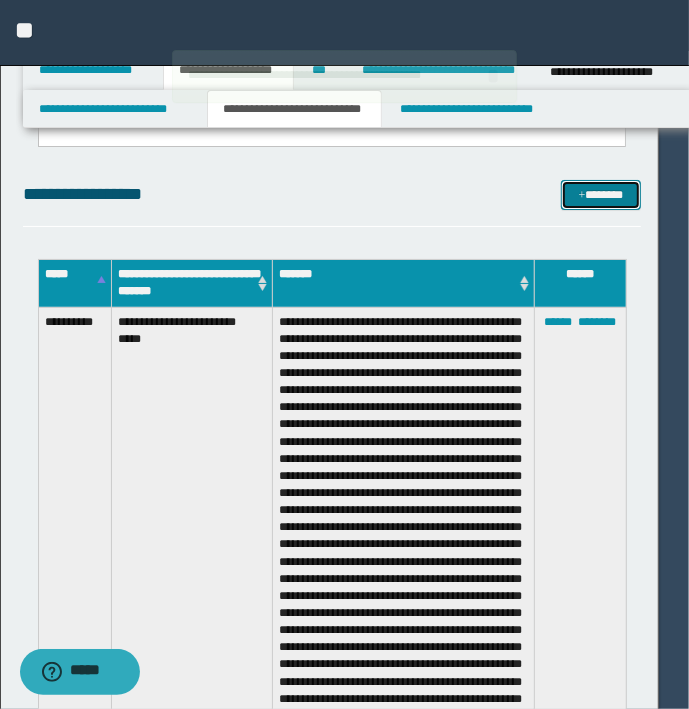 type 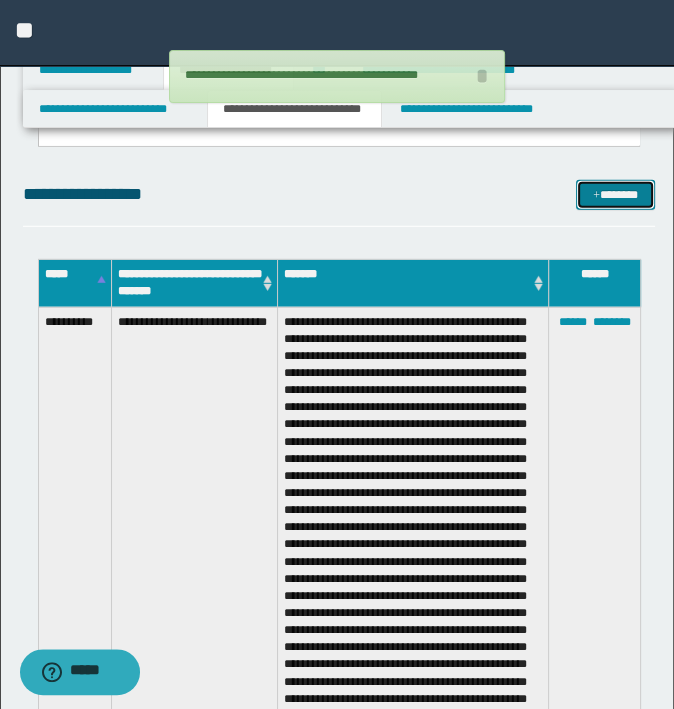 click on "*******" at bounding box center (615, 195) 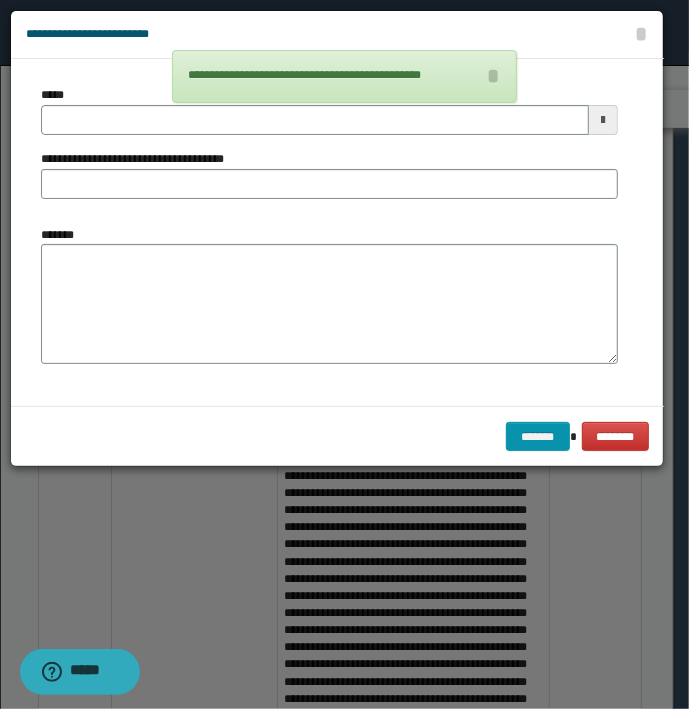 type 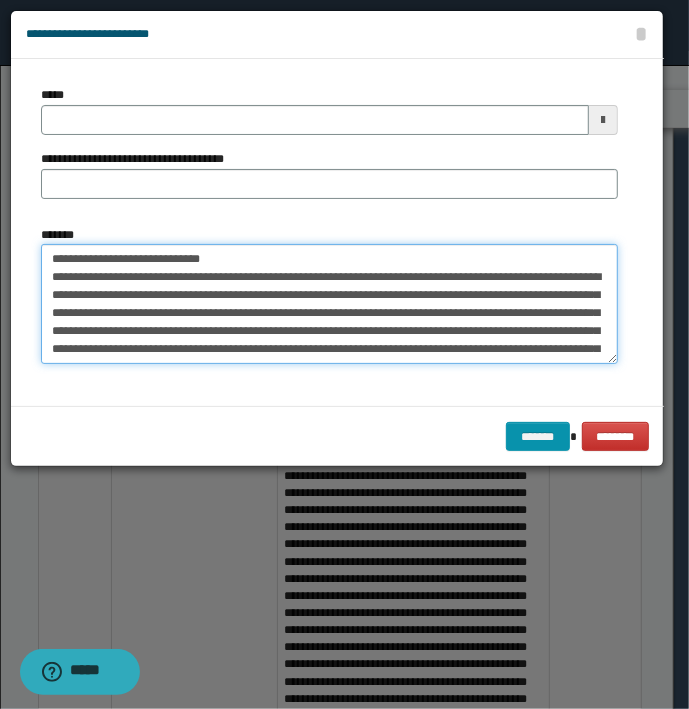 click on "*******" at bounding box center (329, 304) 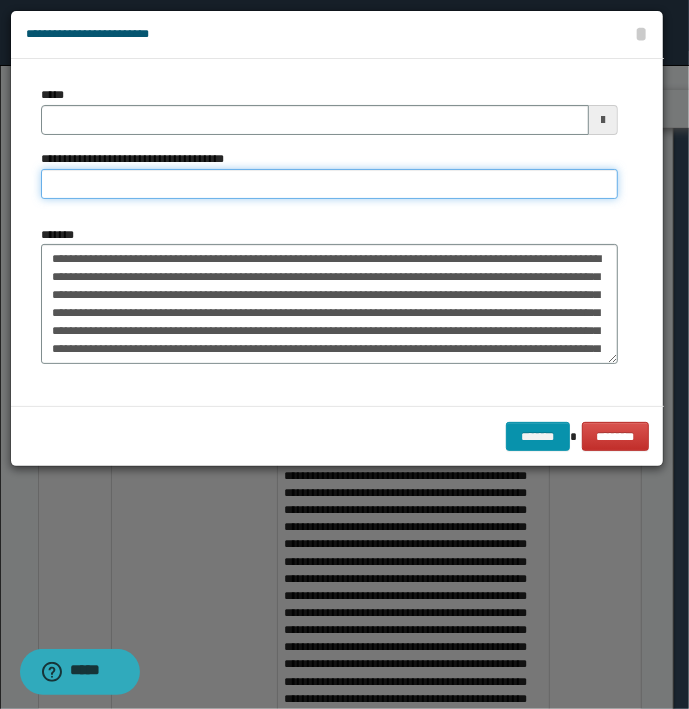 type on "**********" 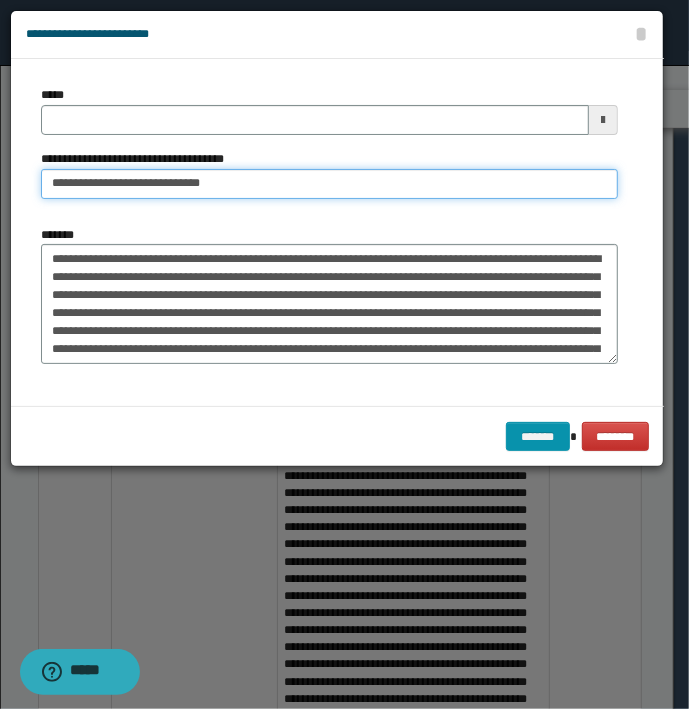 type 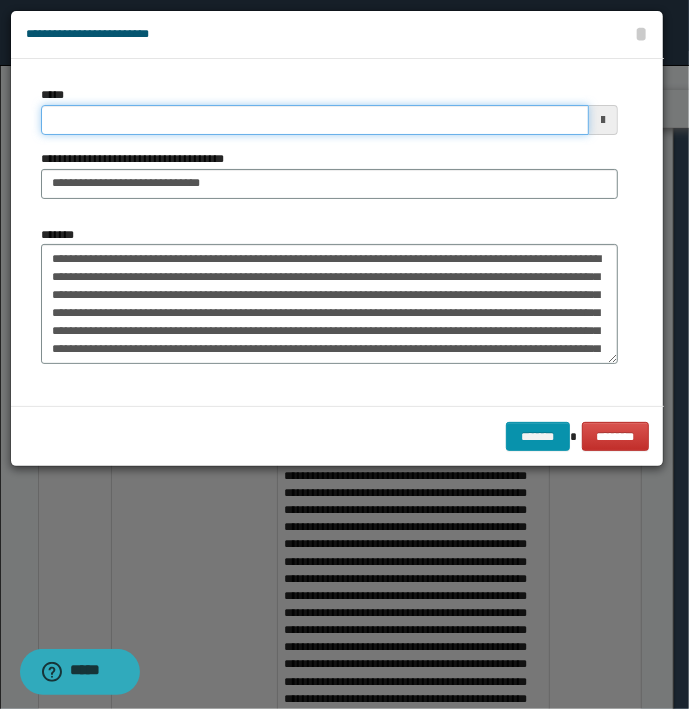 click on "*****" at bounding box center [315, 120] 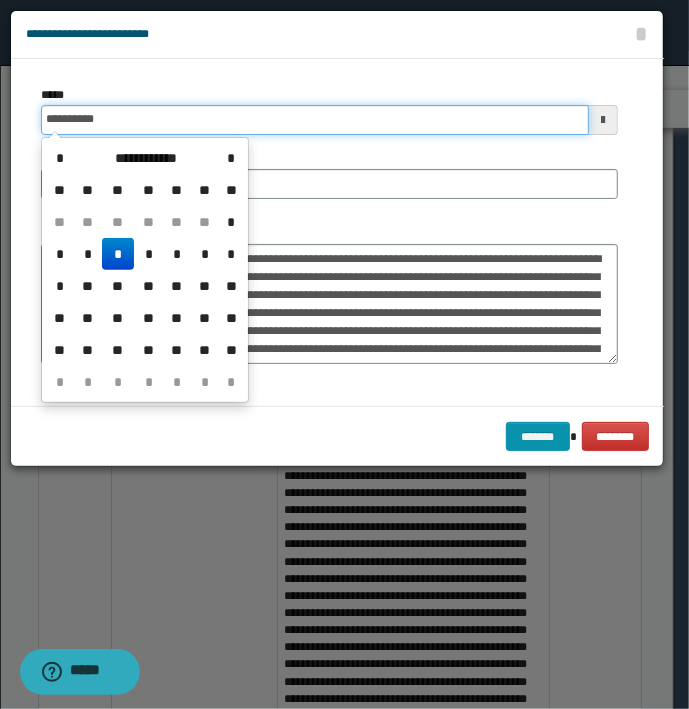 type on "**********" 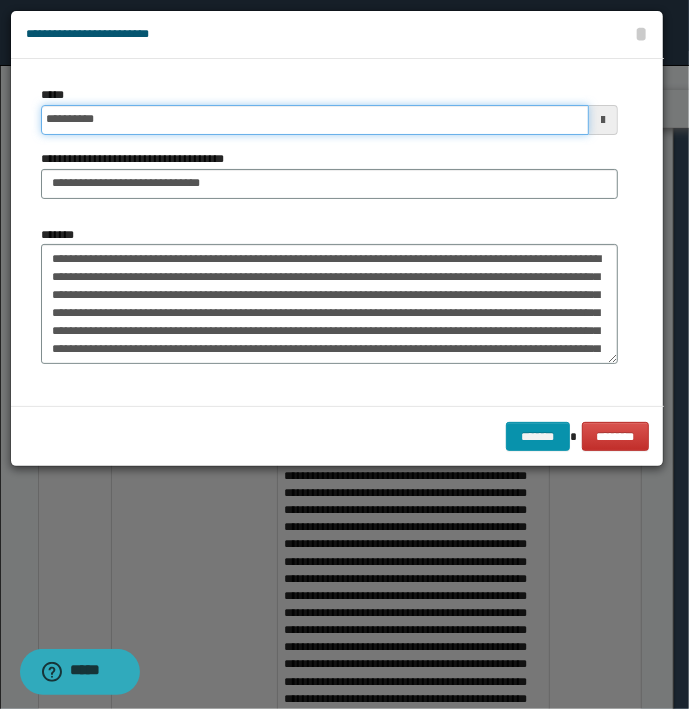 click on "*******" at bounding box center (538, 437) 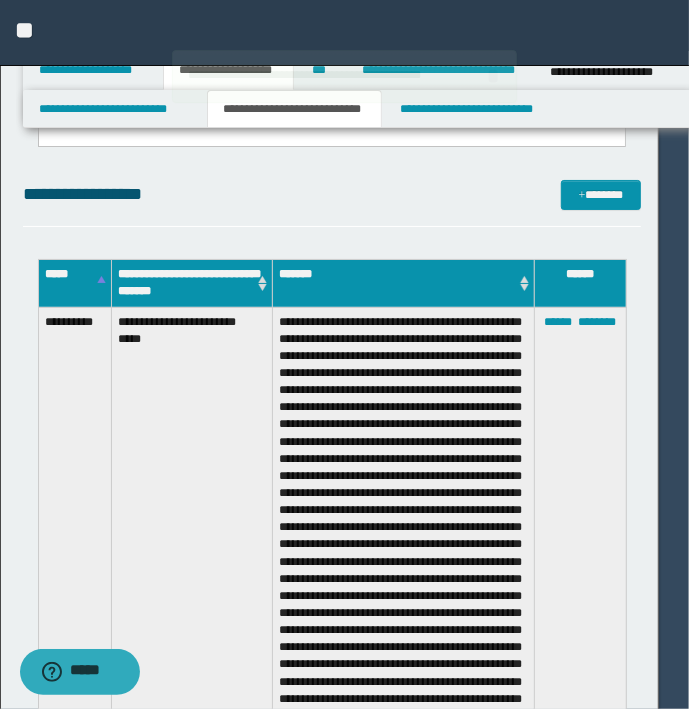 type 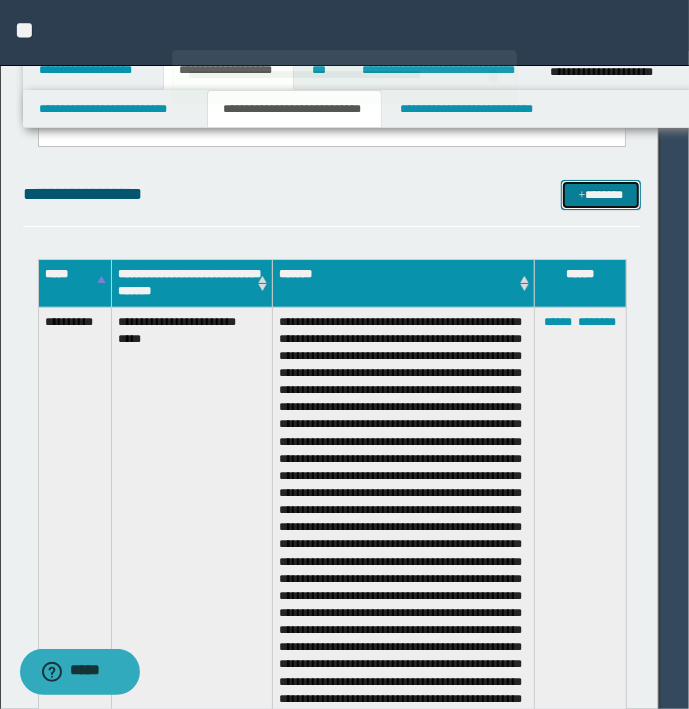 type 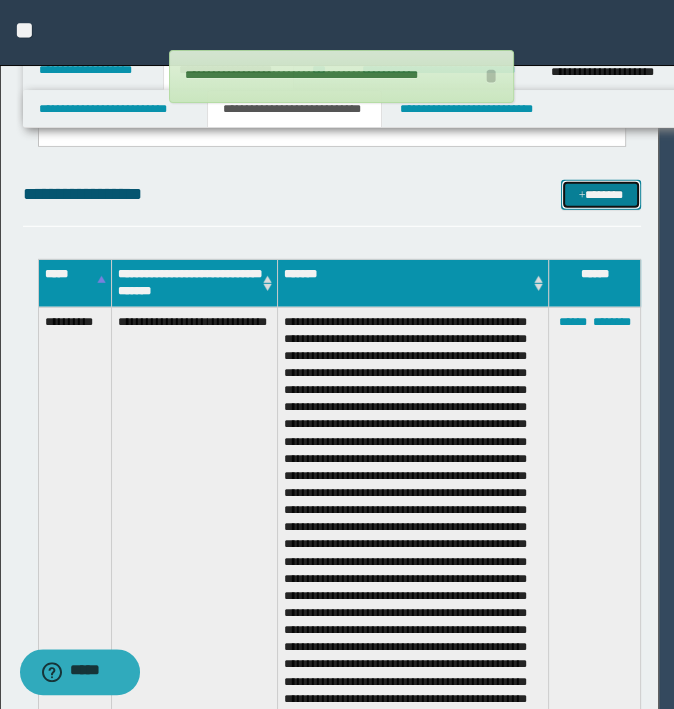 click on "*******" at bounding box center (600, 195) 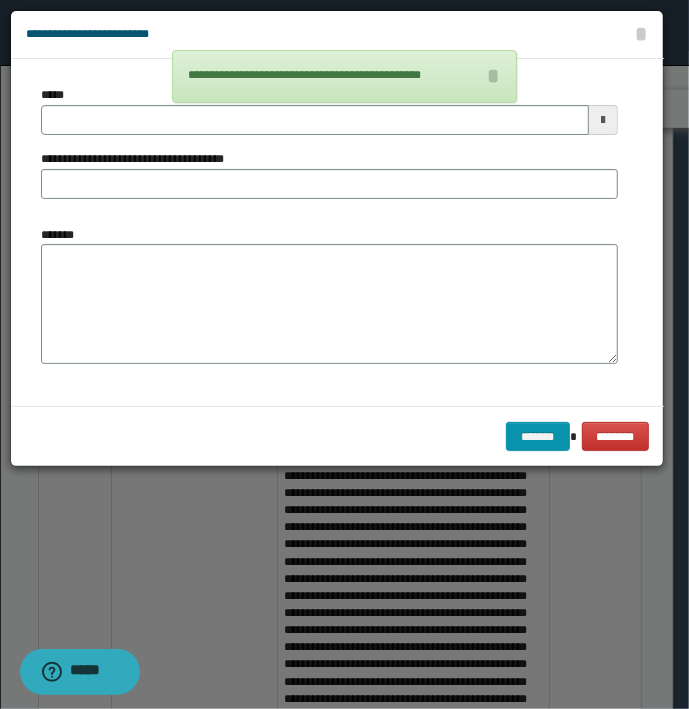 type 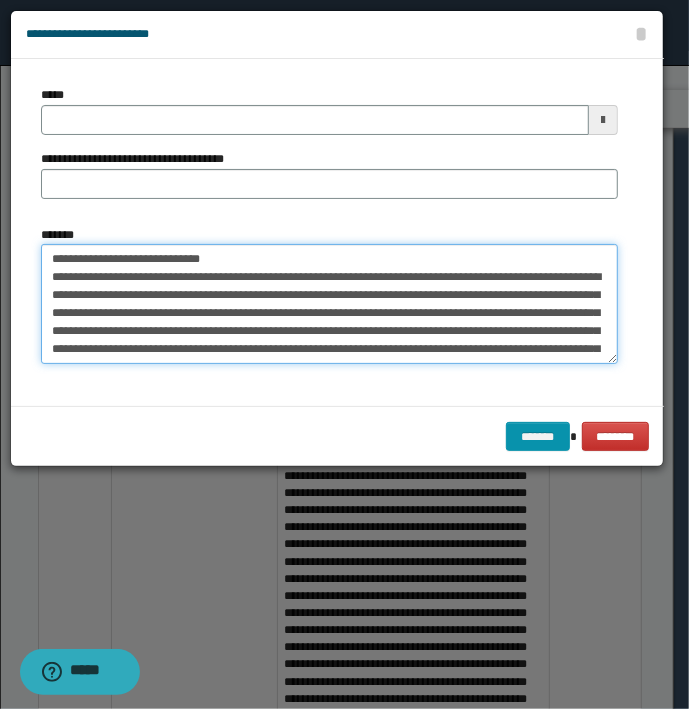 drag, startPoint x: 260, startPoint y: 269, endPoint x: 242, endPoint y: 257, distance: 21.633308 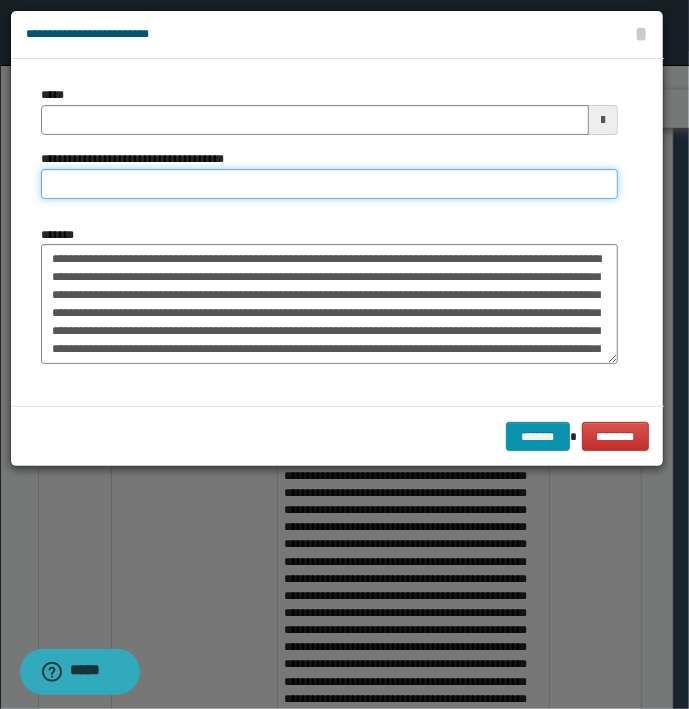 type on "**********" 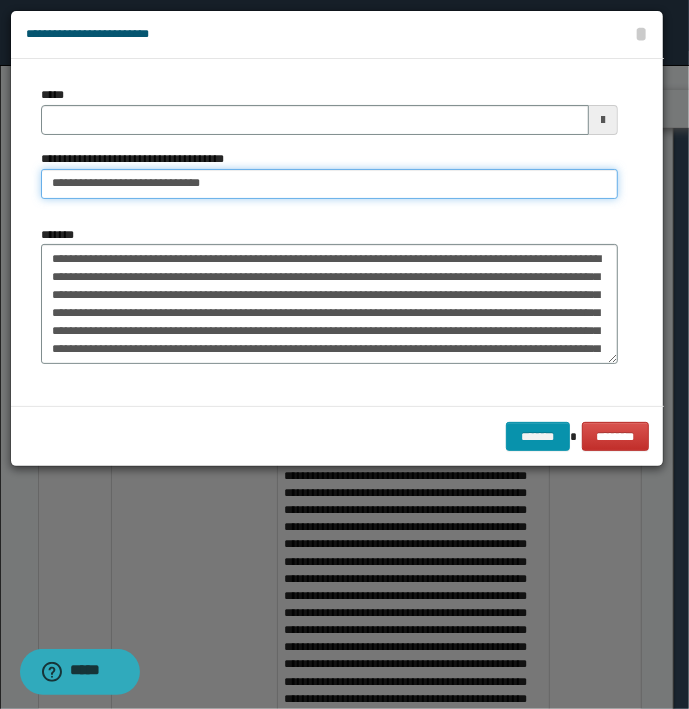 type 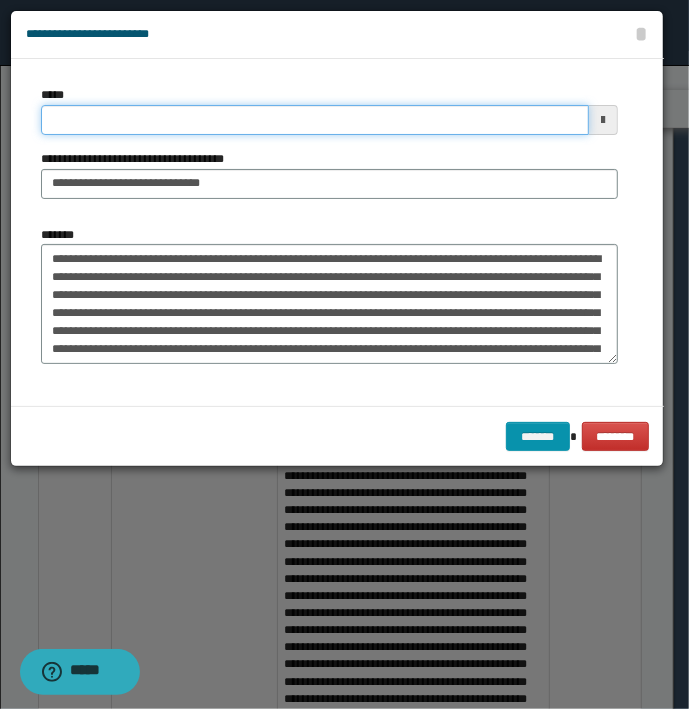 click on "*****" at bounding box center [315, 120] 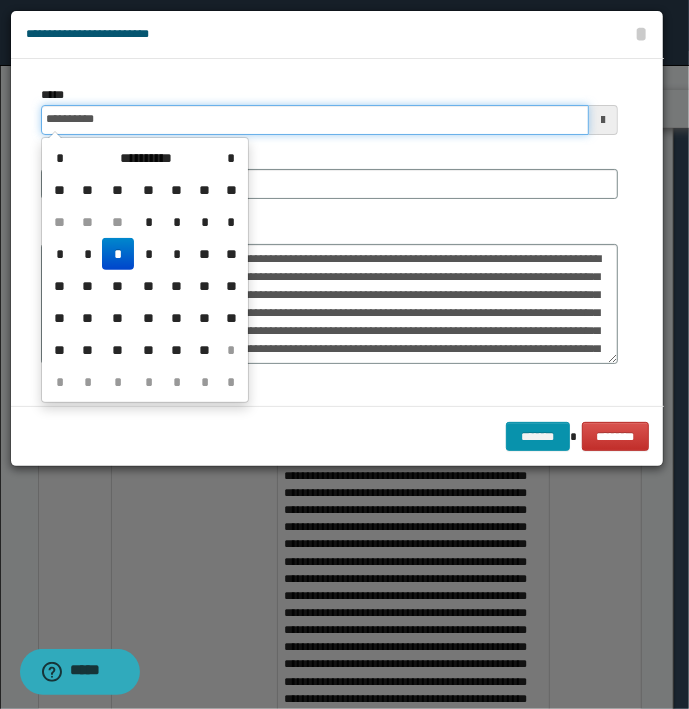 type on "**********" 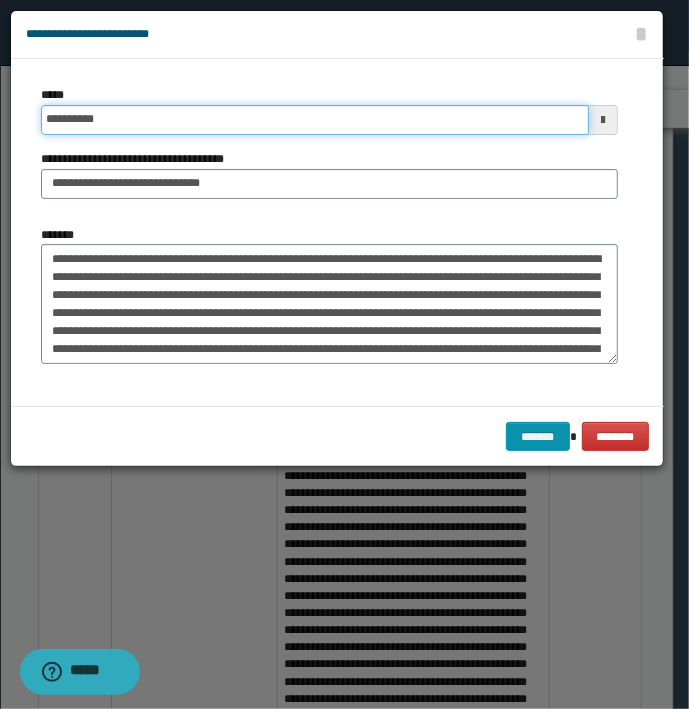 click on "*******" at bounding box center (538, 437) 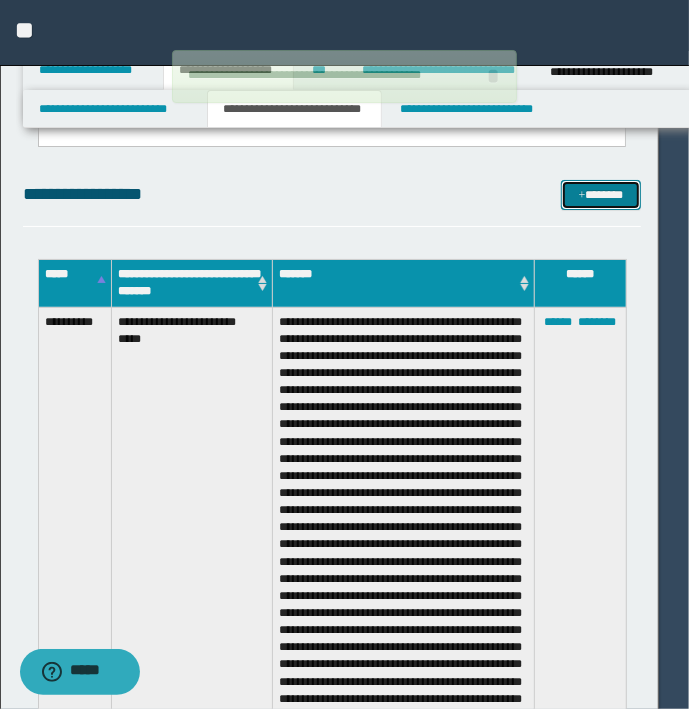 type 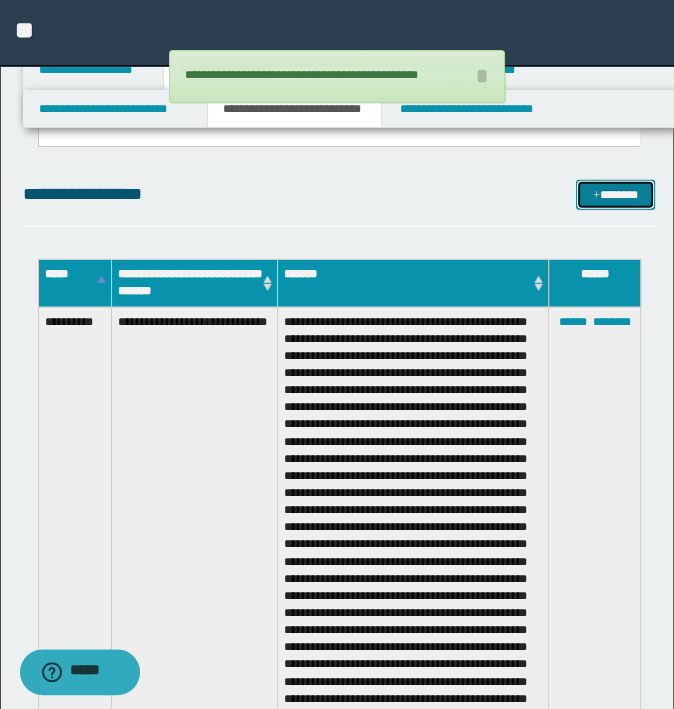 click on "*******" at bounding box center (615, 195) 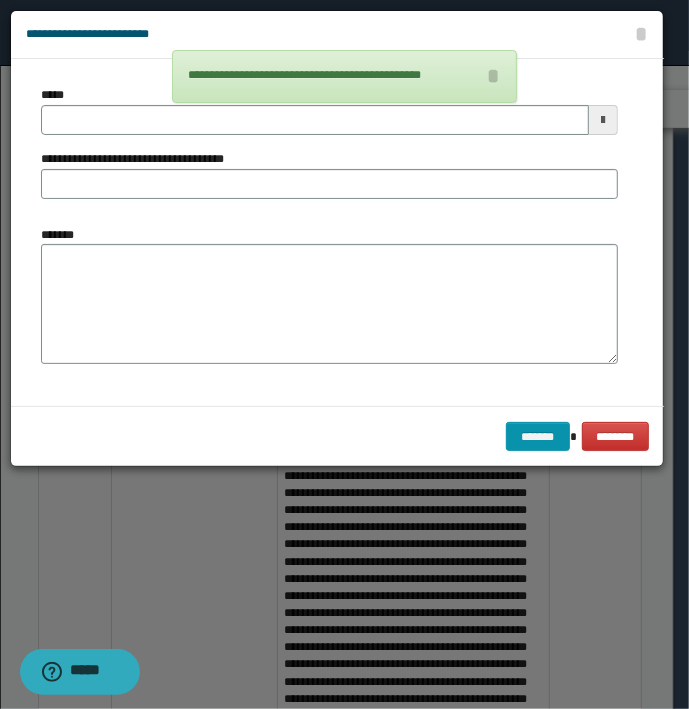 type 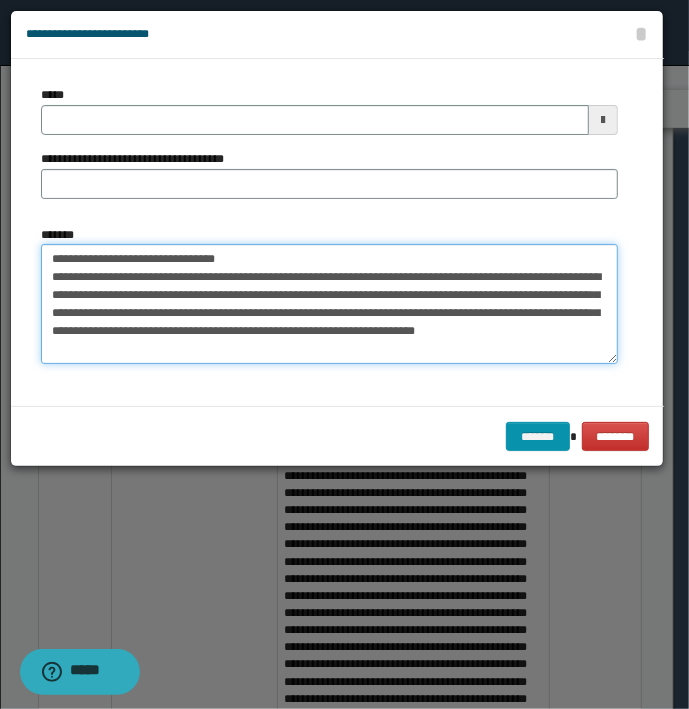 click on "**********" at bounding box center (329, 304) 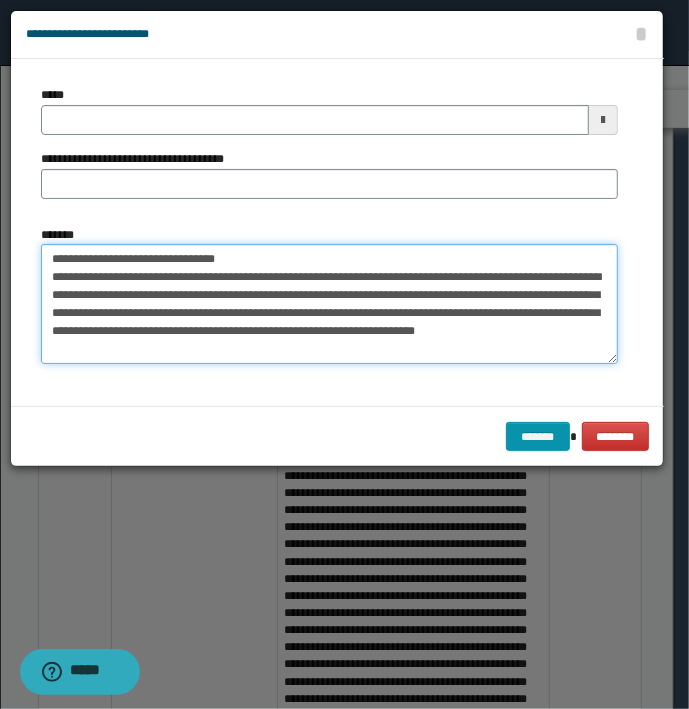 type on "**********" 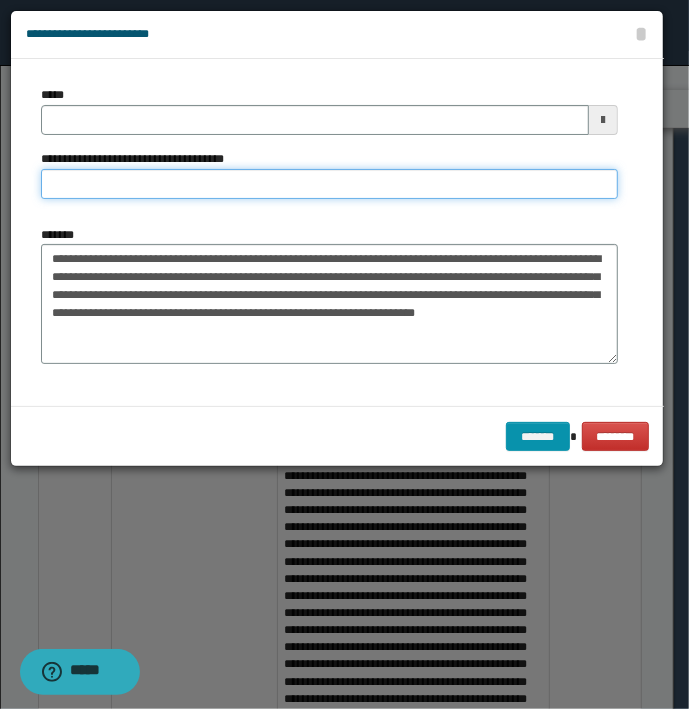 type on "**********" 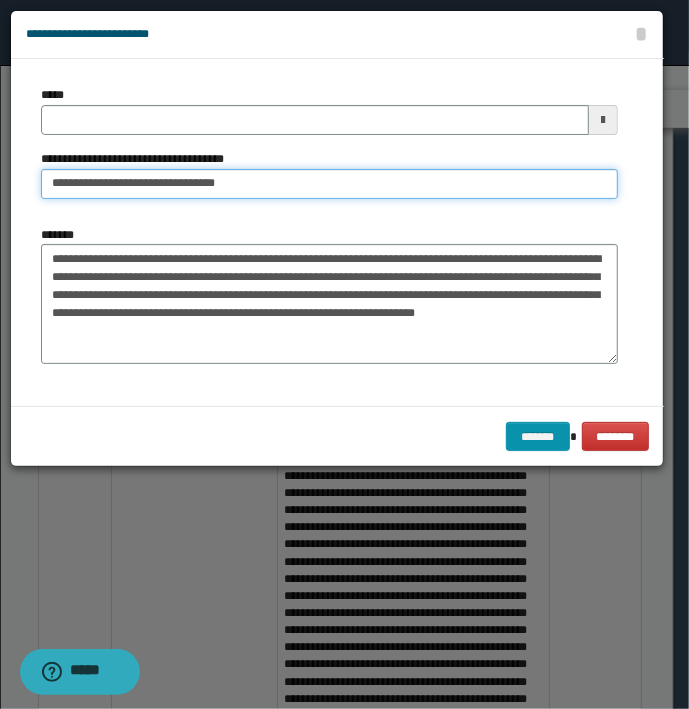 type 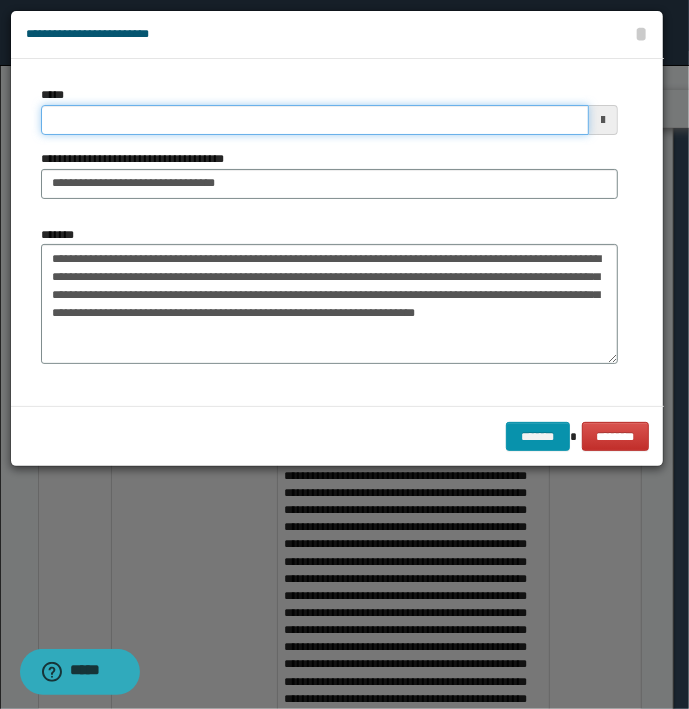 click on "*****" at bounding box center (315, 120) 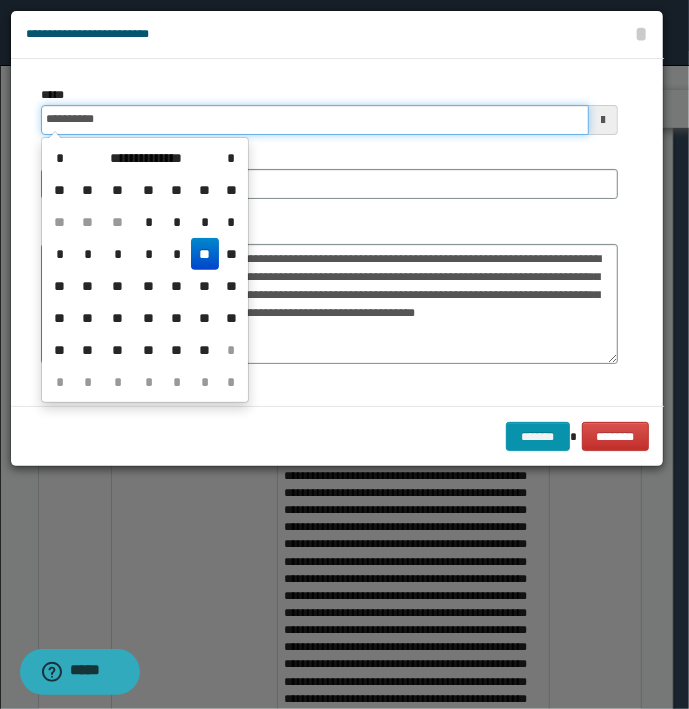 type on "**********" 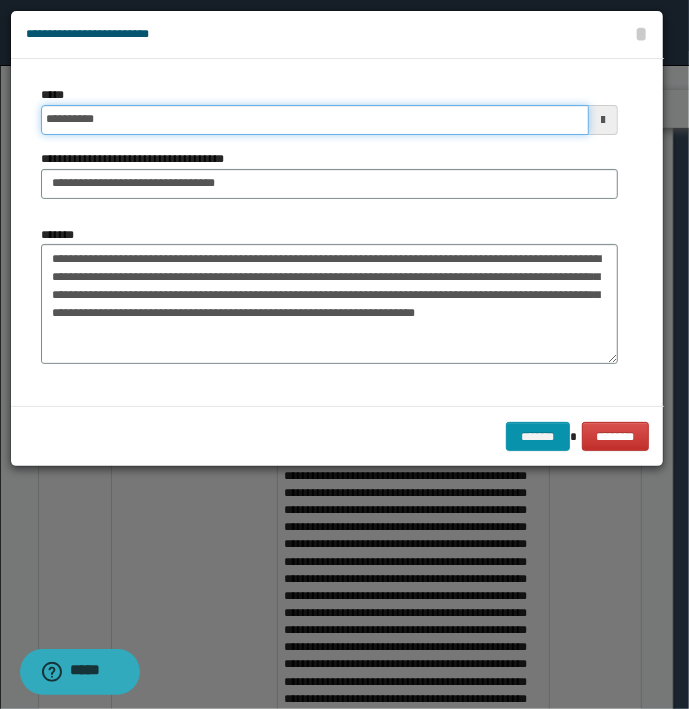 click on "*******" at bounding box center (538, 437) 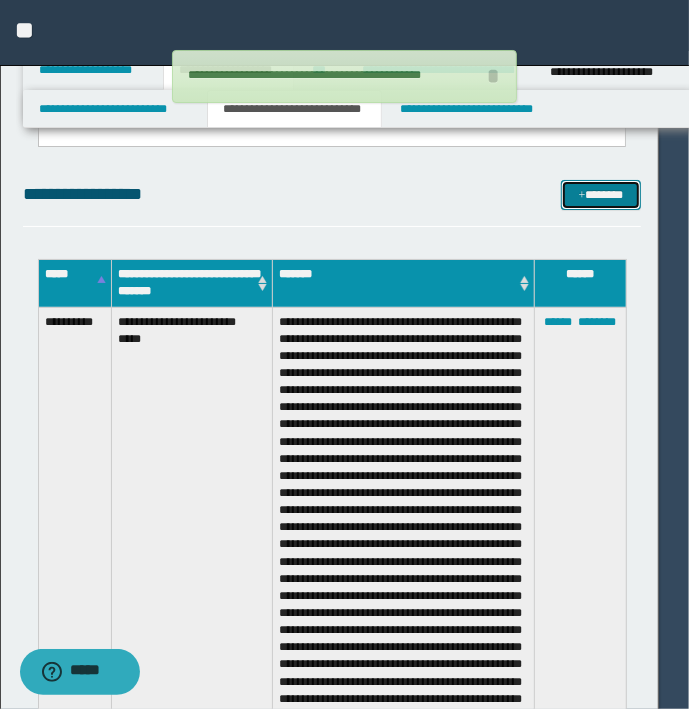 type 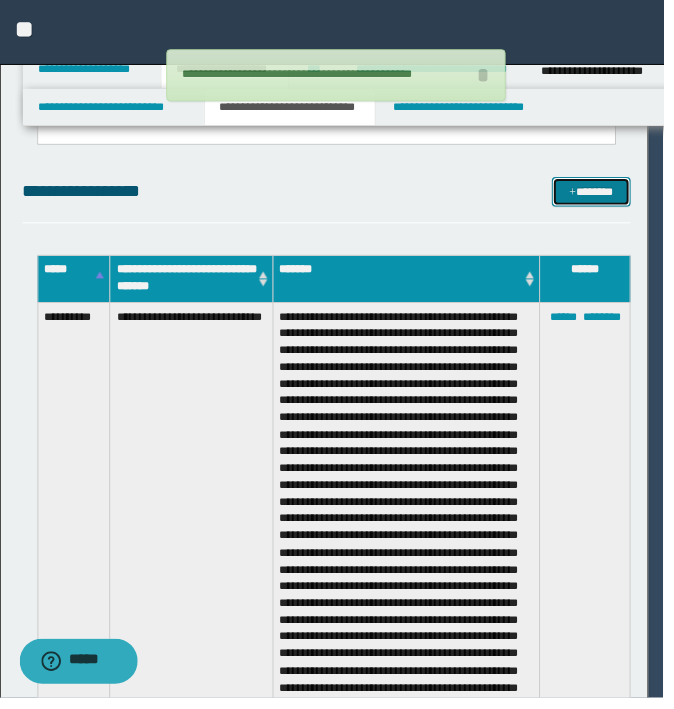click on "*******" at bounding box center [600, 195] 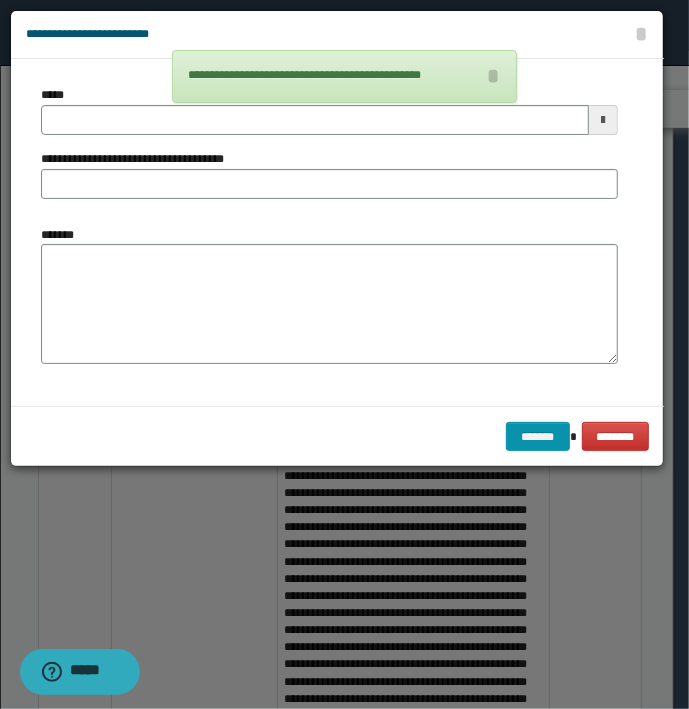 type 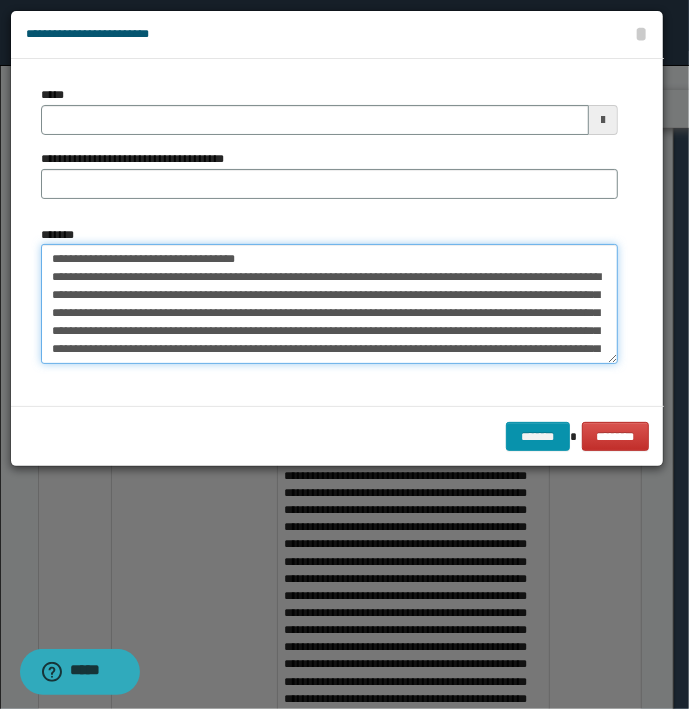 click on "*******" at bounding box center (329, 304) 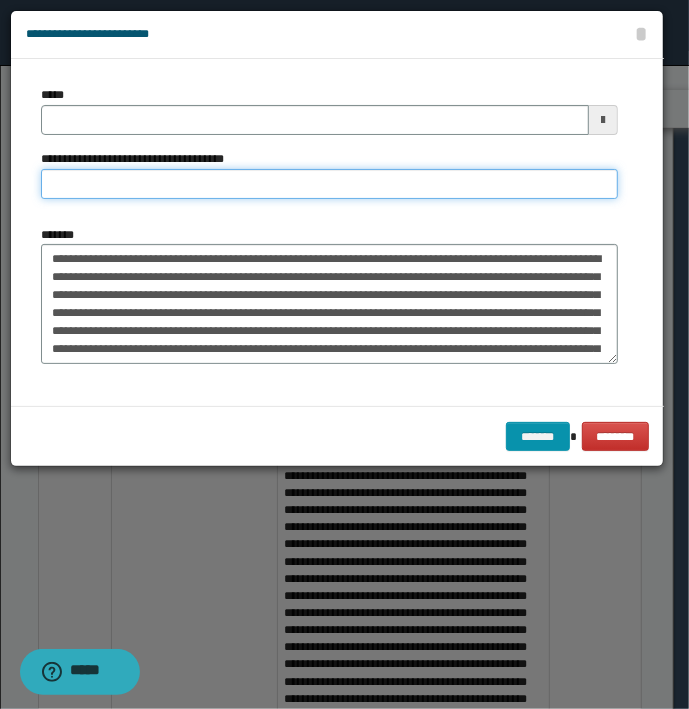 type on "**********" 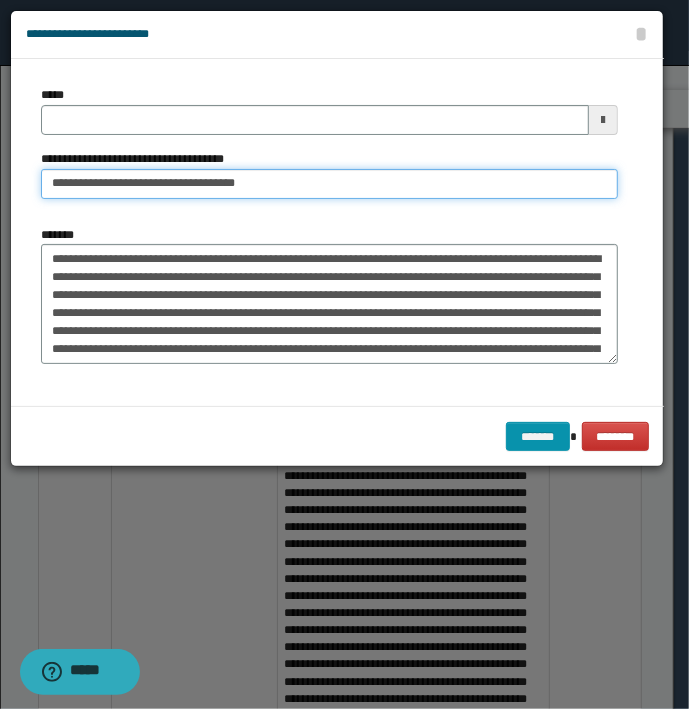 type 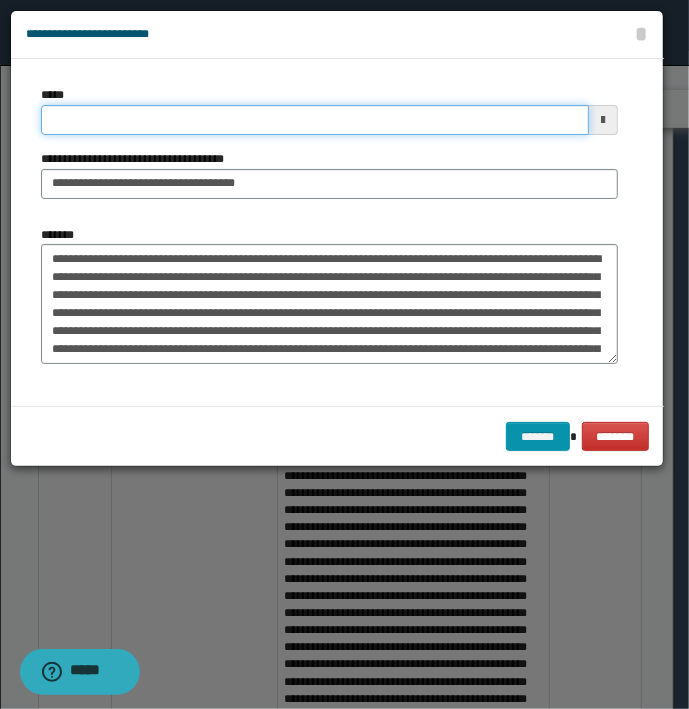 click on "*****" at bounding box center [315, 120] 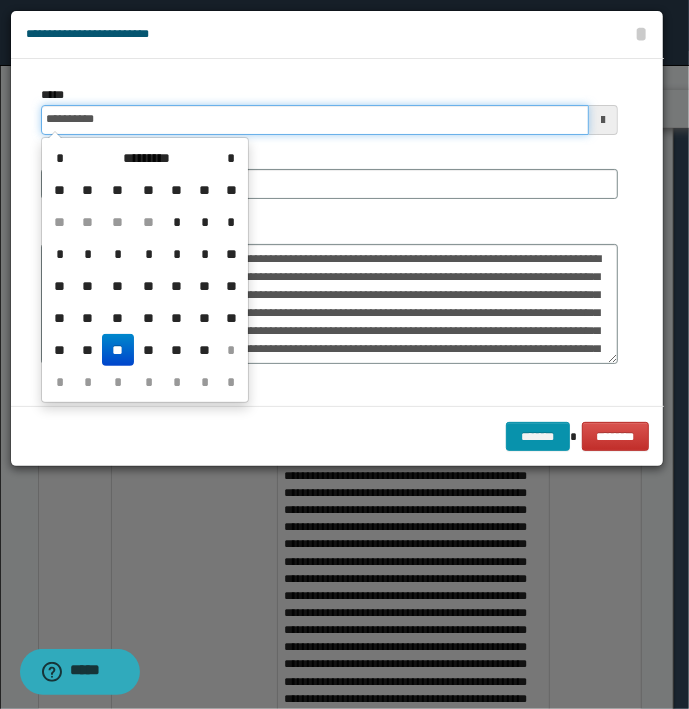 type on "**********" 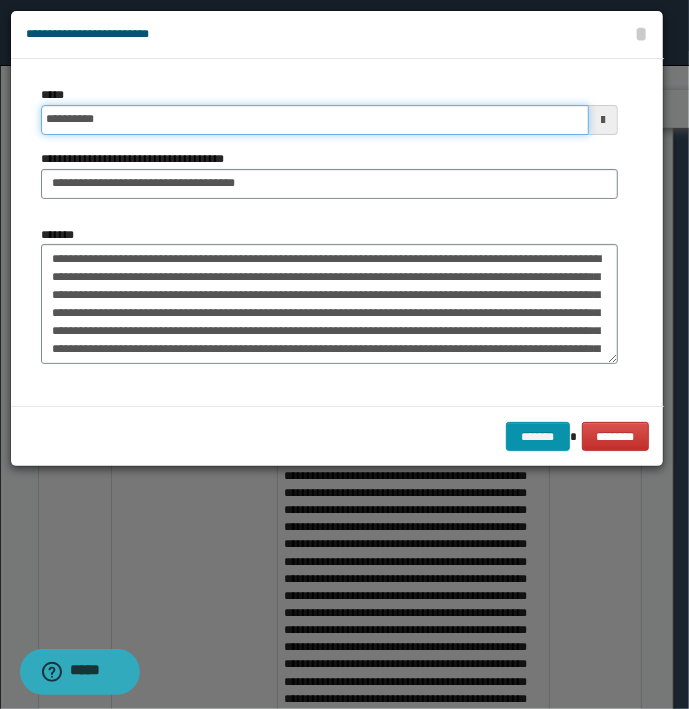 click on "*******" at bounding box center (538, 437) 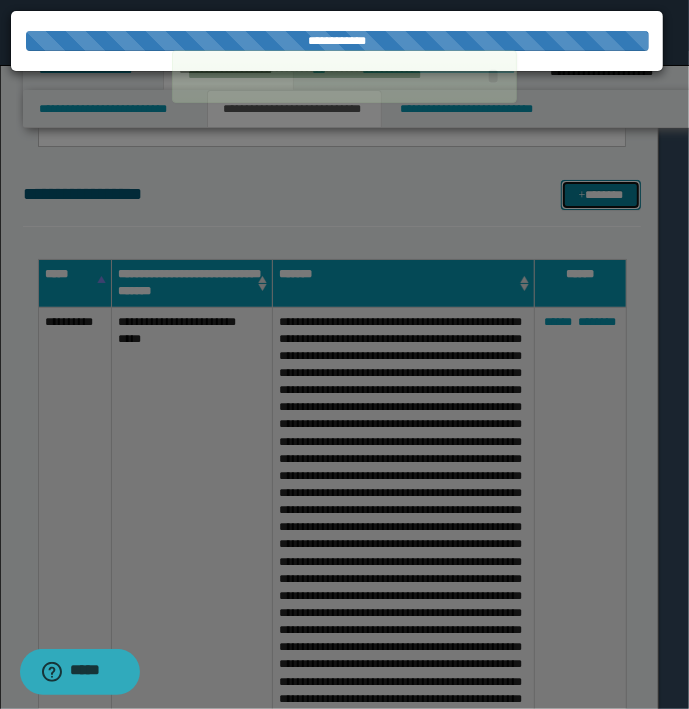 type 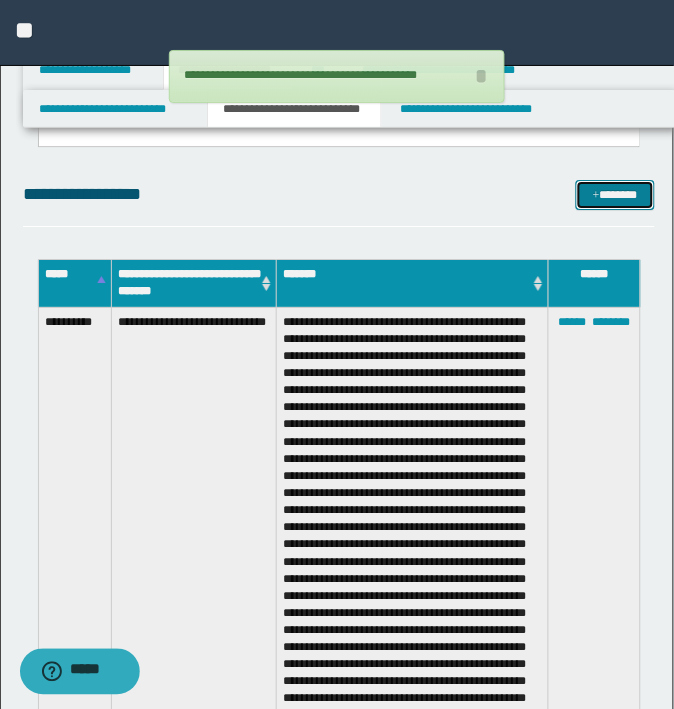 click on "*******" at bounding box center (615, 195) 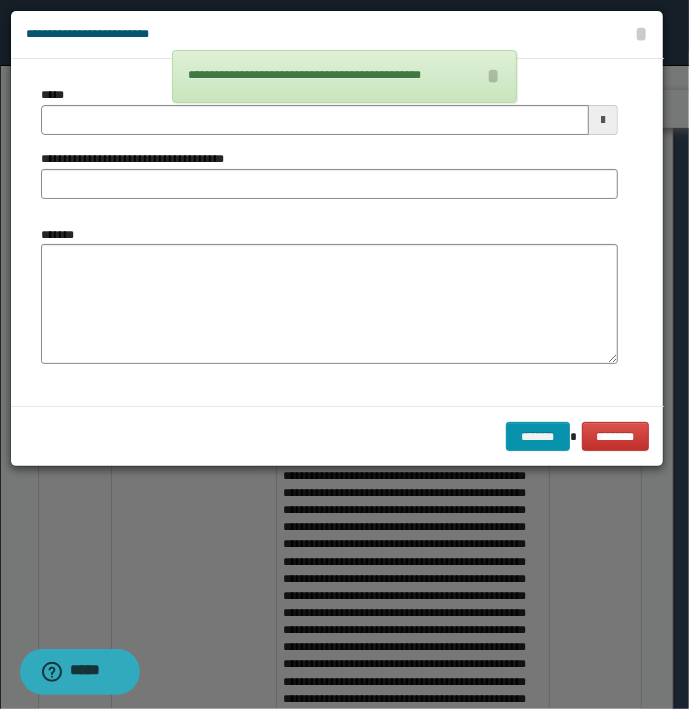 type 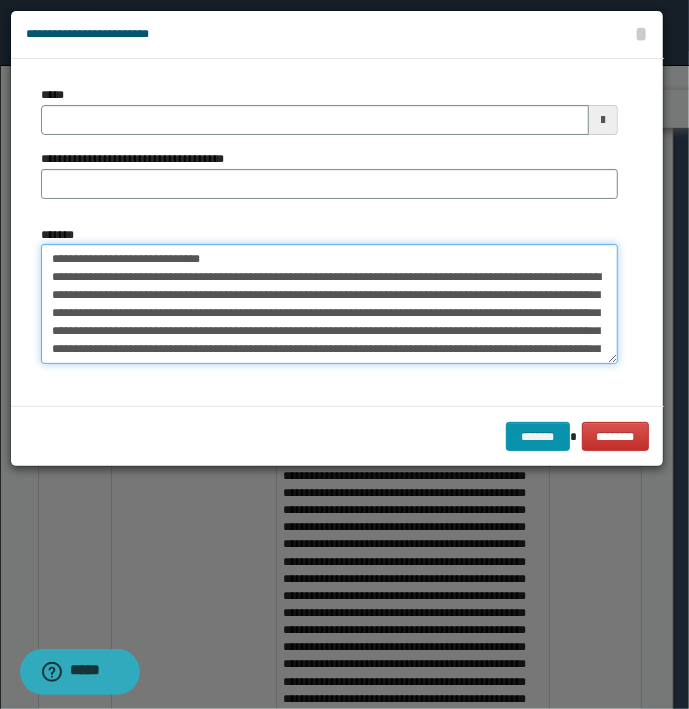 click on "**********" at bounding box center (329, 304) 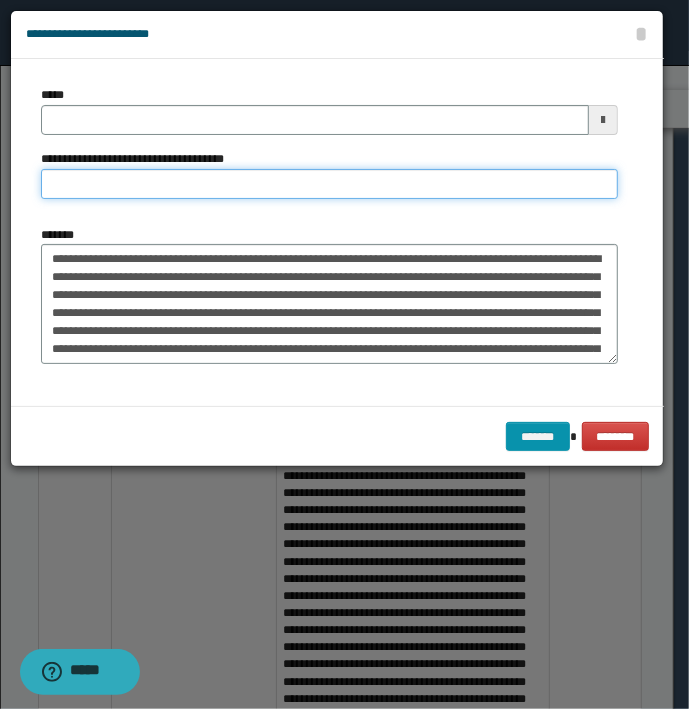 type on "**********" 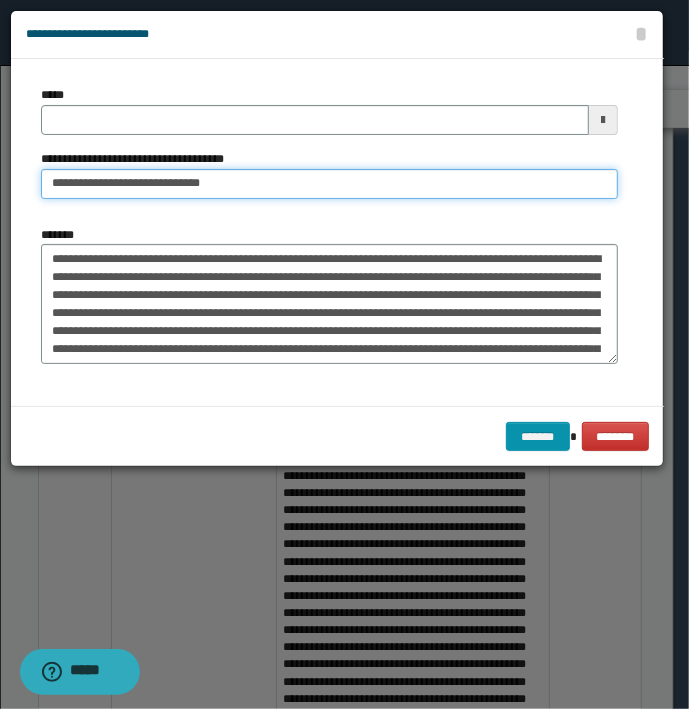 type 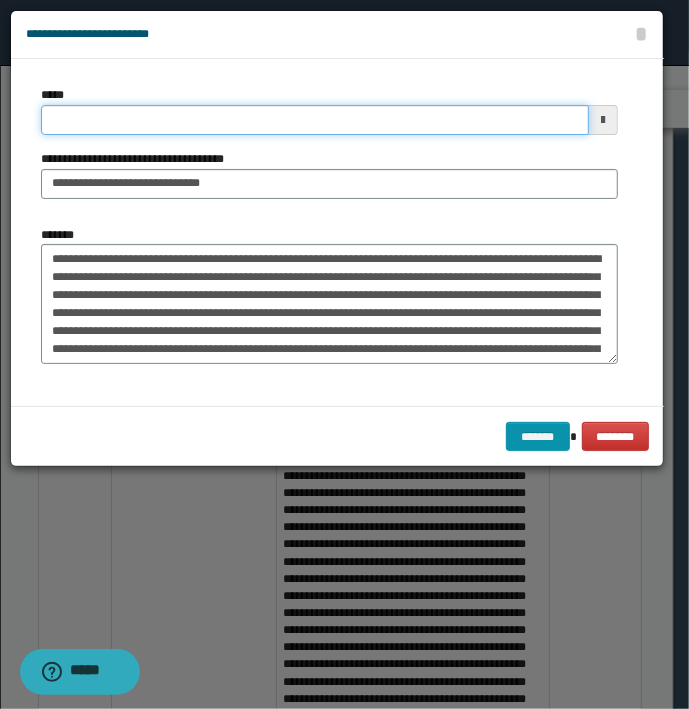 click on "*****" at bounding box center (315, 120) 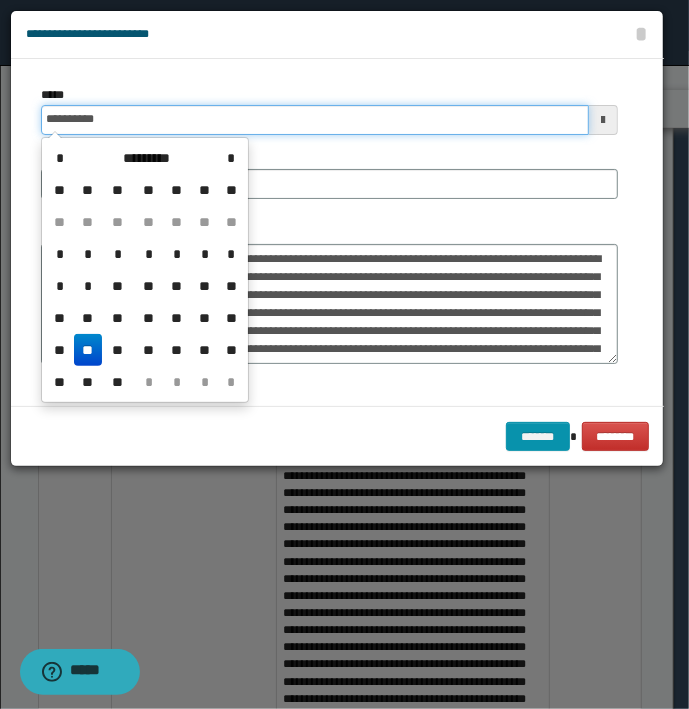 type on "**********" 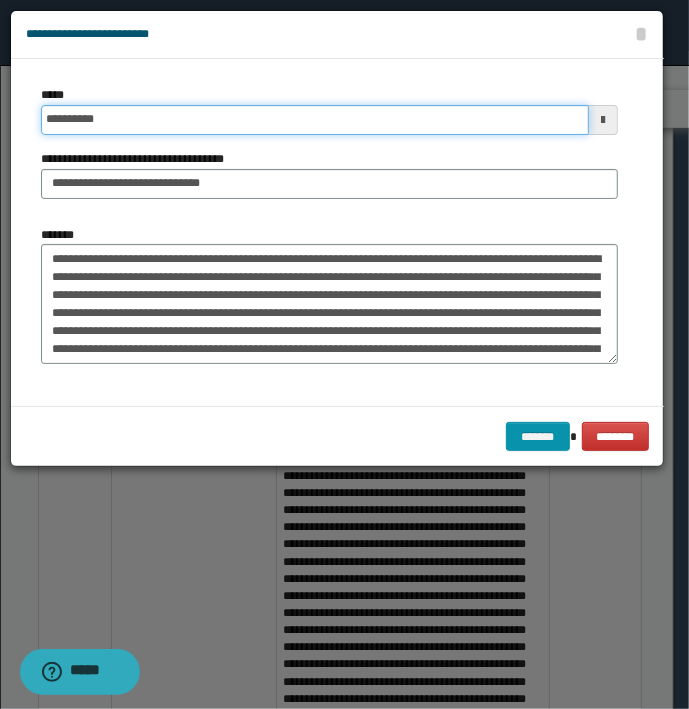 click on "*******" at bounding box center [538, 437] 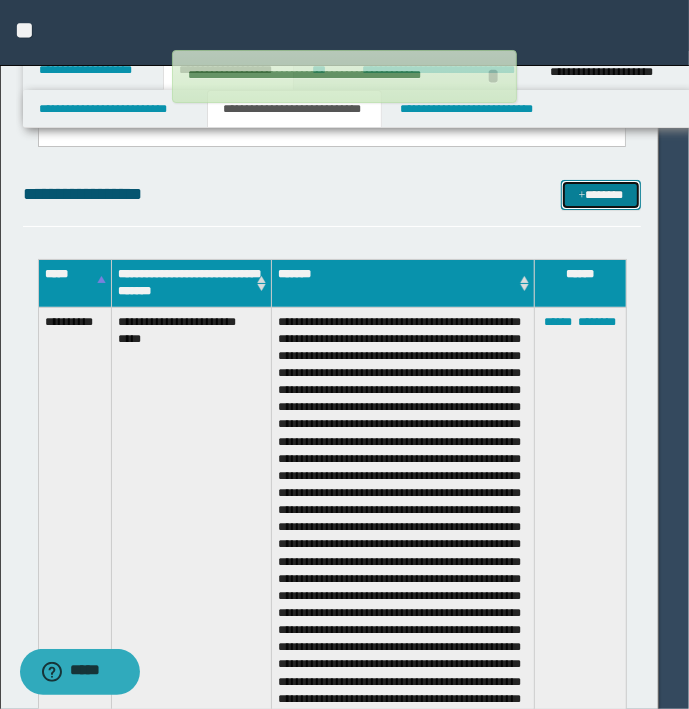 type 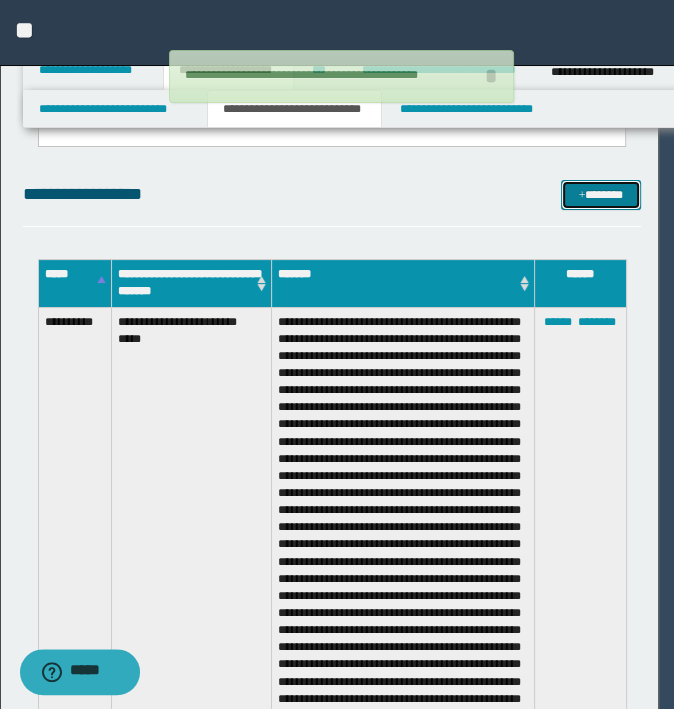click on "*******" at bounding box center [600, 195] 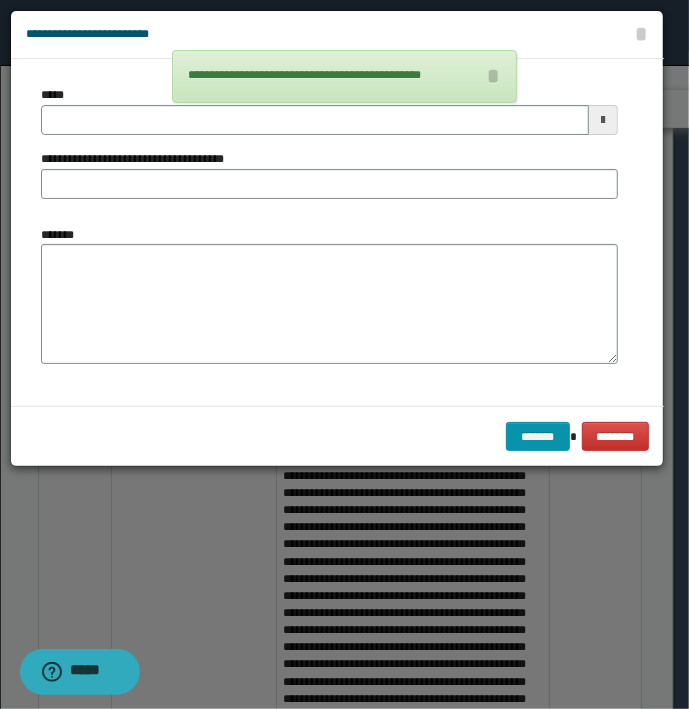 type 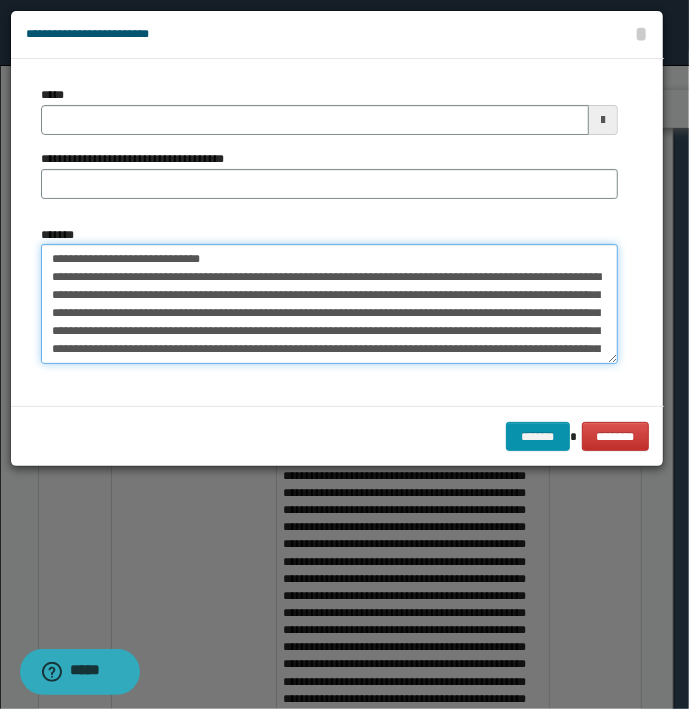 click on "*******" at bounding box center [329, 304] 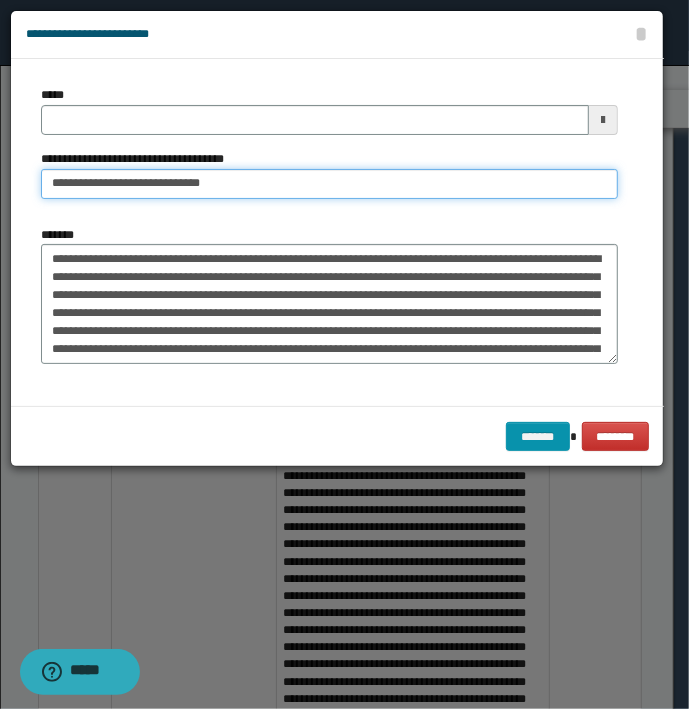 type on "**********" 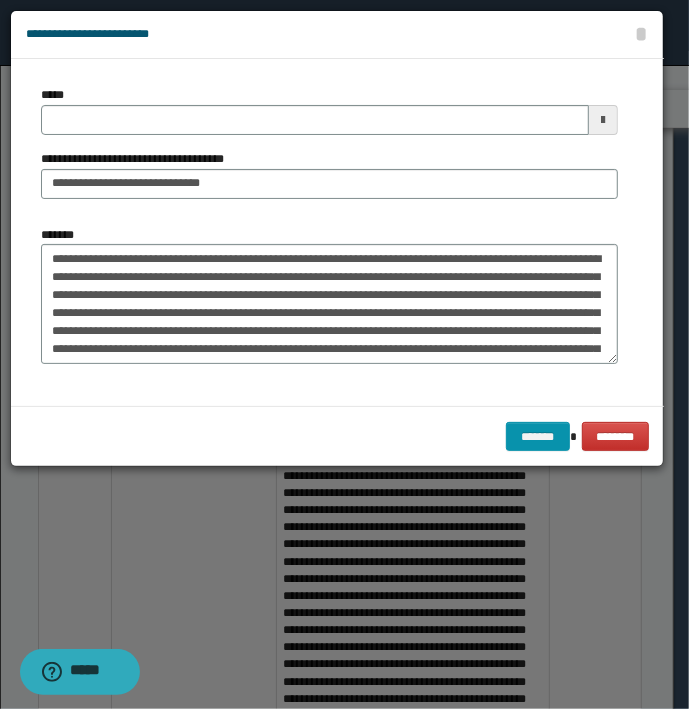 click on "**********" at bounding box center (329, 150) 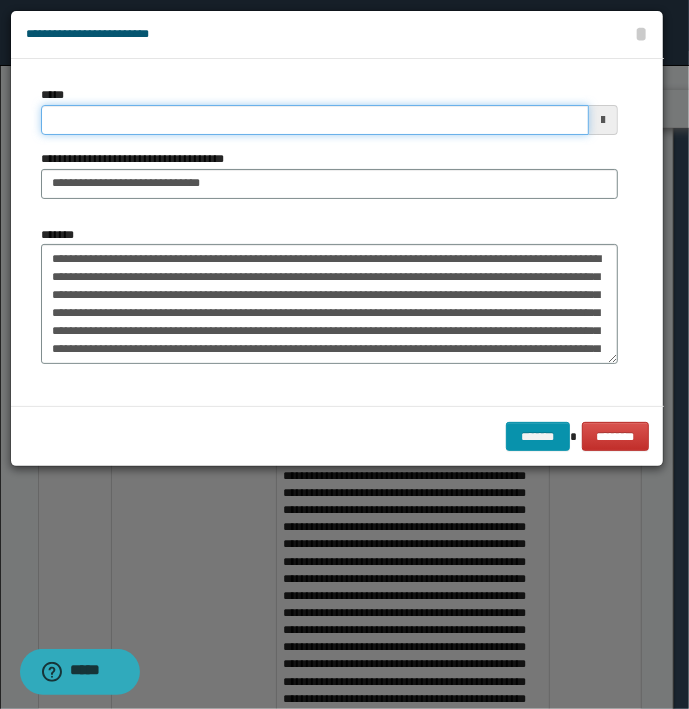 click on "*****" at bounding box center [315, 120] 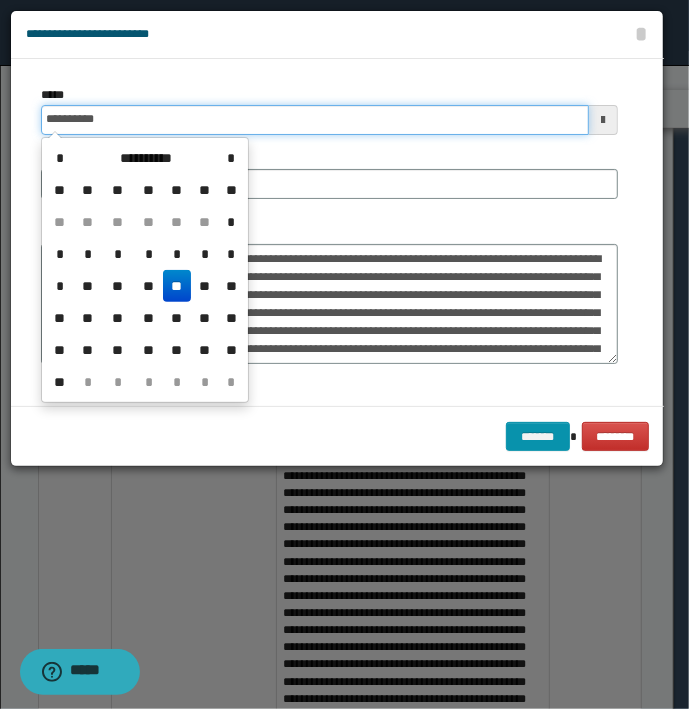 type on "**********" 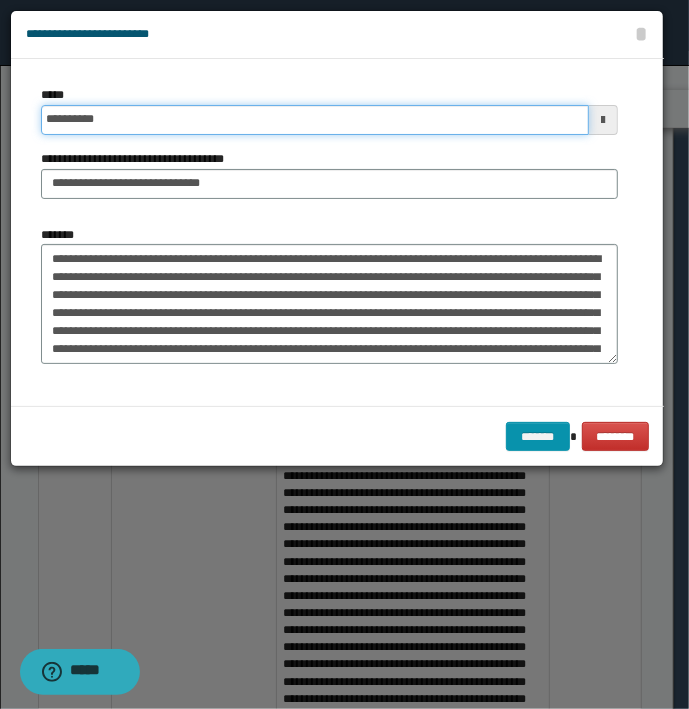 click on "*******" at bounding box center [538, 437] 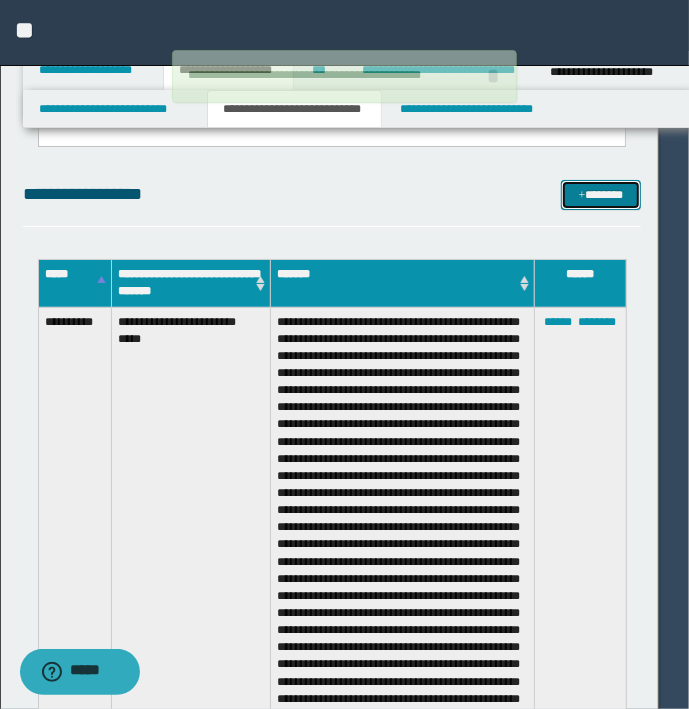 type 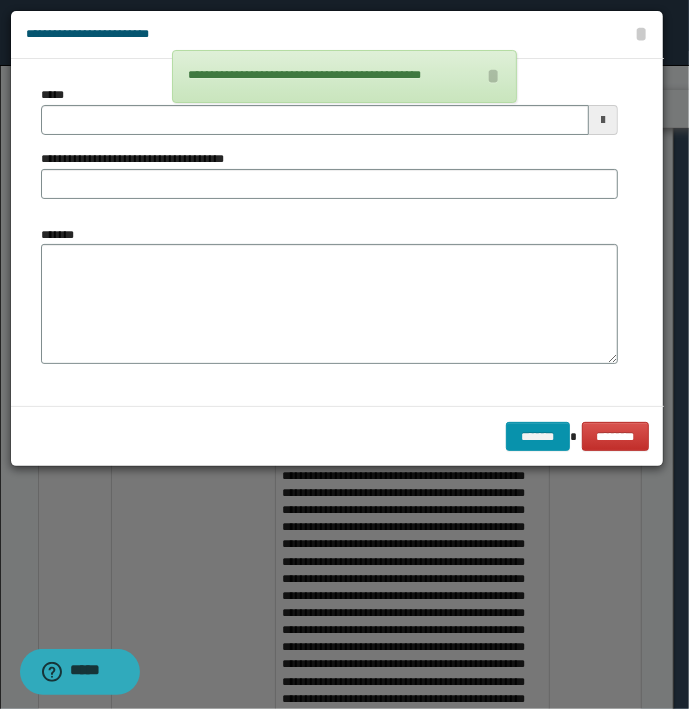 type 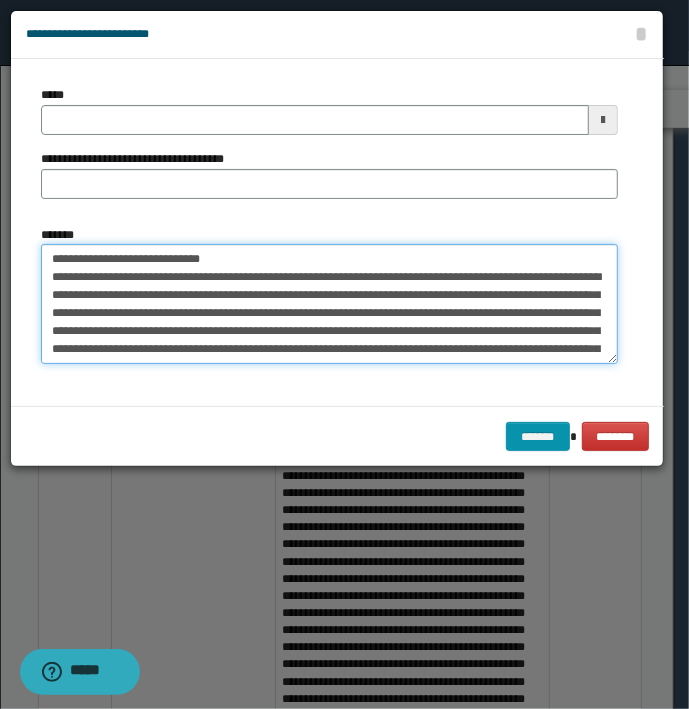 click on "*******" at bounding box center (329, 304) 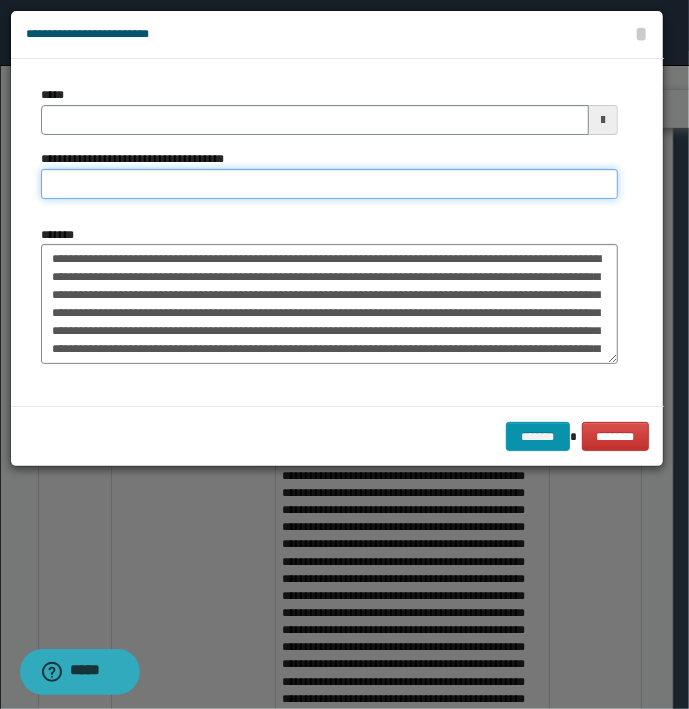type on "**********" 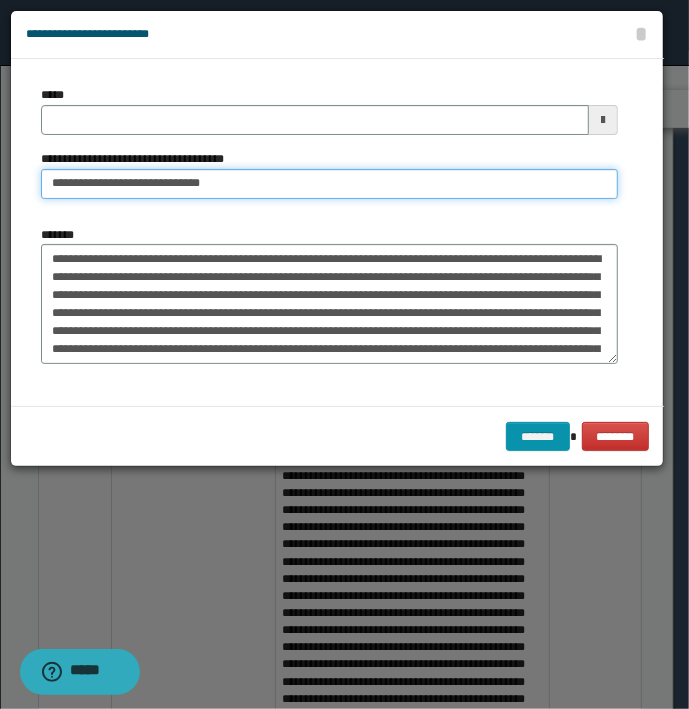 type 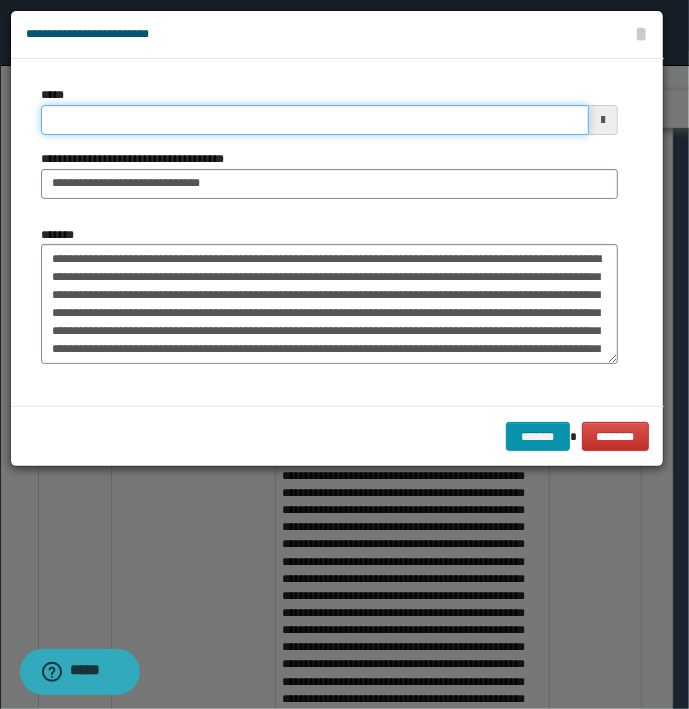 click on "*****" at bounding box center [315, 120] 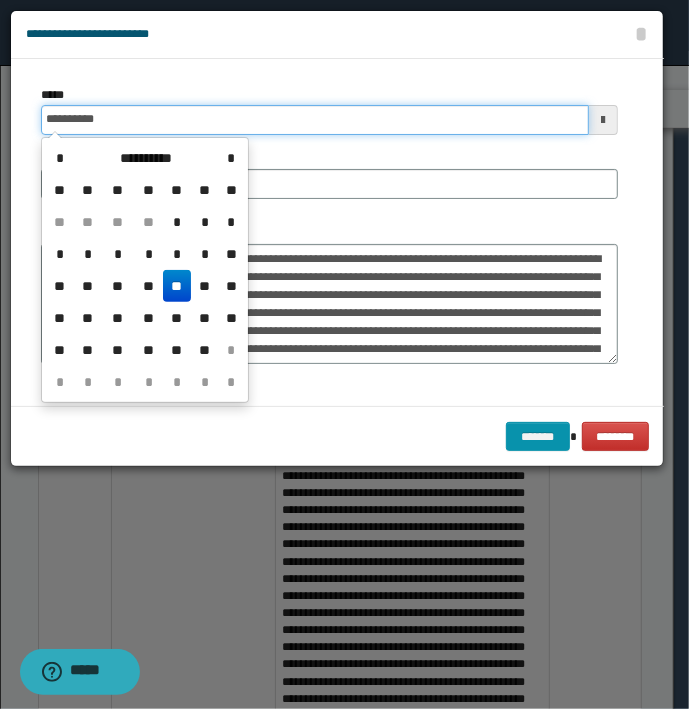 type on "**********" 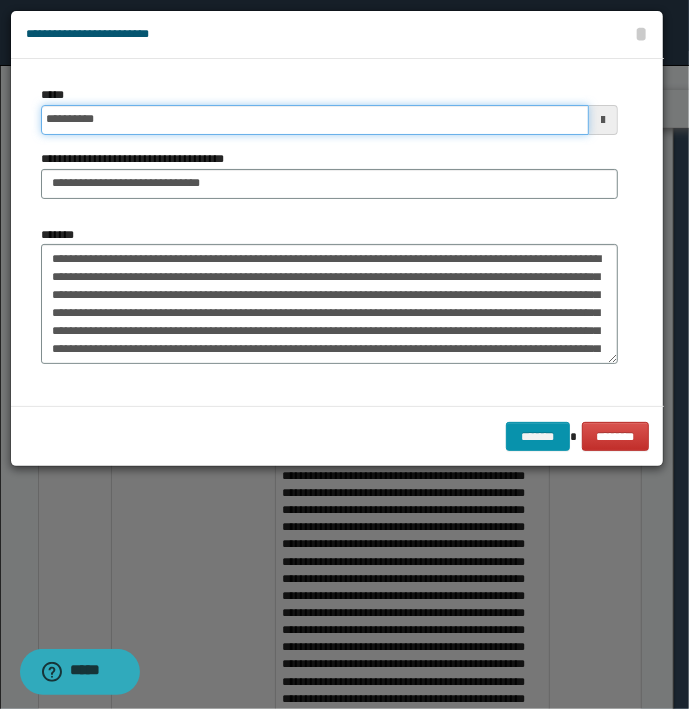 click on "*******" at bounding box center [538, 437] 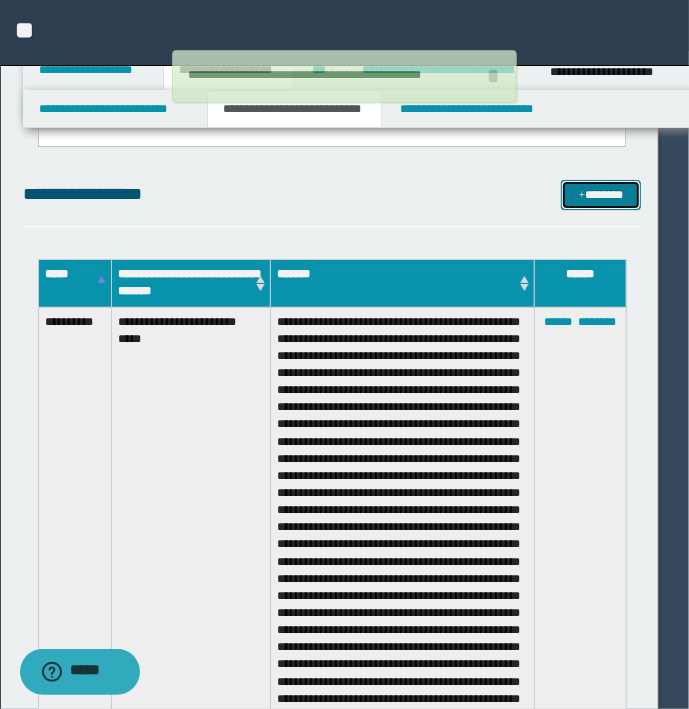 type 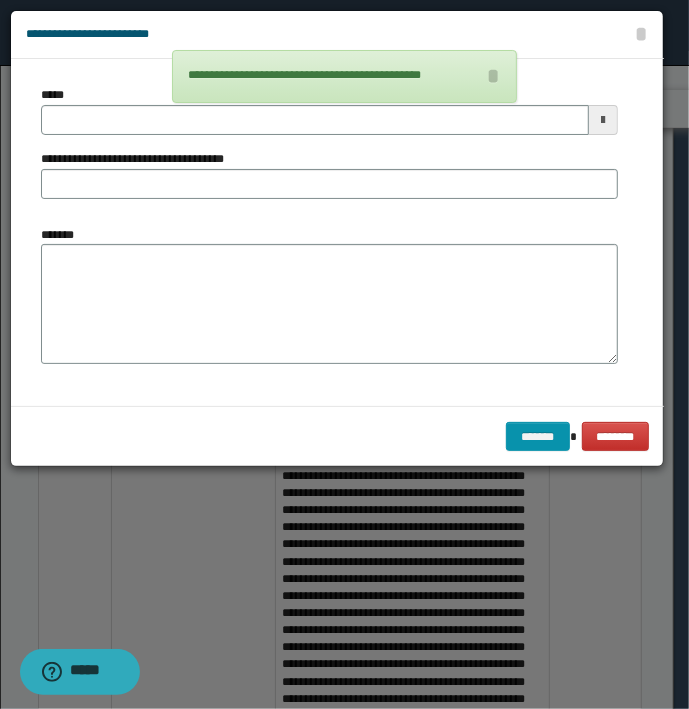 type 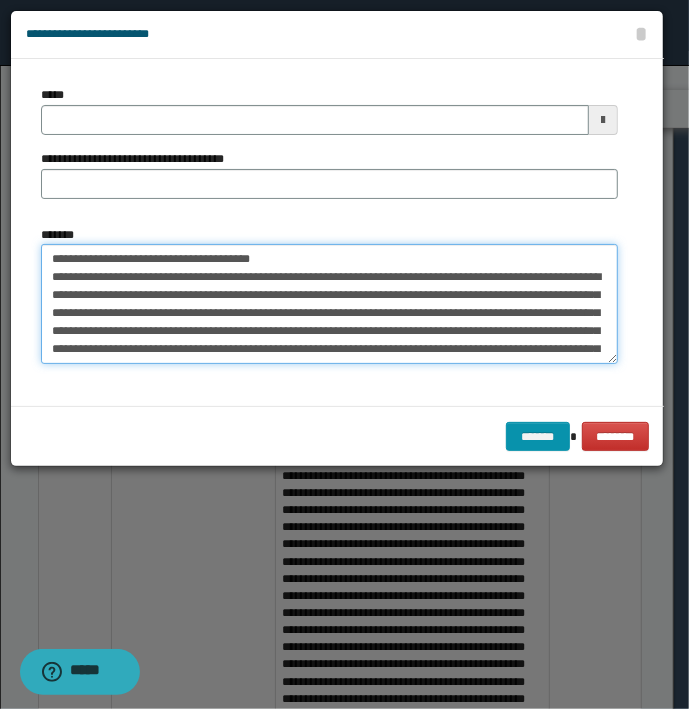 click on "**********" at bounding box center [329, 304] 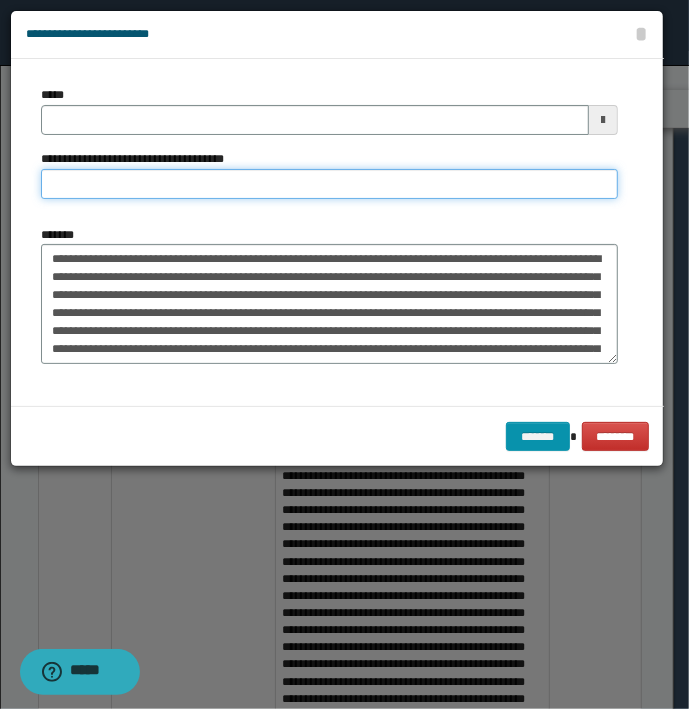 type on "**********" 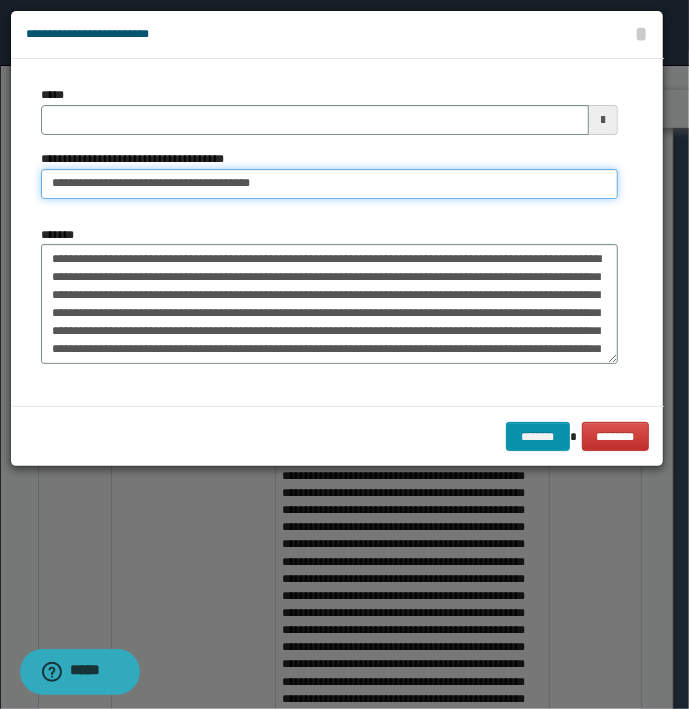 type 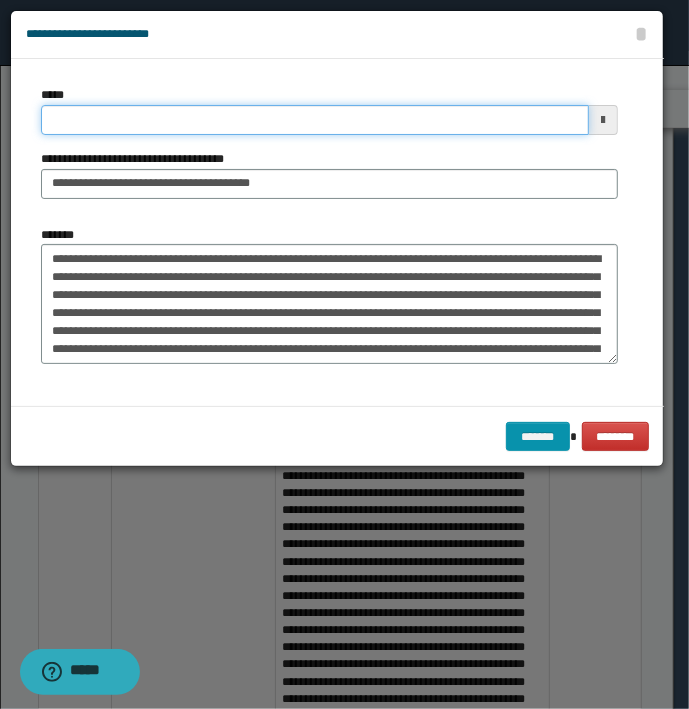 click on "*****" at bounding box center (315, 120) 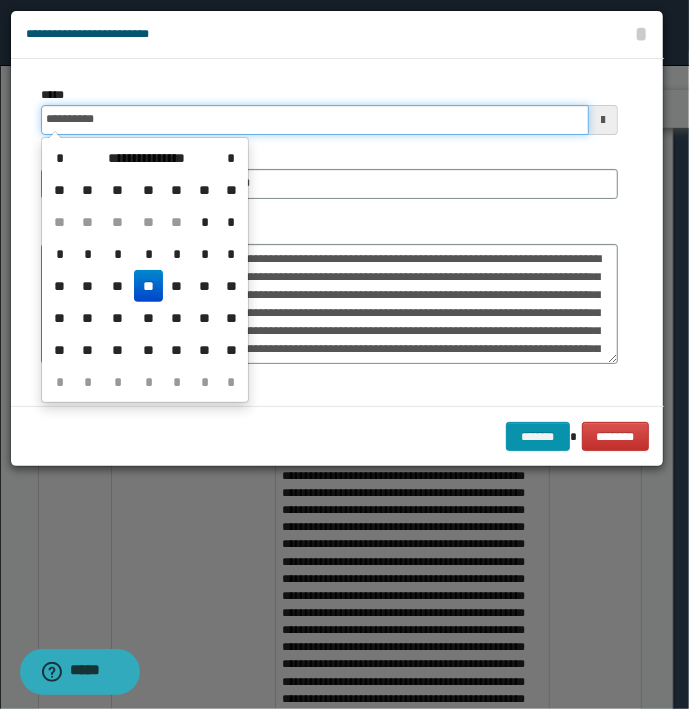 type on "**********" 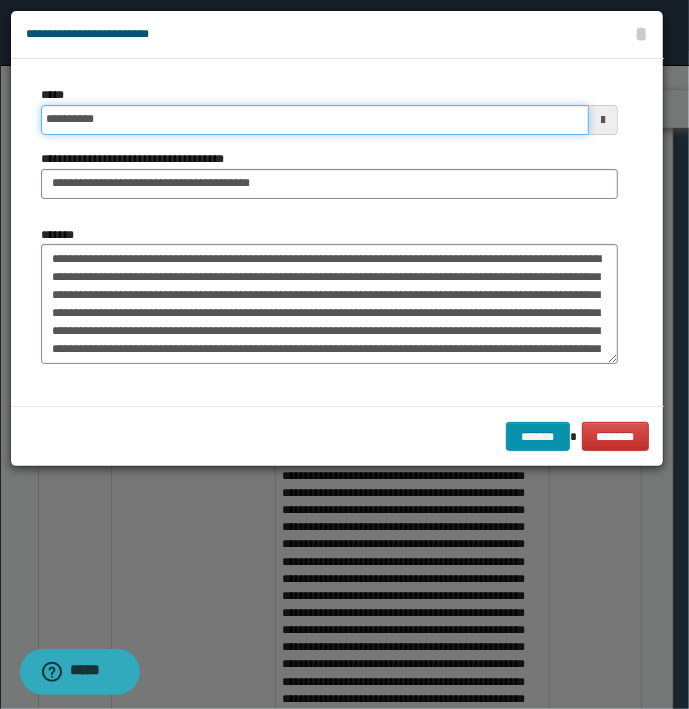 click on "*******" at bounding box center (538, 437) 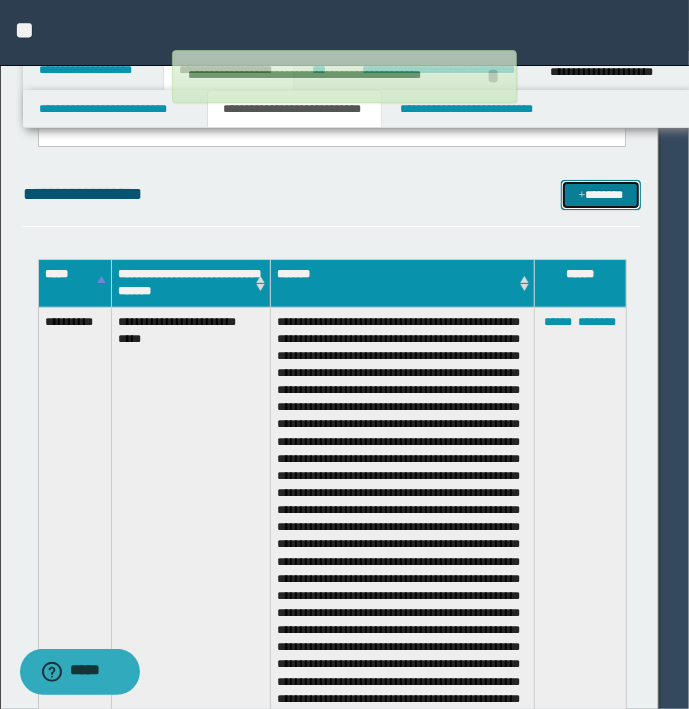 type 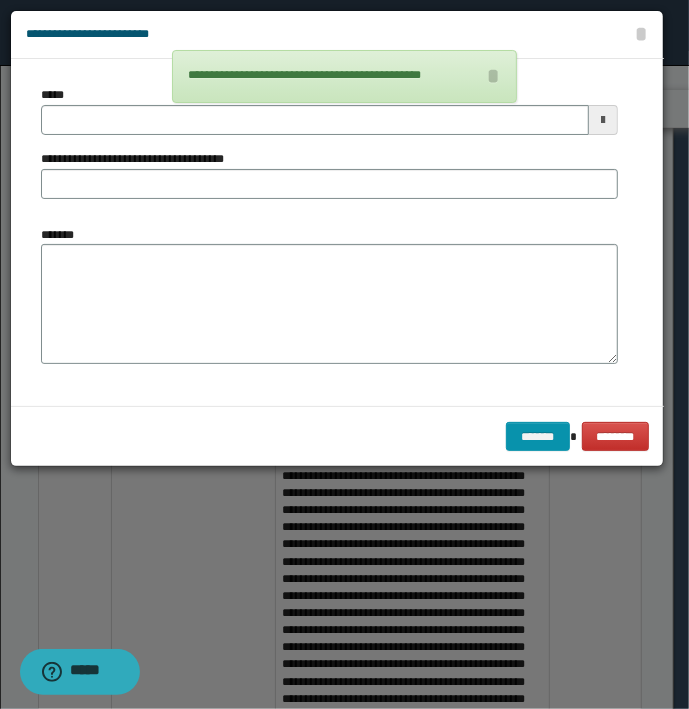 type 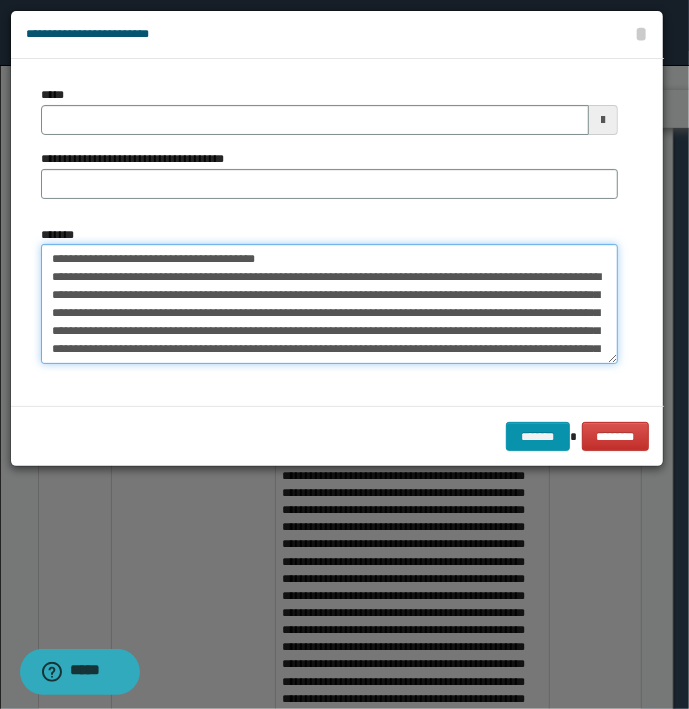 click on "**********" at bounding box center (329, 304) 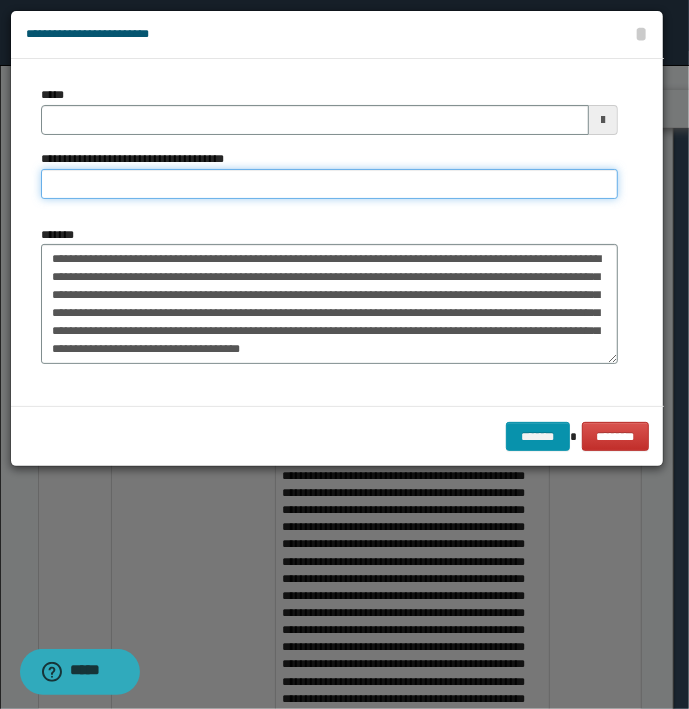 type on "**********" 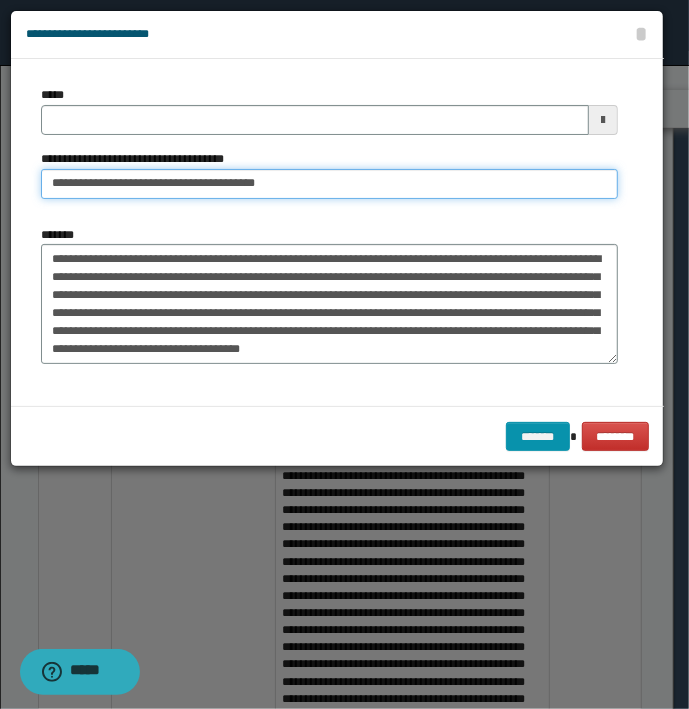 type 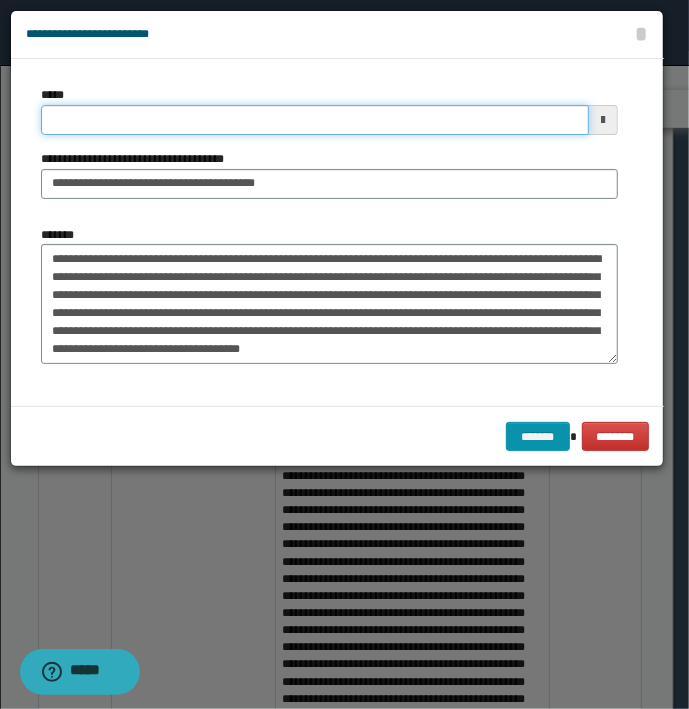 click on "*****" at bounding box center [315, 120] 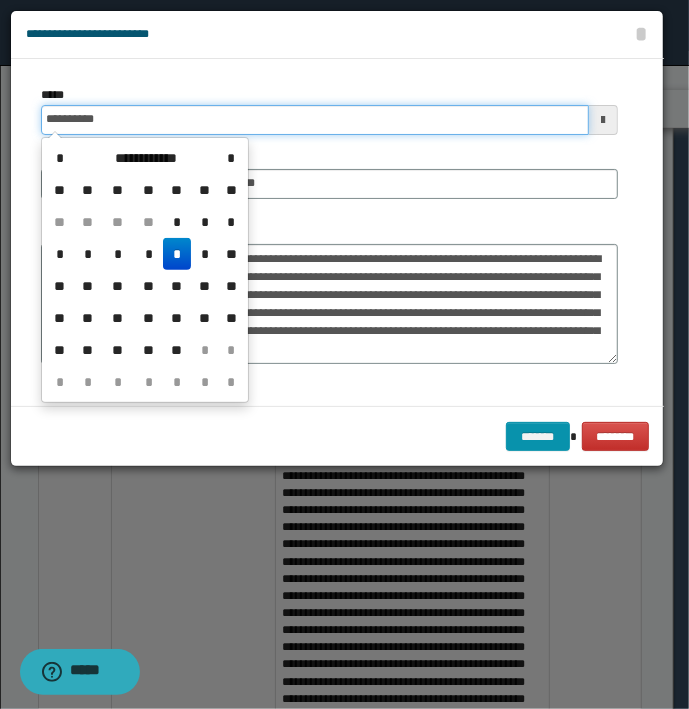 type on "**********" 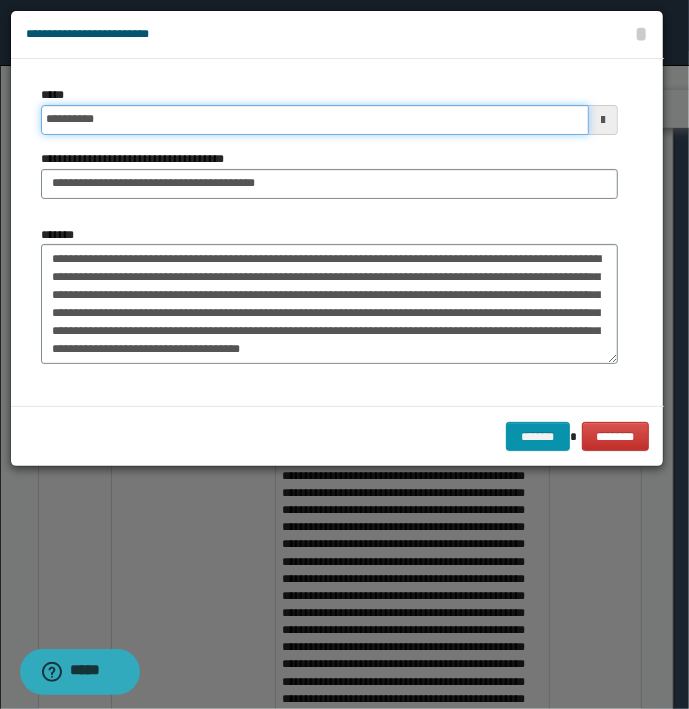 click on "*******" at bounding box center [538, 437] 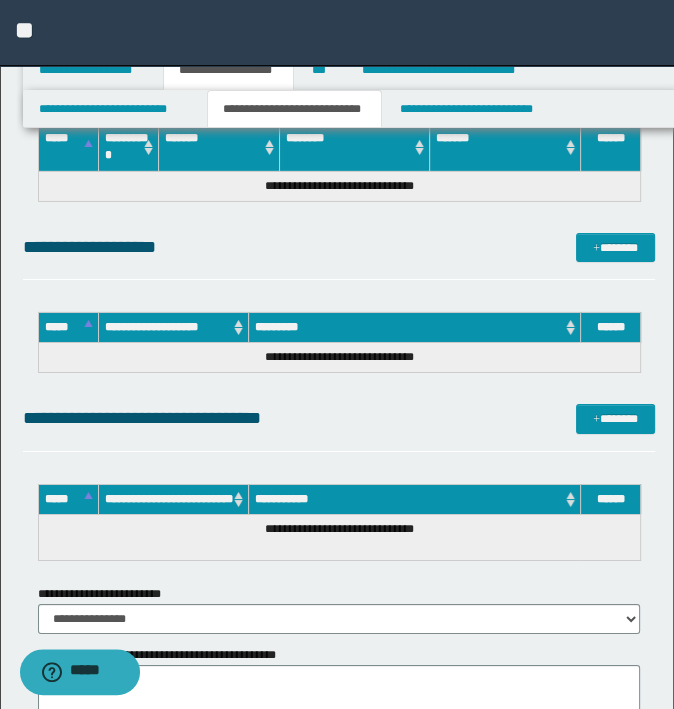 scroll, scrollTop: 8300, scrollLeft: 0, axis: vertical 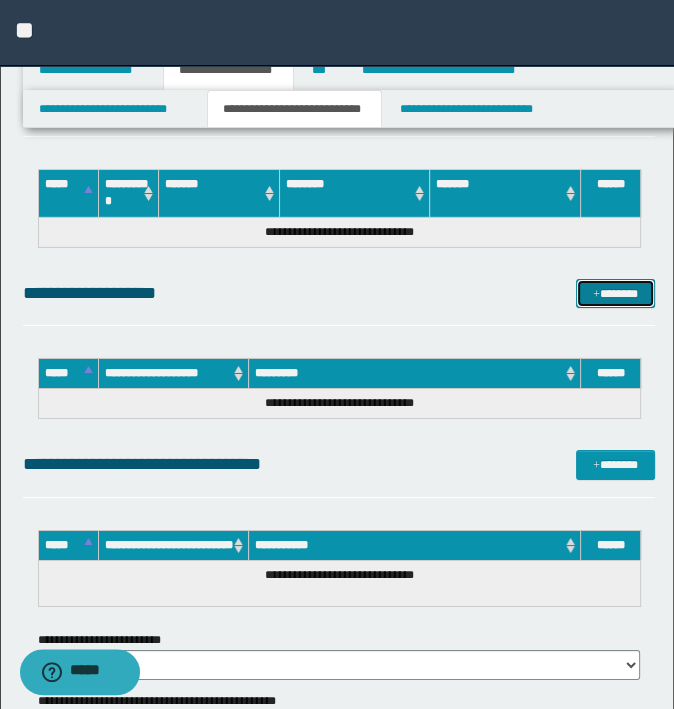 click at bounding box center (596, 295) 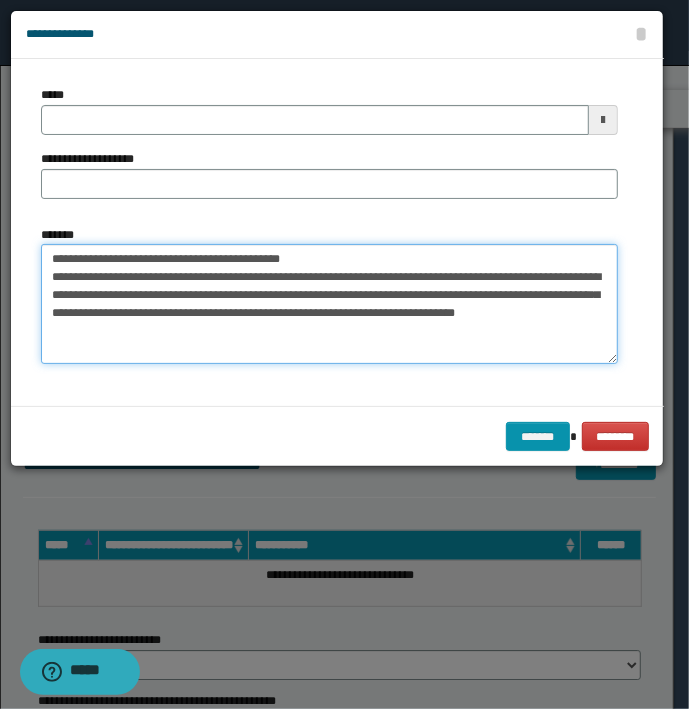 click on "**********" at bounding box center (329, 304) 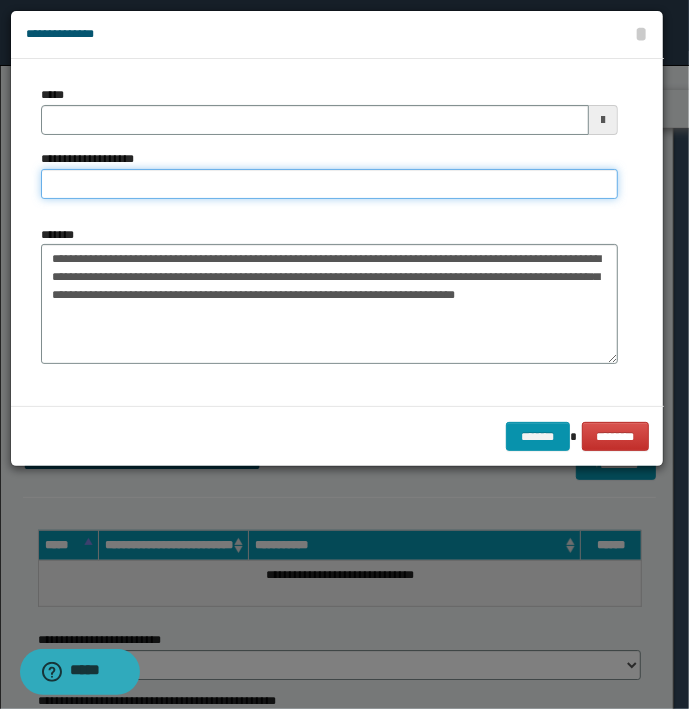 type on "**********" 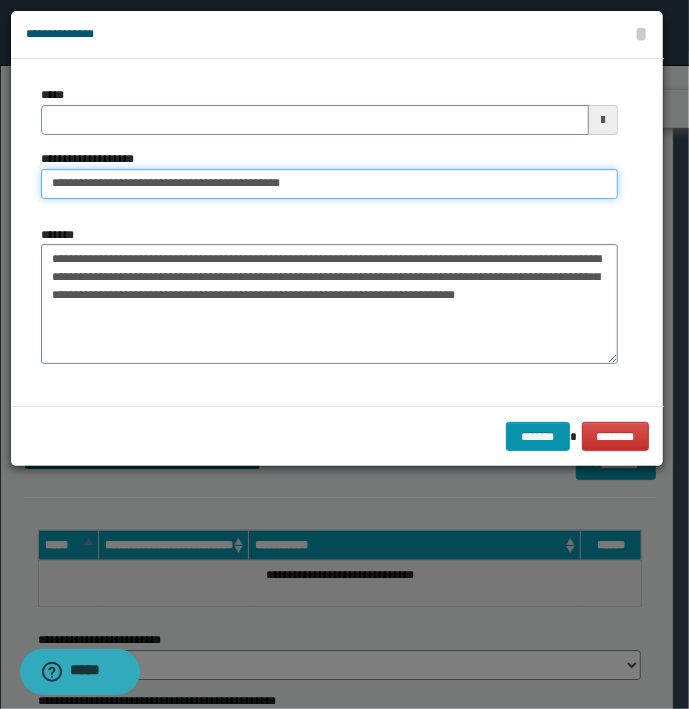 type 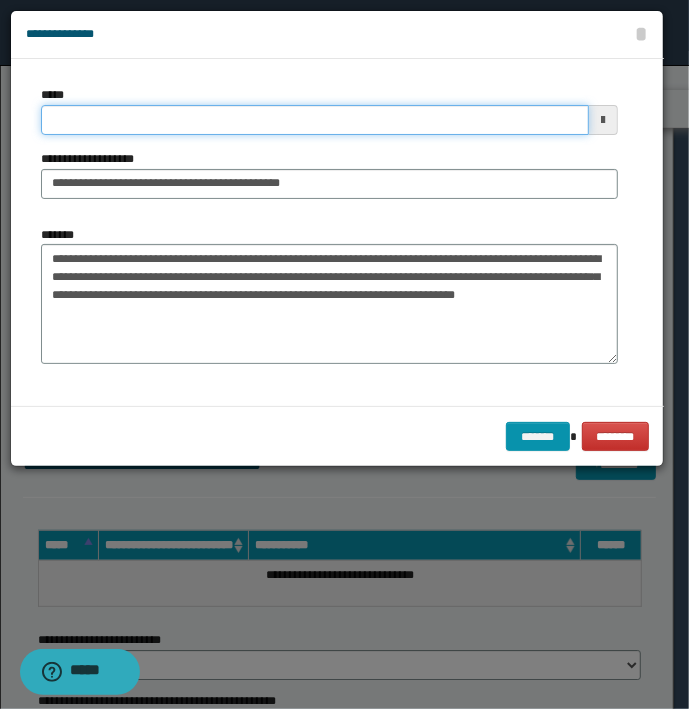click on "*****" at bounding box center (315, 120) 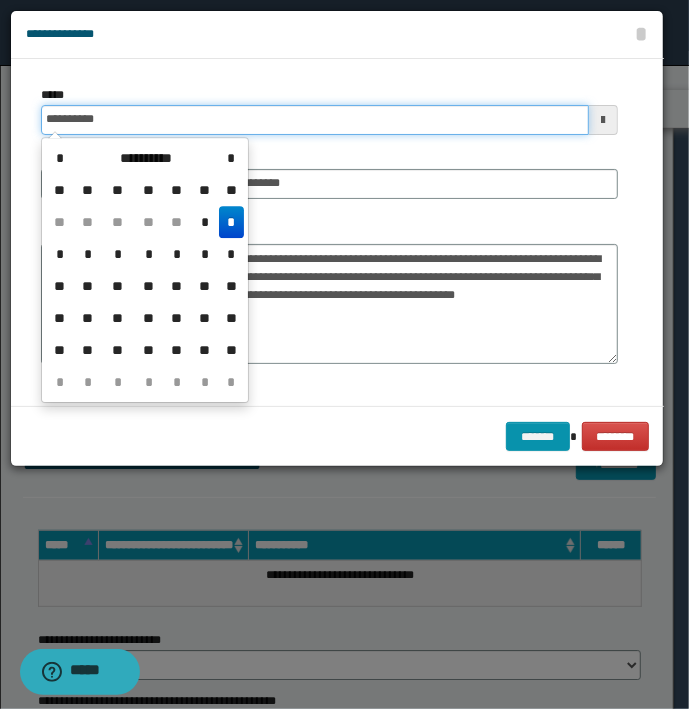 type on "**********" 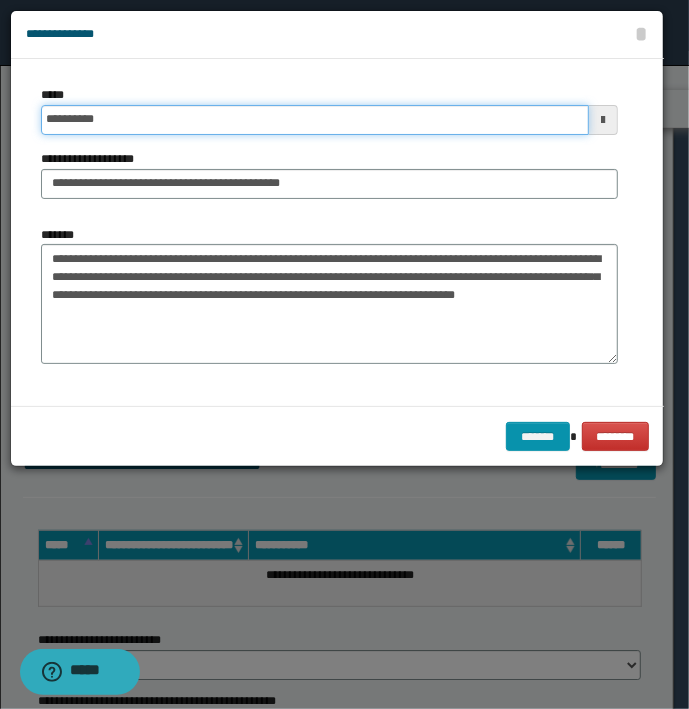 click on "*******" at bounding box center (538, 437) 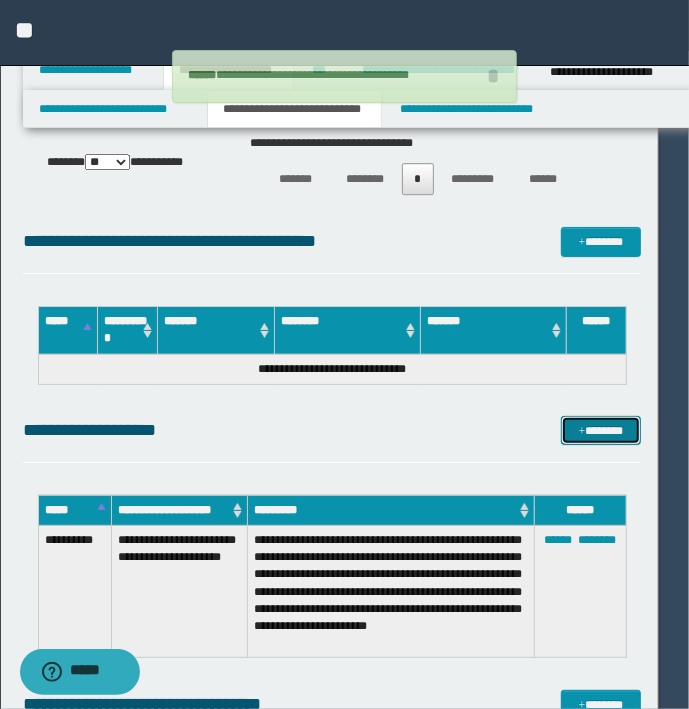 type 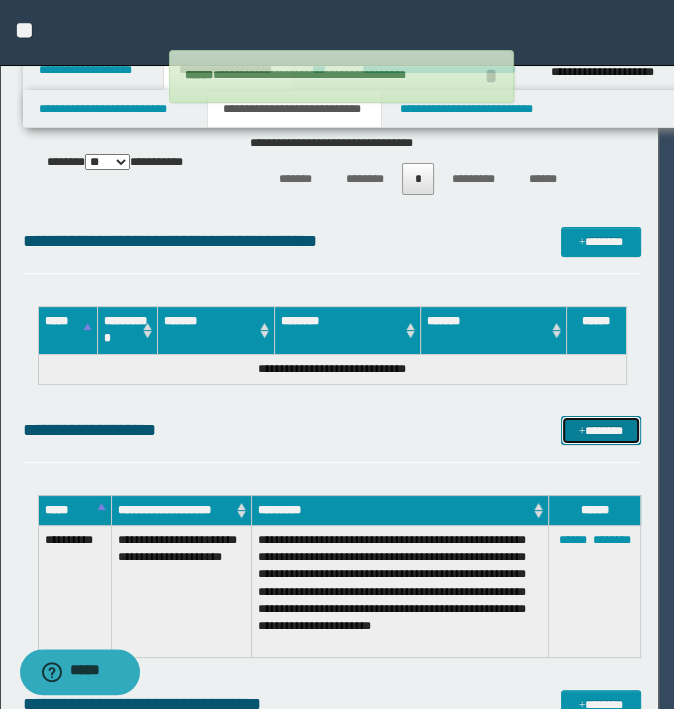 click on "*******" at bounding box center (600, 431) 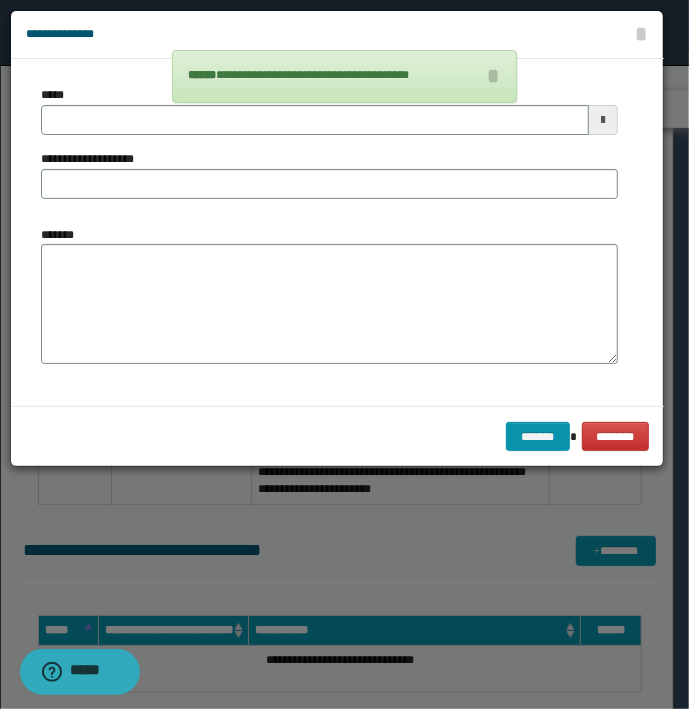 type 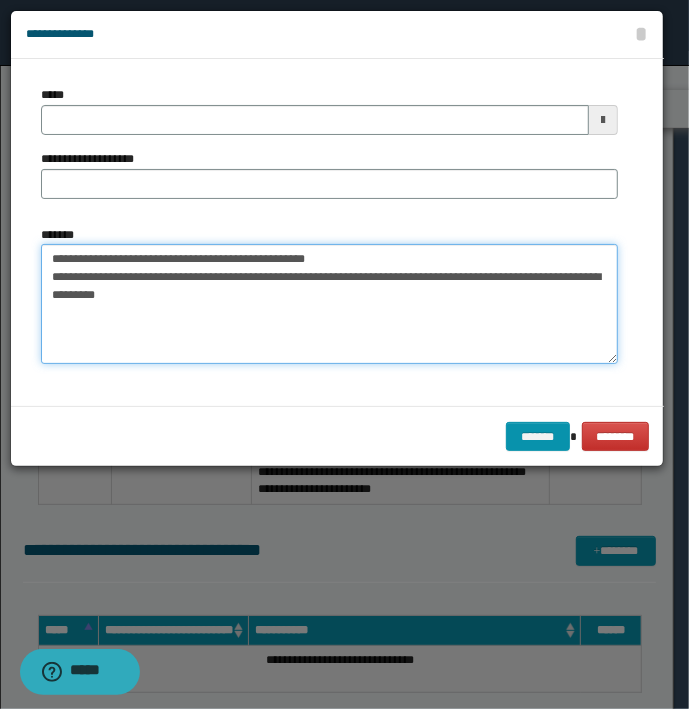click on "**********" at bounding box center [329, 304] 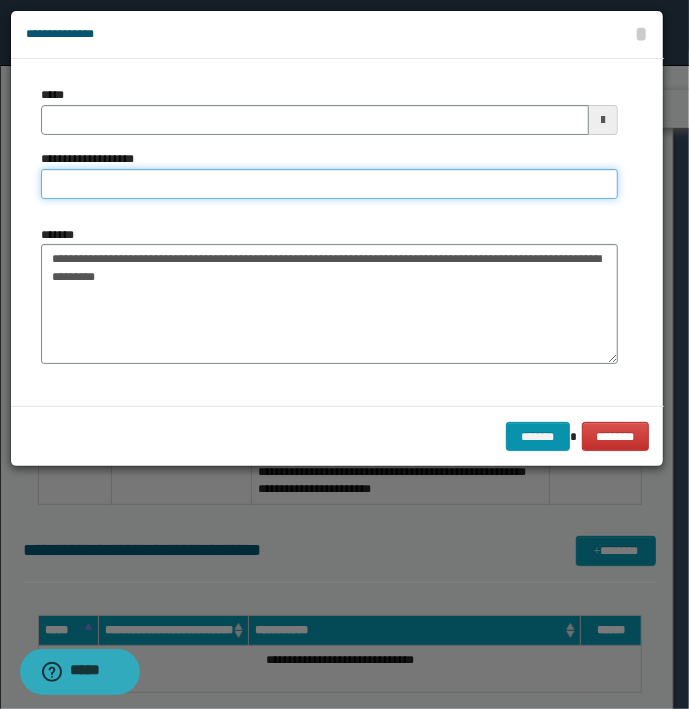type on "**********" 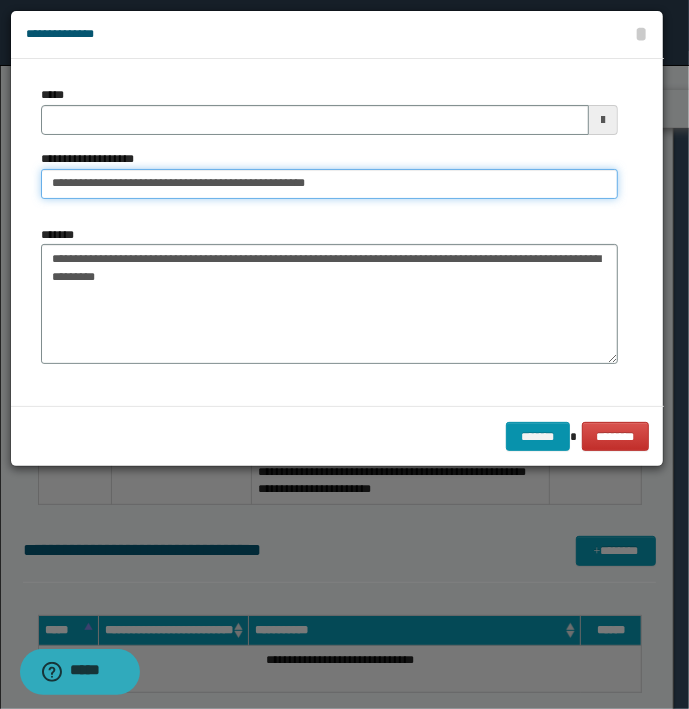 type 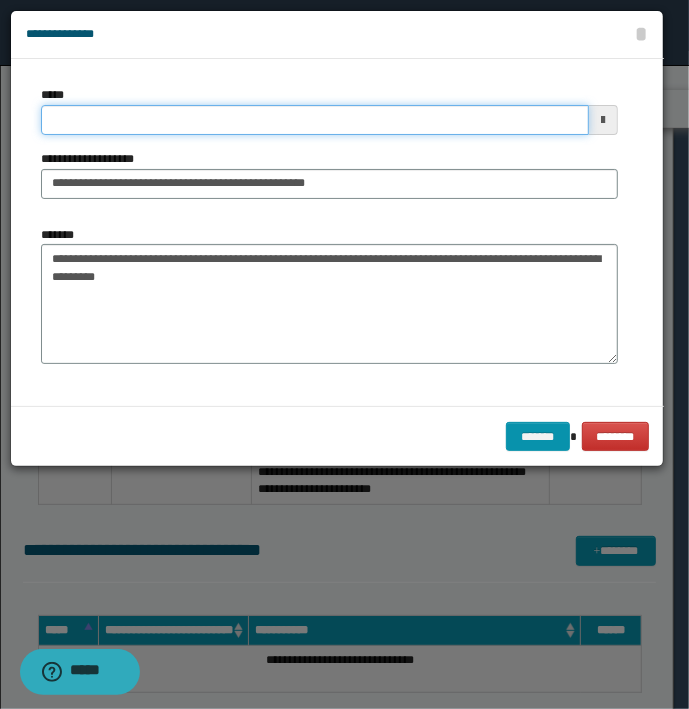 click on "*****" at bounding box center (315, 120) 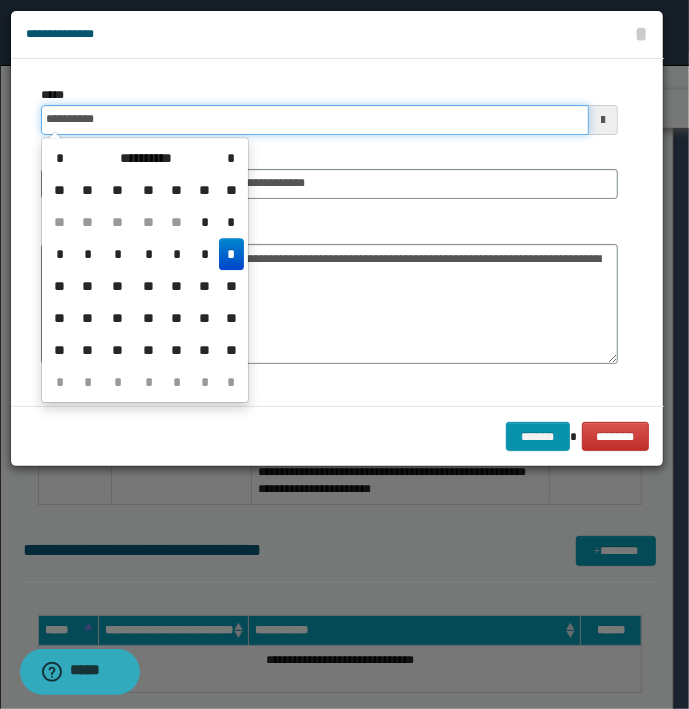 type on "**********" 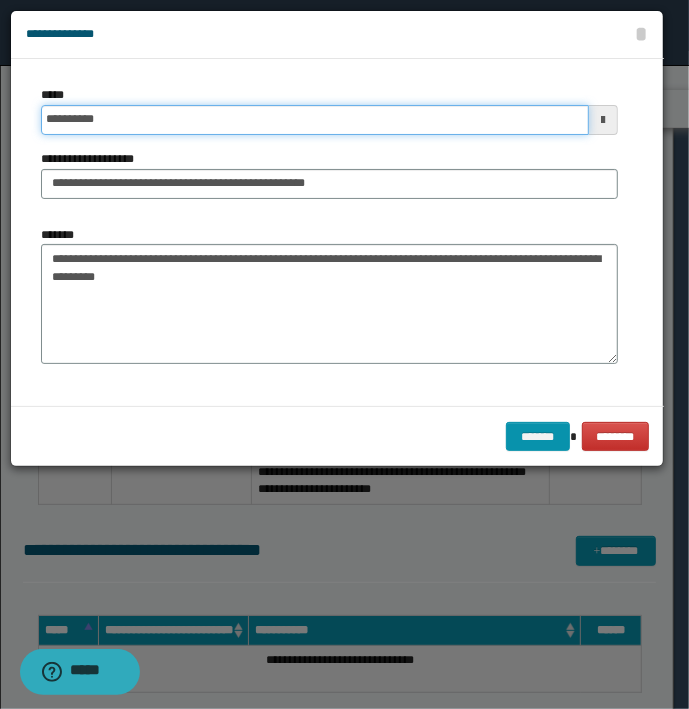 click on "*******" at bounding box center (538, 437) 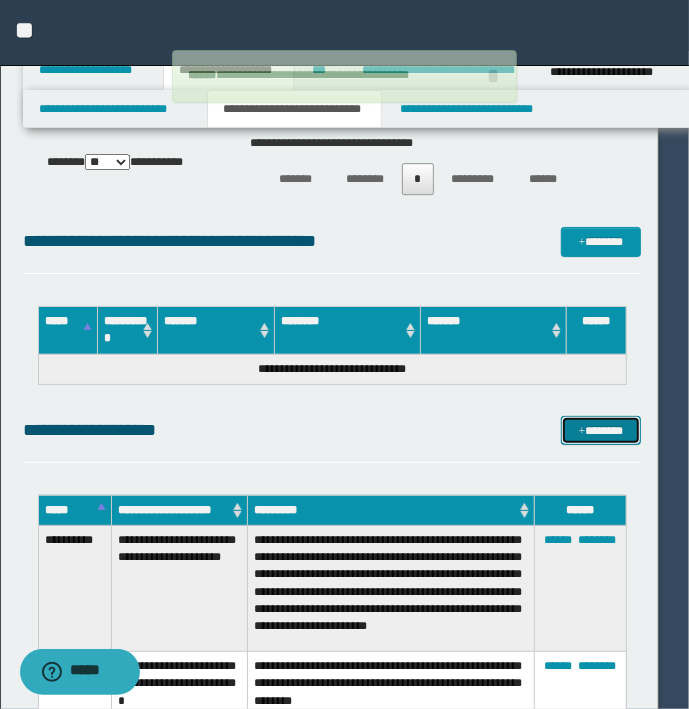type 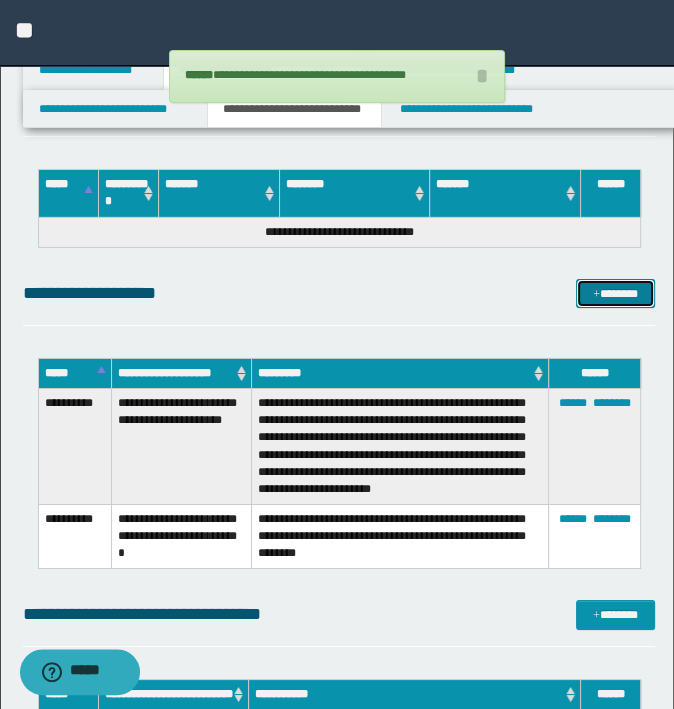 click on "*******" at bounding box center (615, 294) 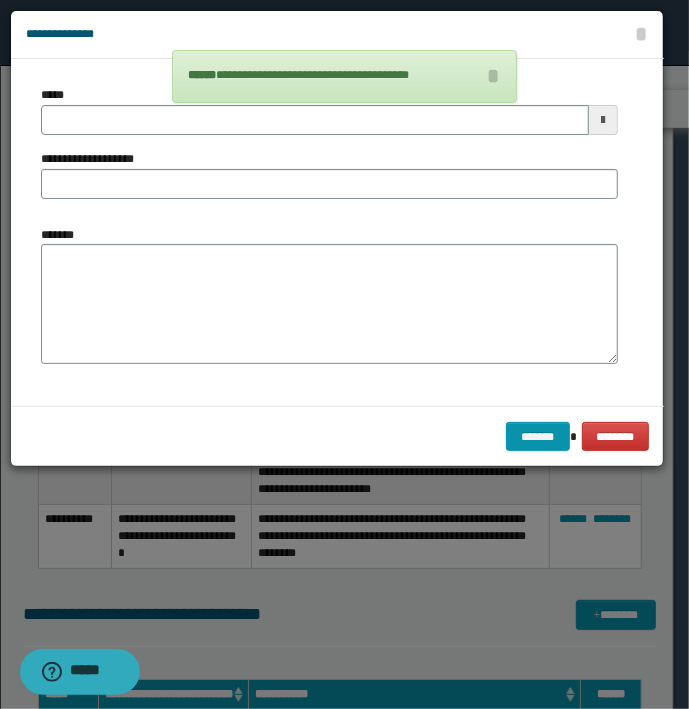 type 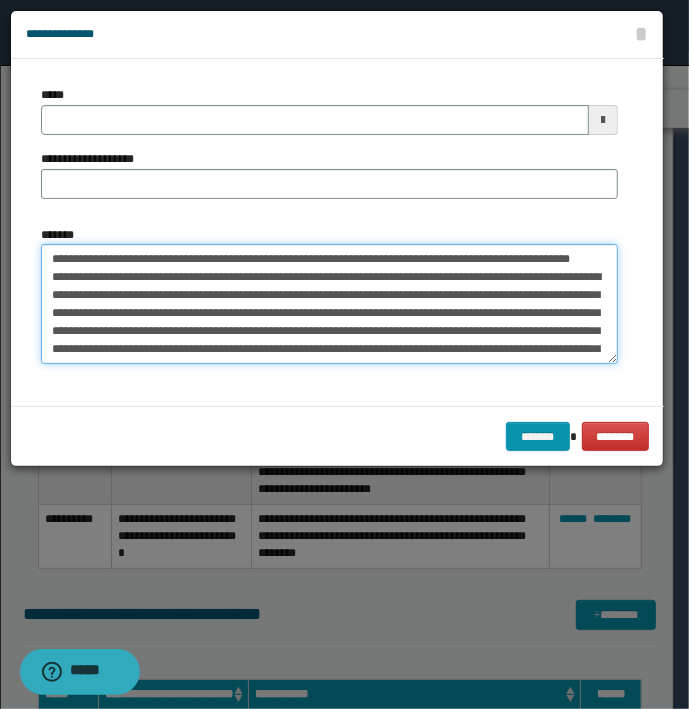 click on "**********" at bounding box center [329, 304] 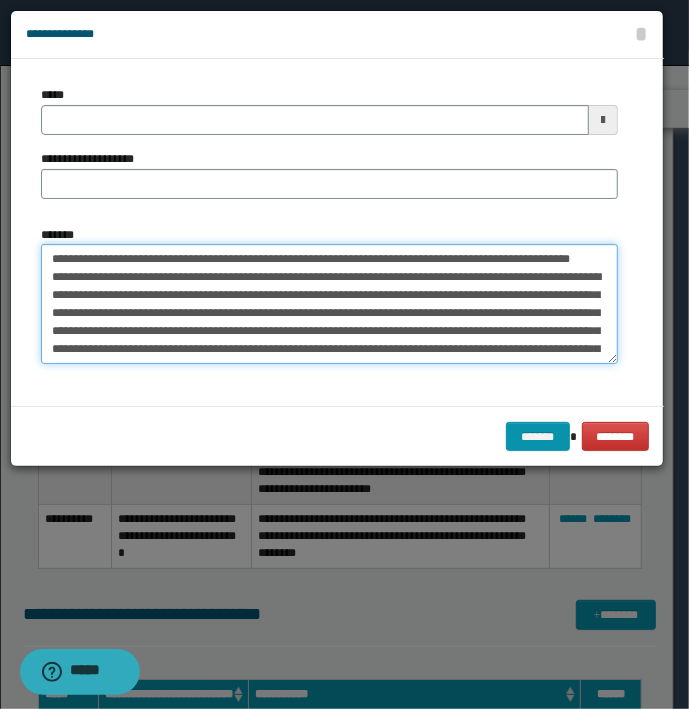 drag, startPoint x: 103, startPoint y: 282, endPoint x: 43, endPoint y: 247, distance: 69.46222 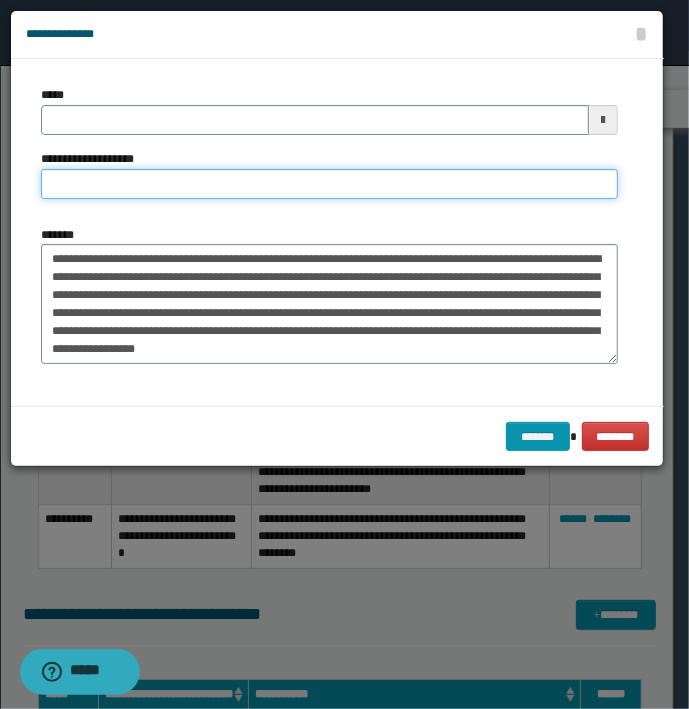 type on "**********" 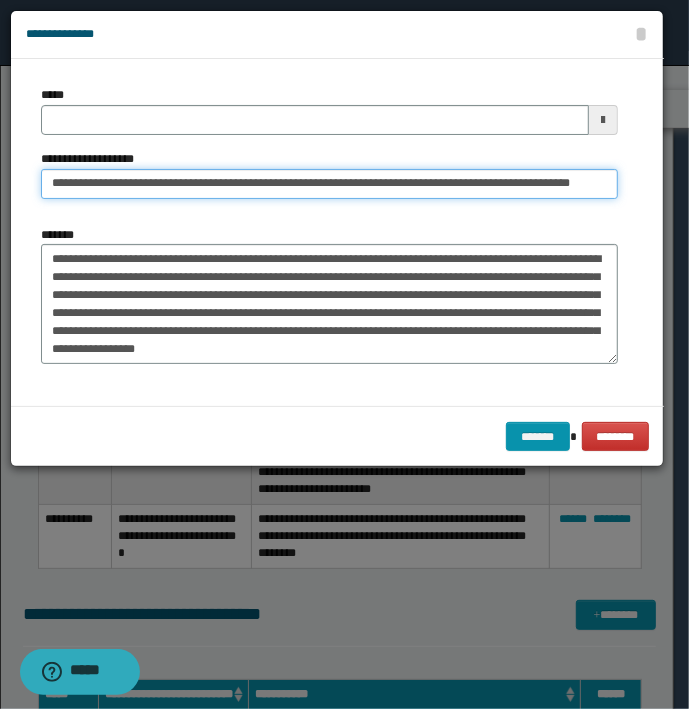 type 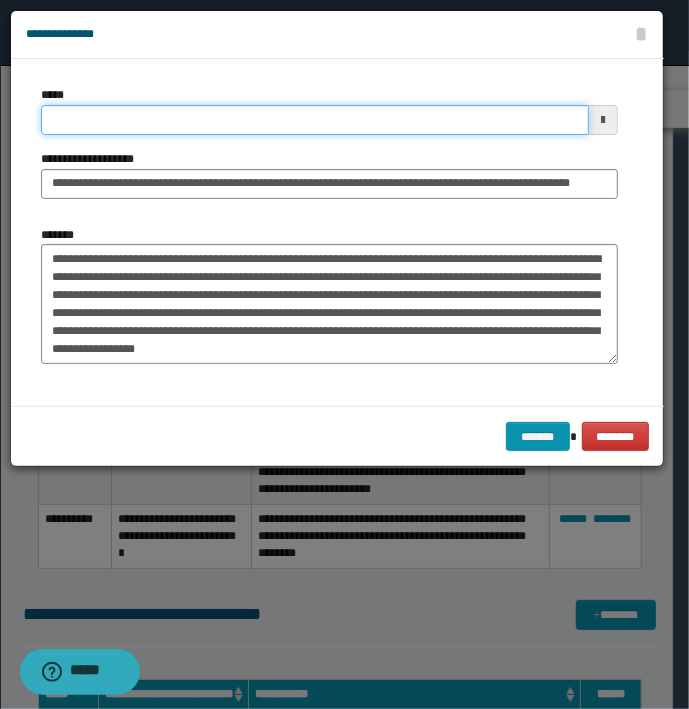 click on "*****" at bounding box center (315, 120) 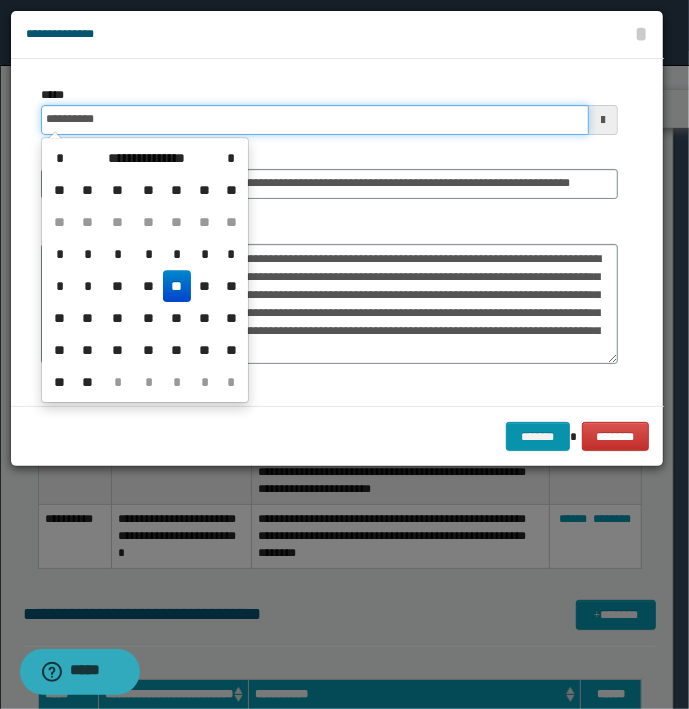 type on "**********" 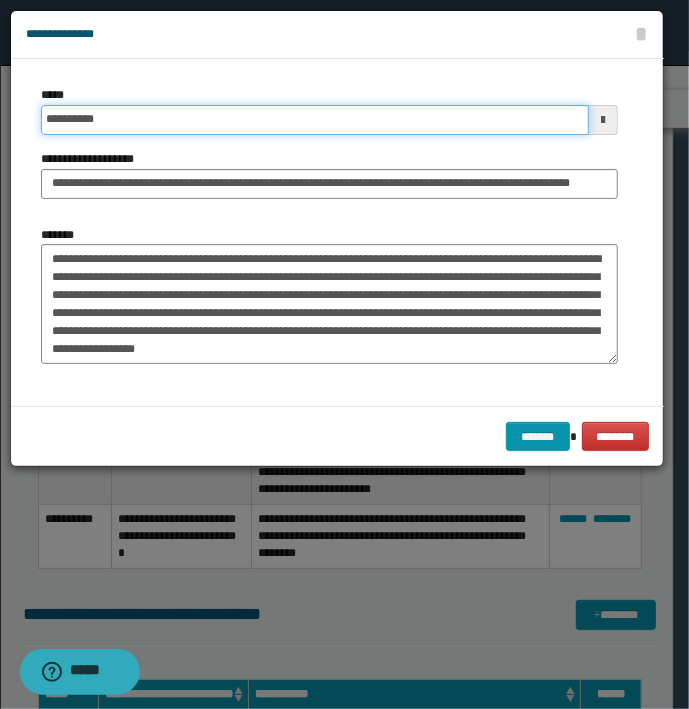 click on "*******" at bounding box center (538, 437) 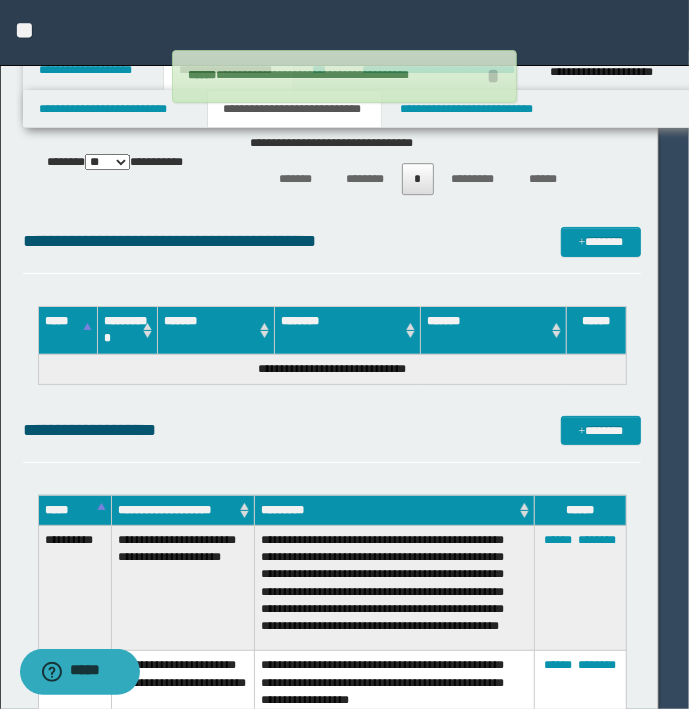 type 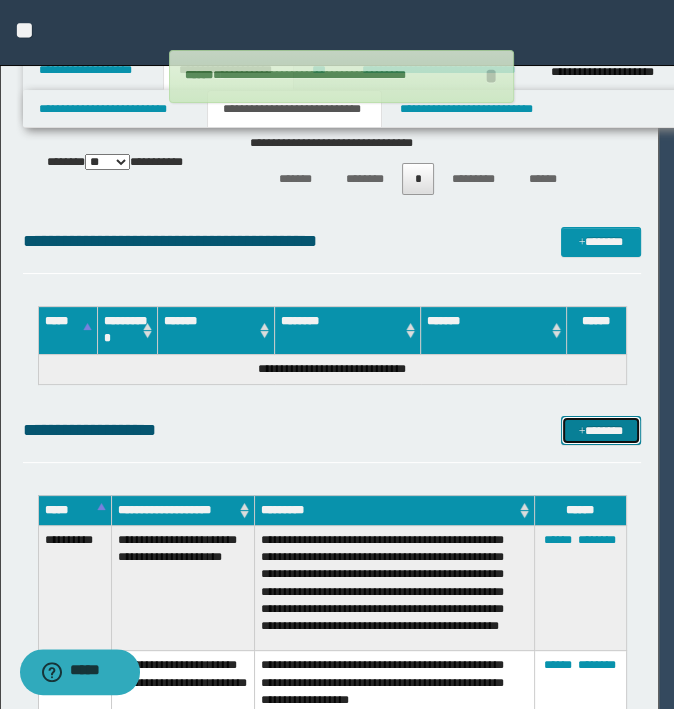 click on "*******" at bounding box center (600, 431) 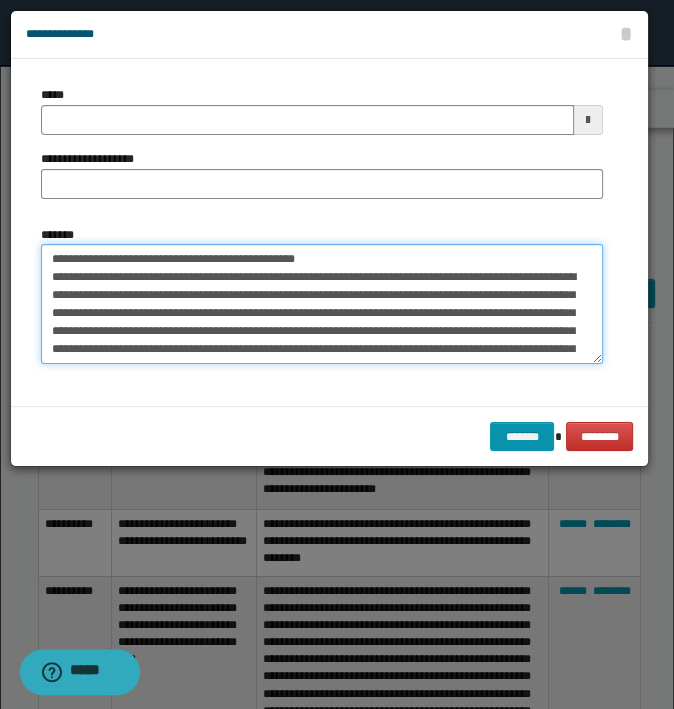 click on "*******" at bounding box center (322, 304) 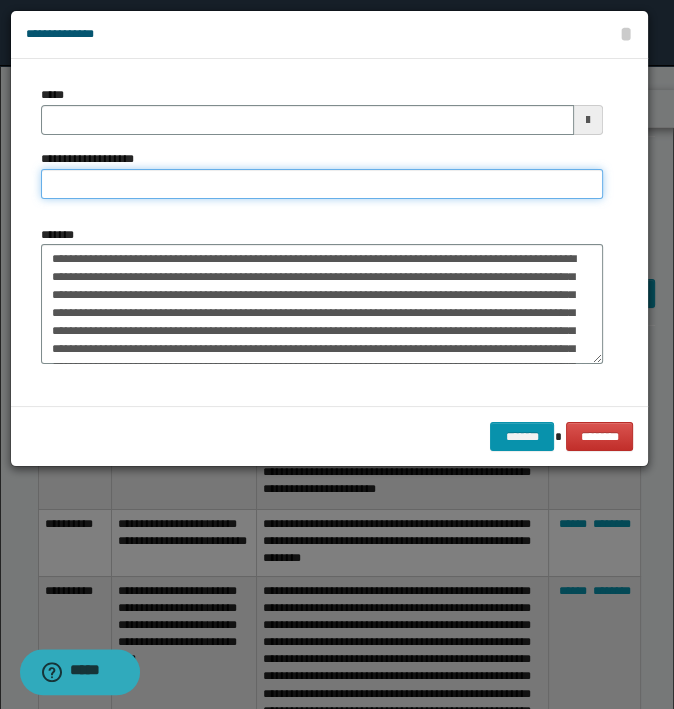 type on "**********" 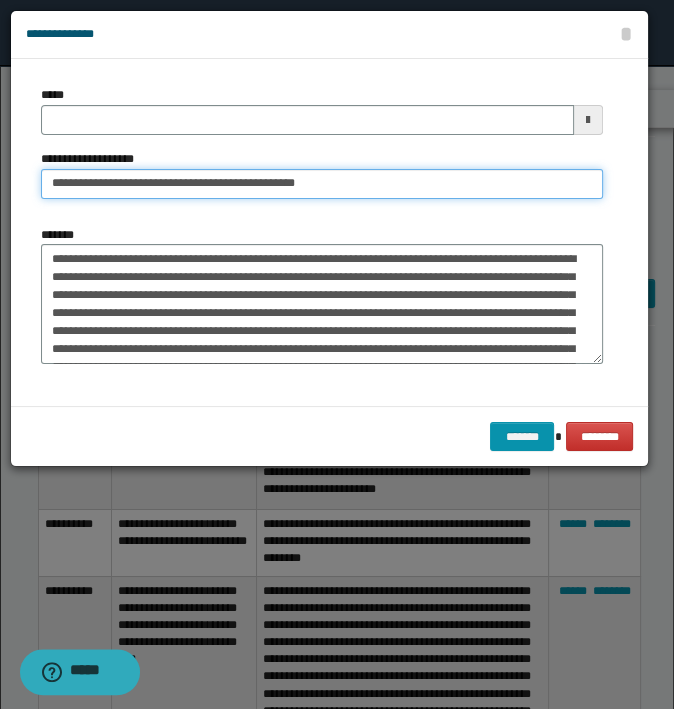type 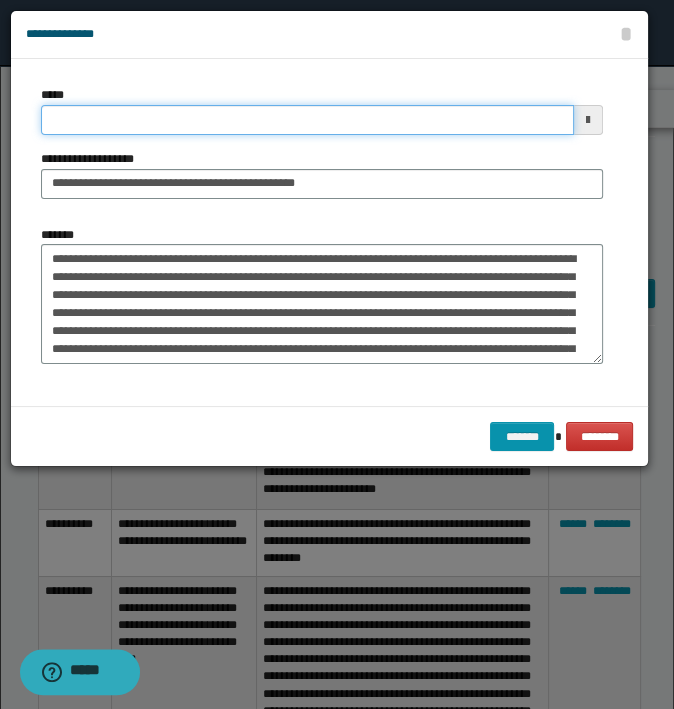 click on "*****" at bounding box center [307, 120] 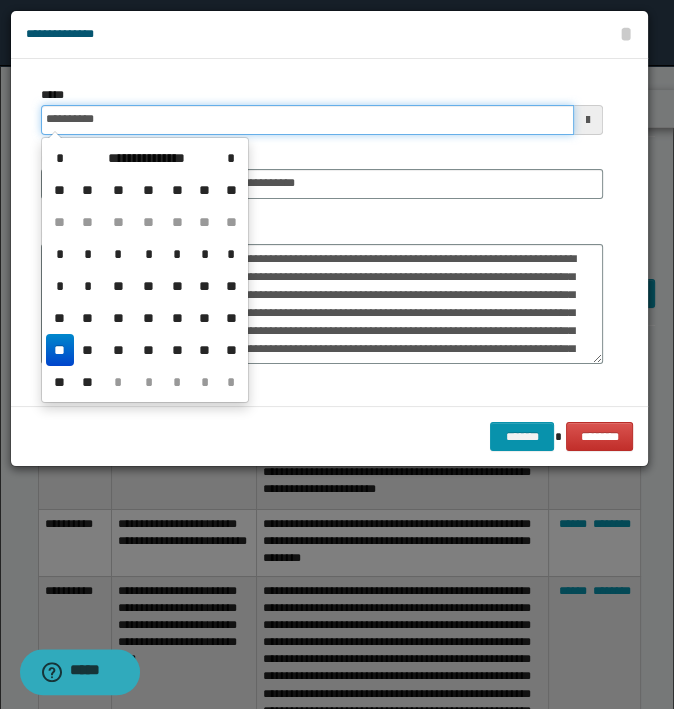 type on "**********" 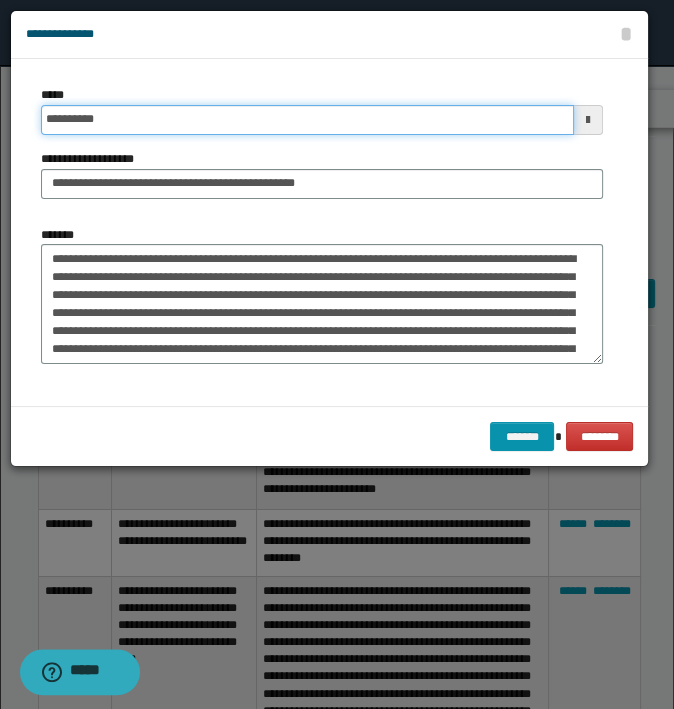click on "*******" at bounding box center (522, 437) 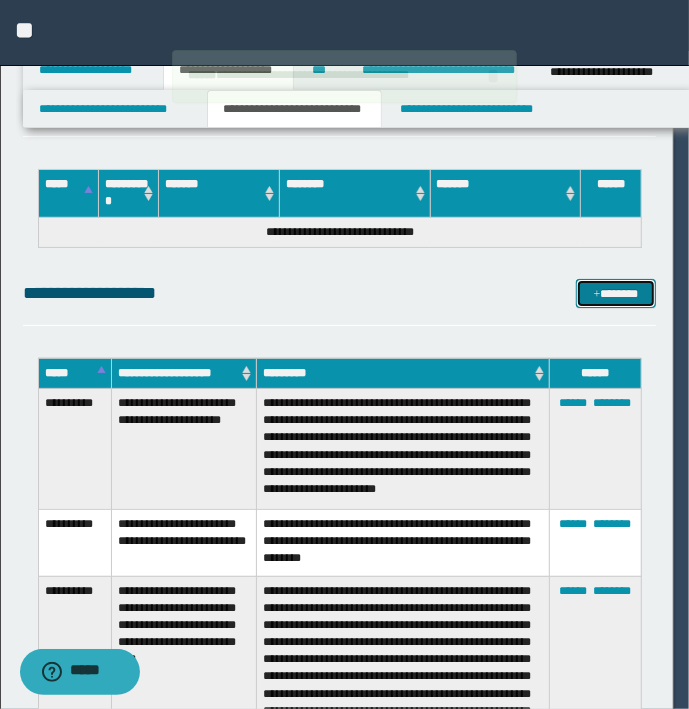 type 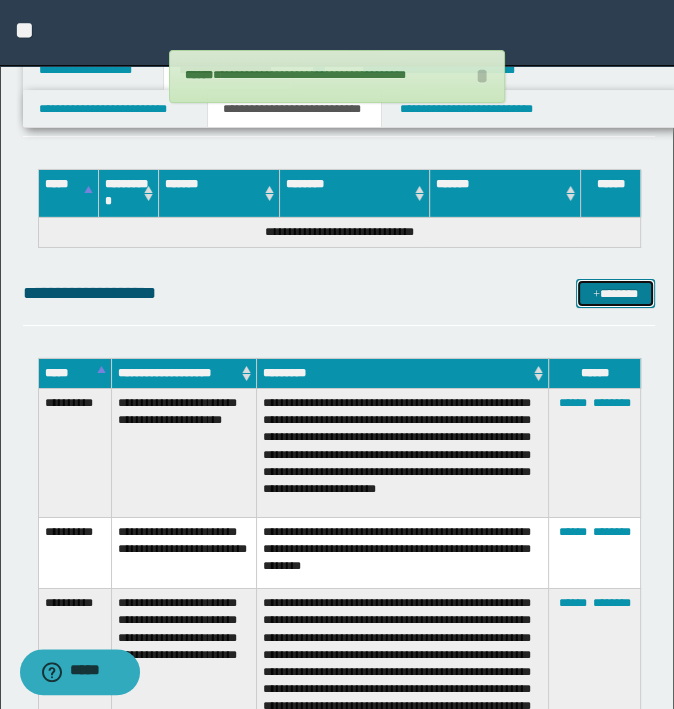 click on "*******" at bounding box center [615, 294] 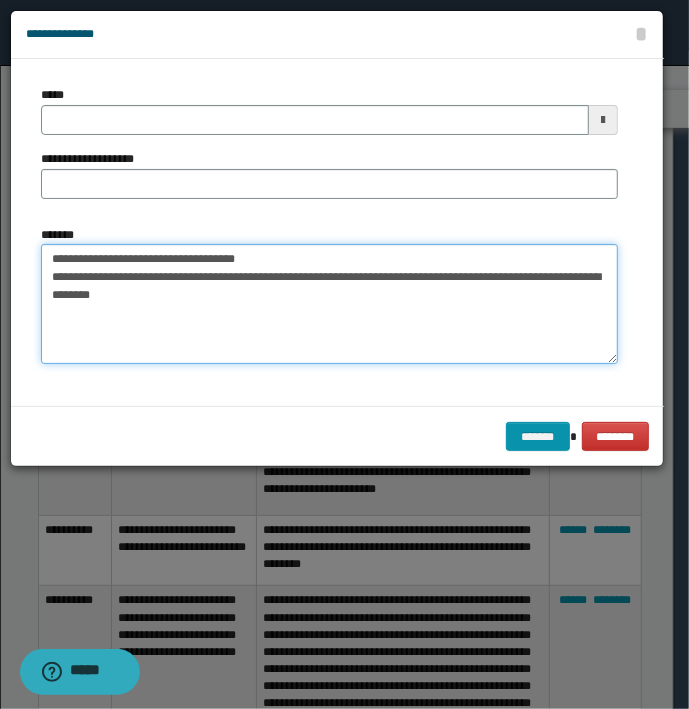 click on "**********" at bounding box center [329, 304] 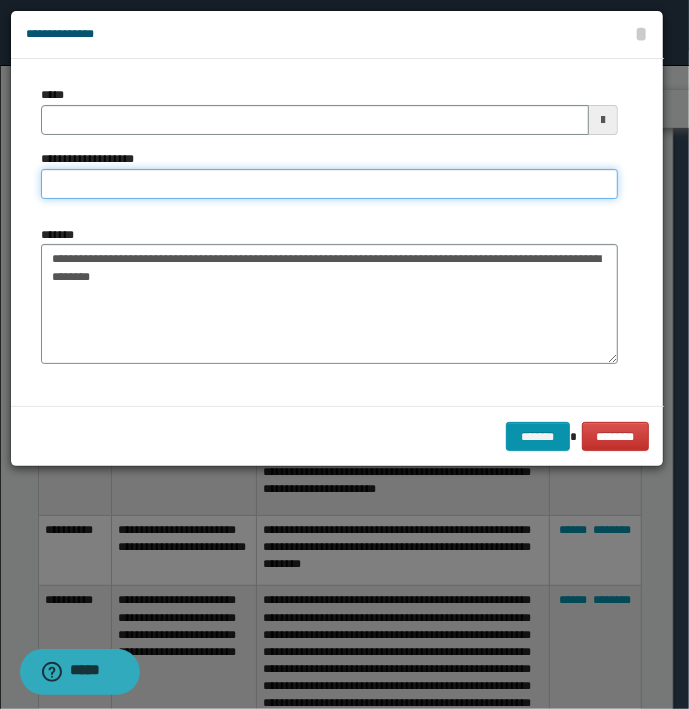 type on "**********" 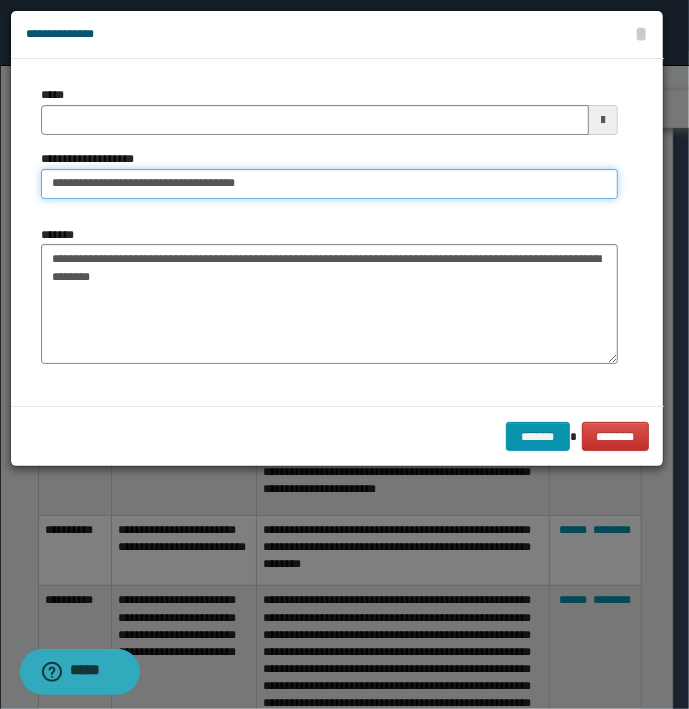 type 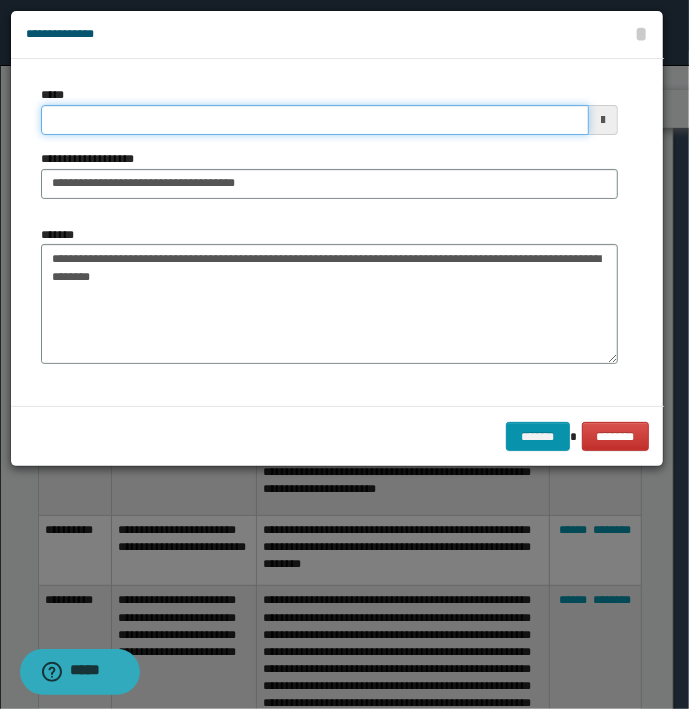 click on "*****" at bounding box center (315, 120) 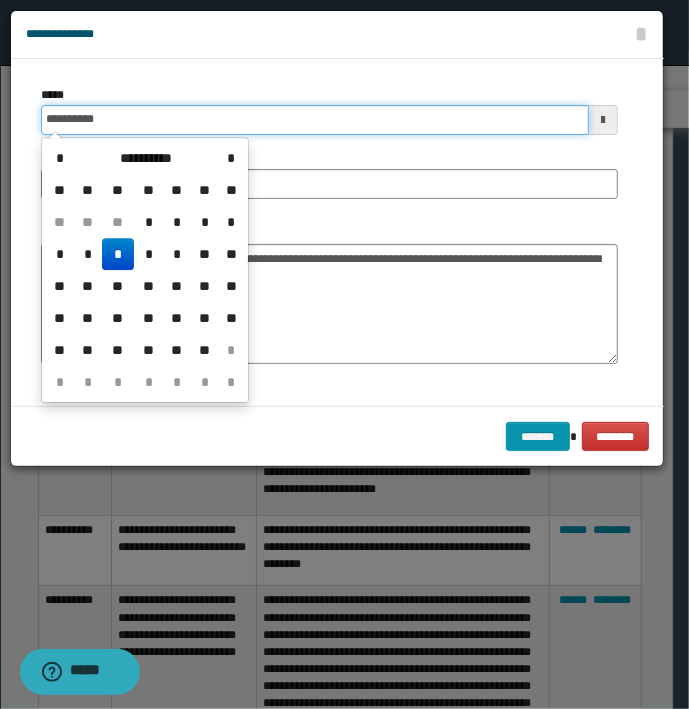 type on "**********" 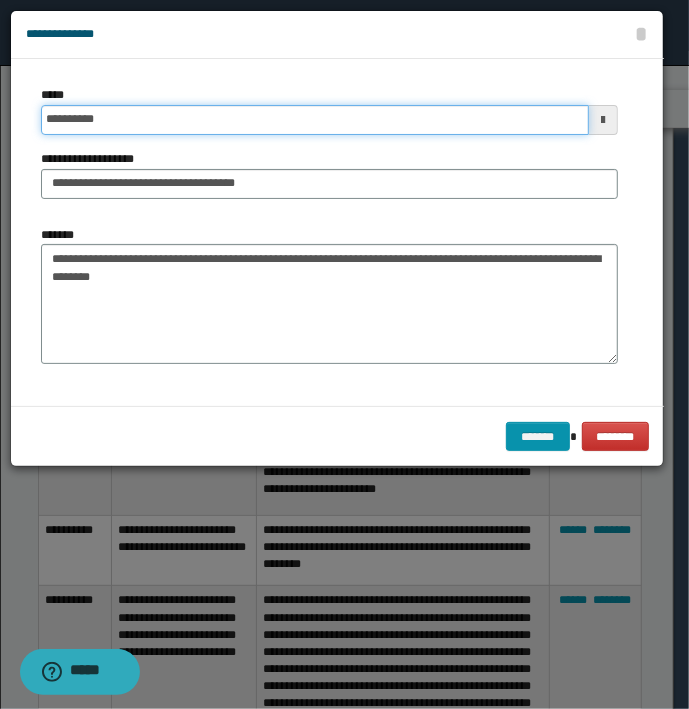 click on "*******" at bounding box center (538, 437) 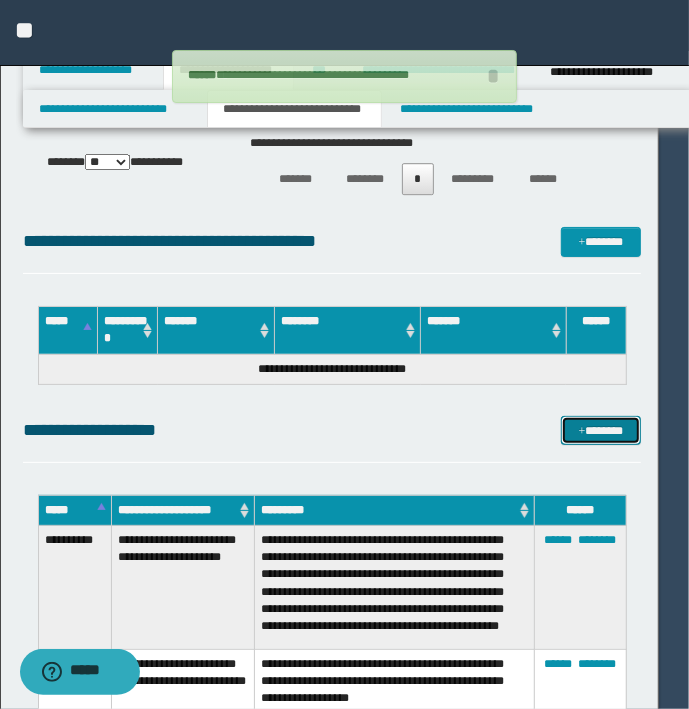 type 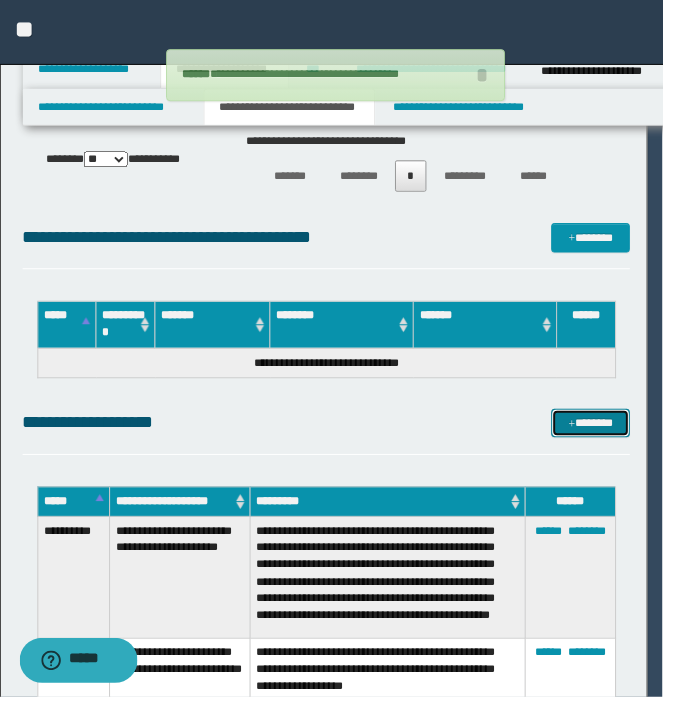 click on "*******" at bounding box center [600, 431] 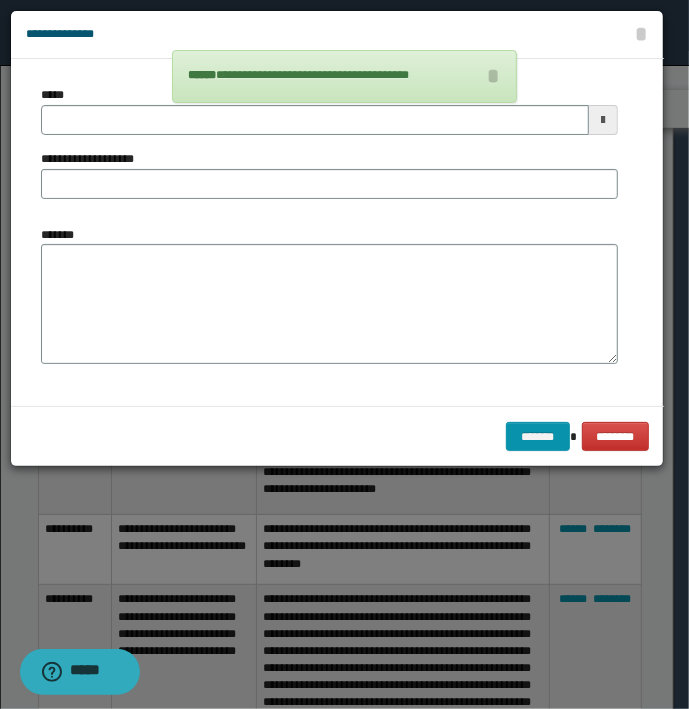 type 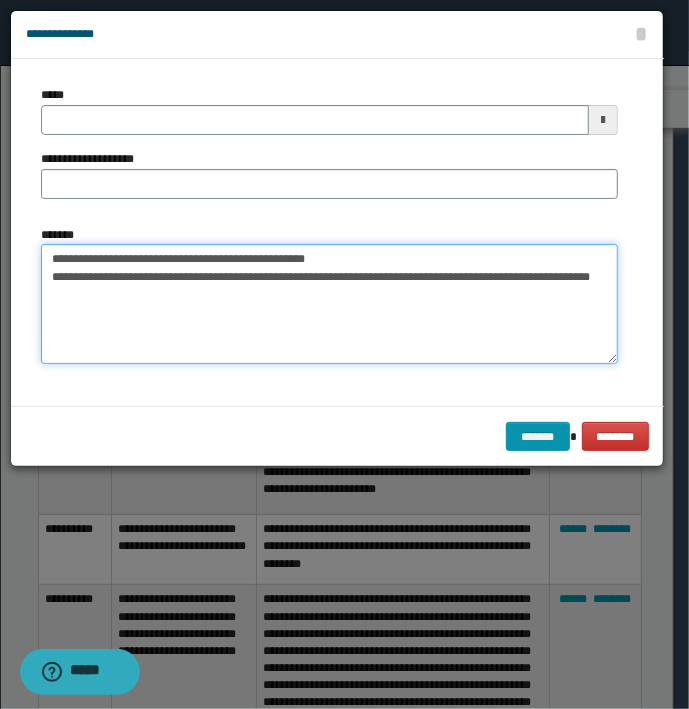 click on "**********" at bounding box center [329, 304] 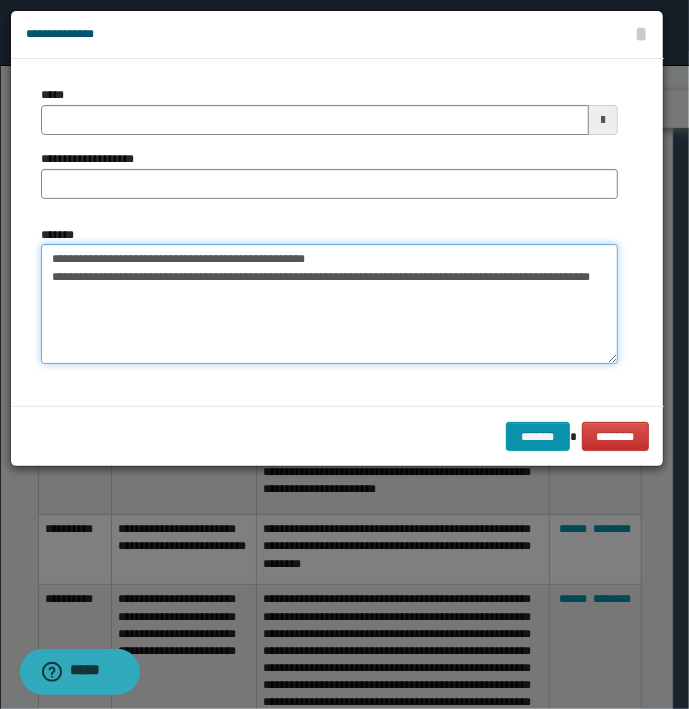 type on "**********" 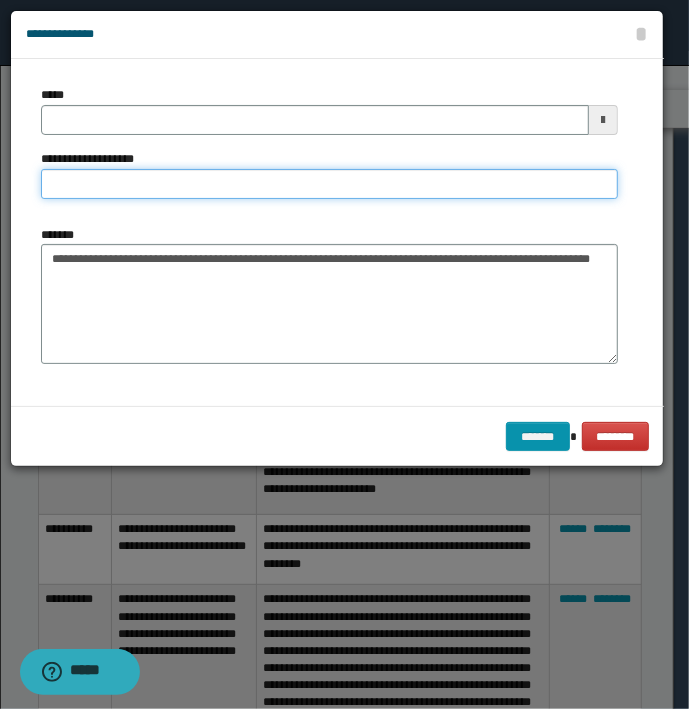 type on "**********" 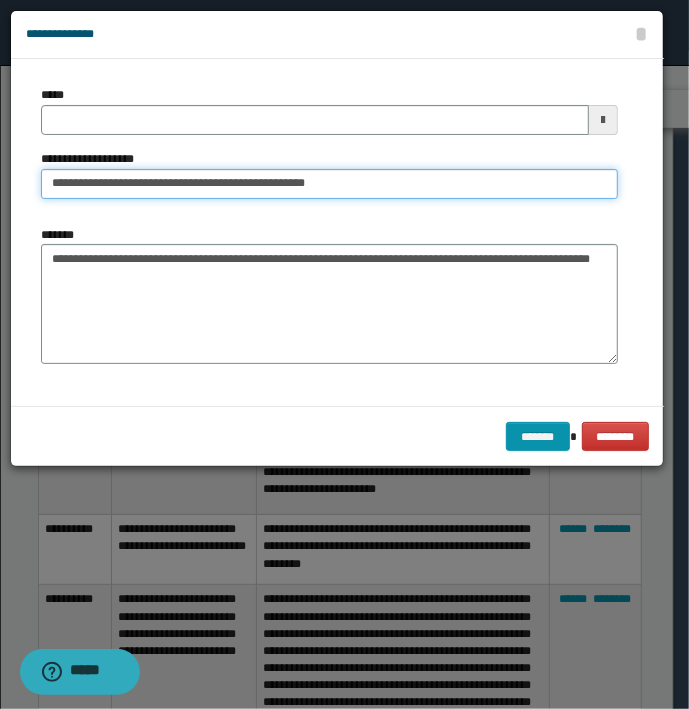 type 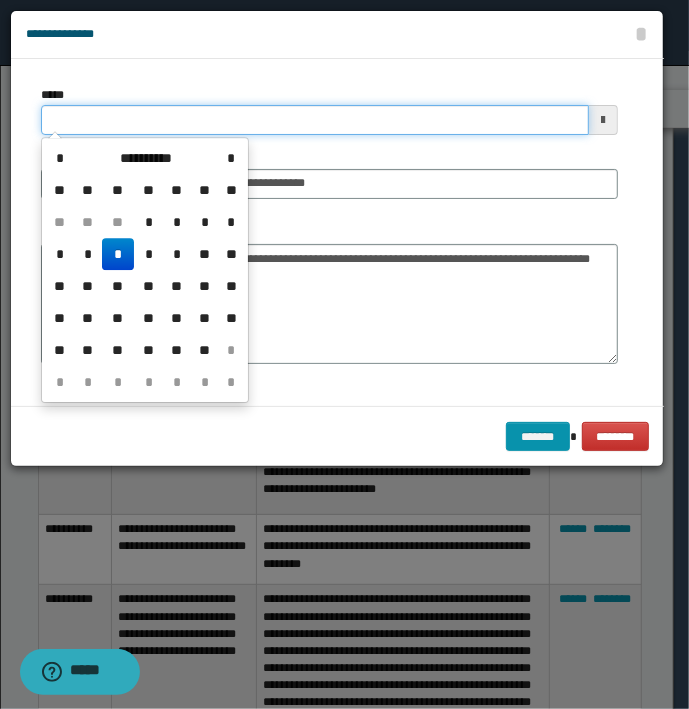 click on "*****" at bounding box center [315, 120] 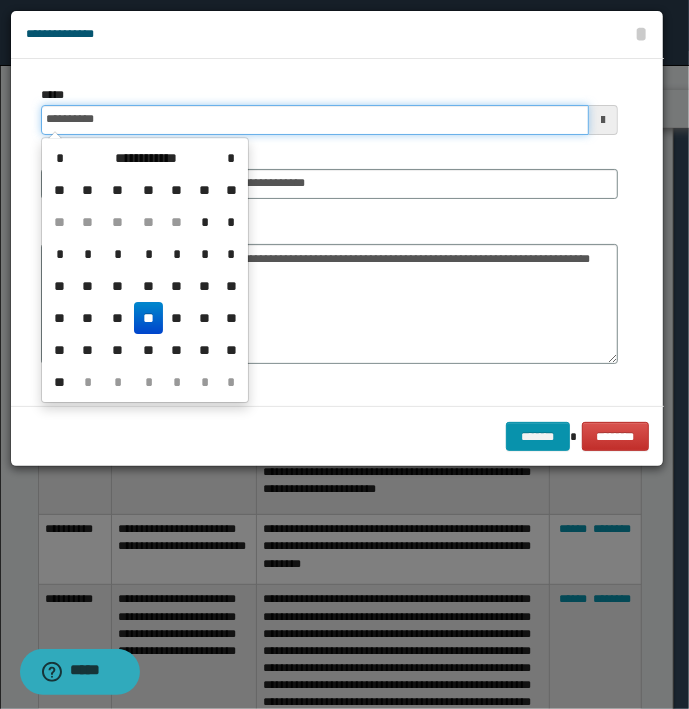 type on "**********" 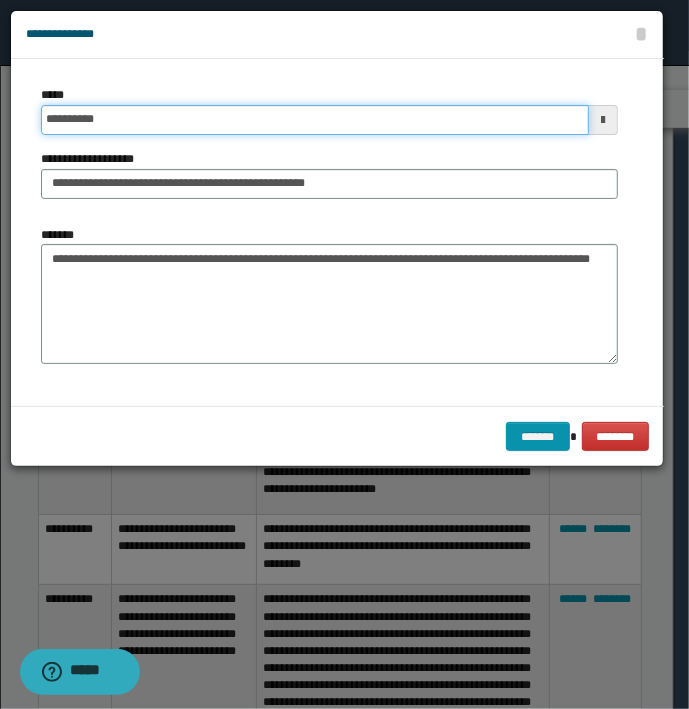 click on "*******" at bounding box center [538, 437] 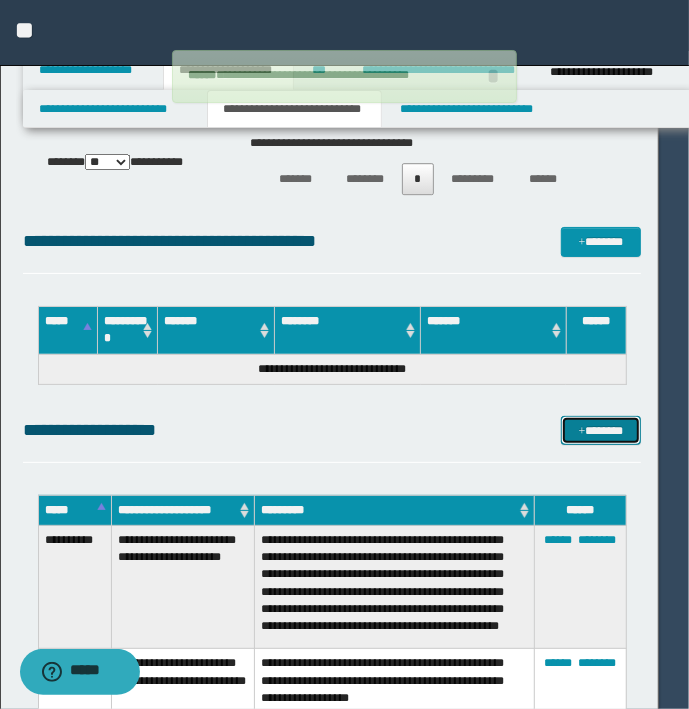 type 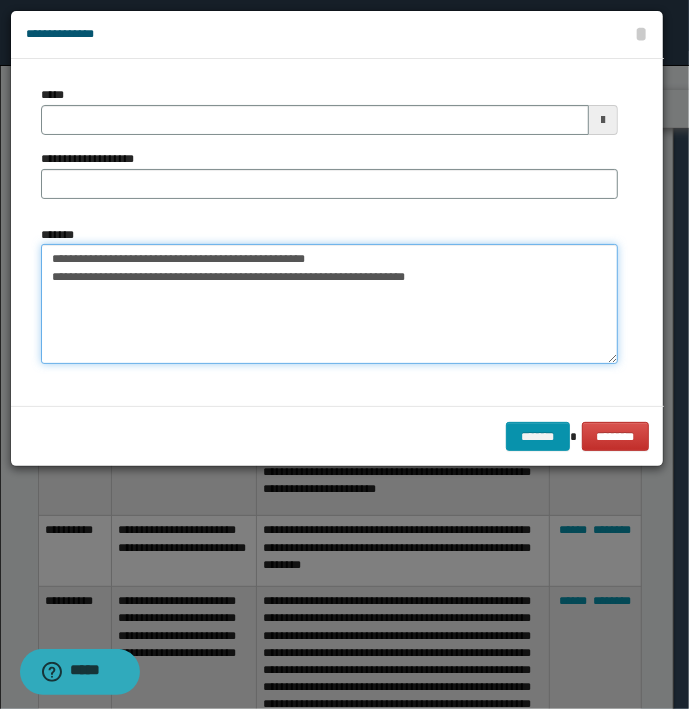 click on "**********" at bounding box center [329, 304] 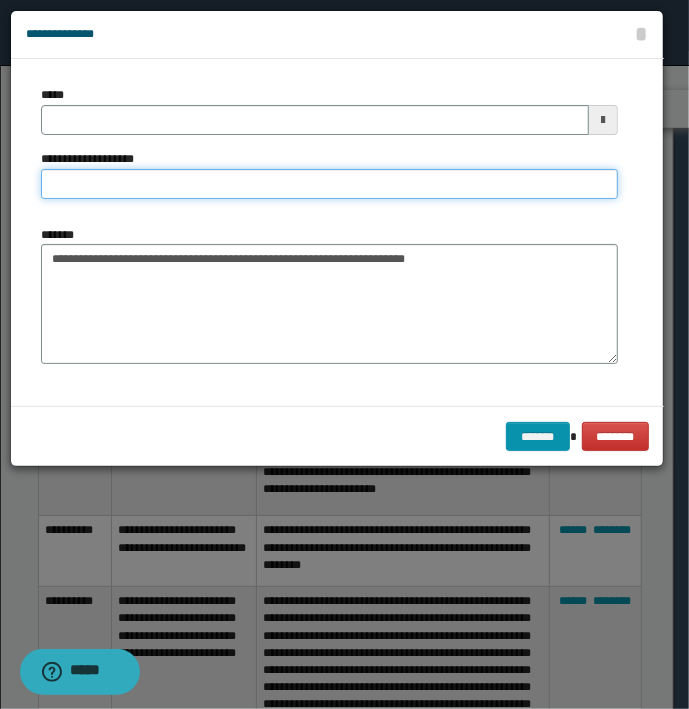 type on "**********" 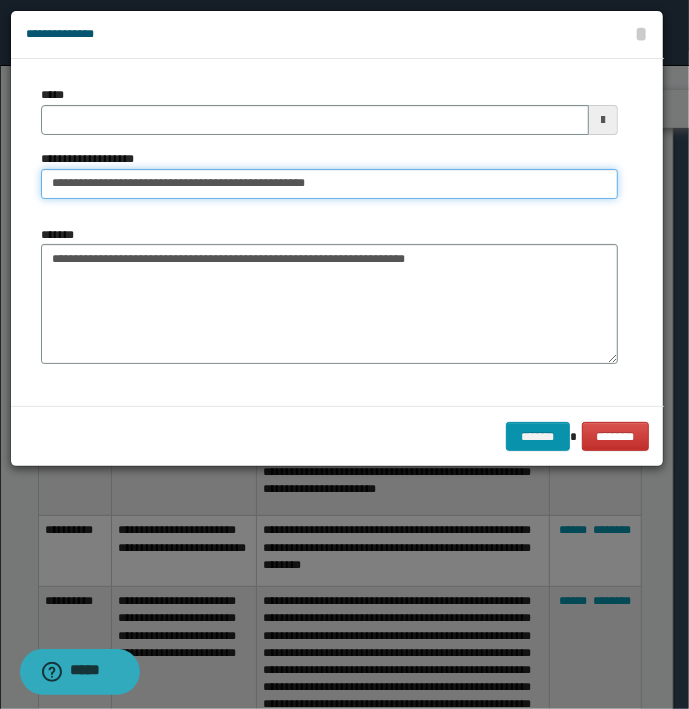 type 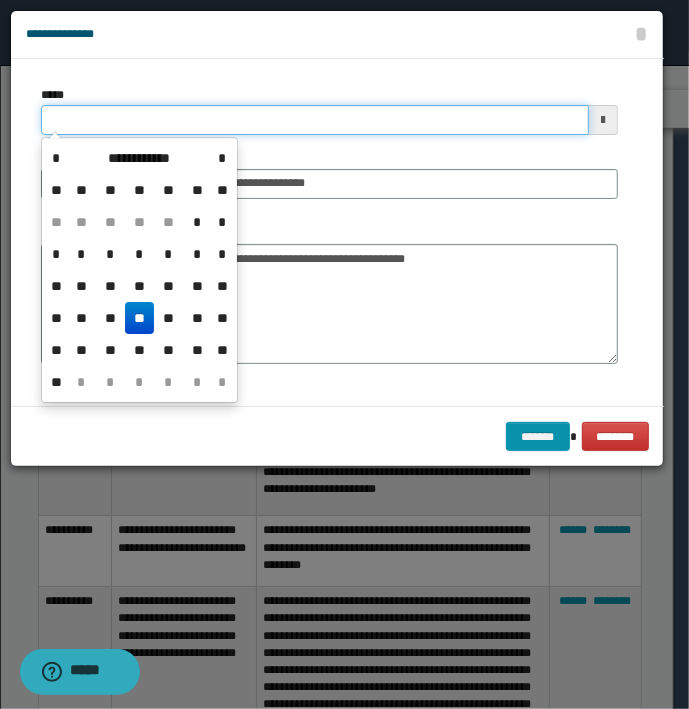 click on "*****" at bounding box center [315, 120] 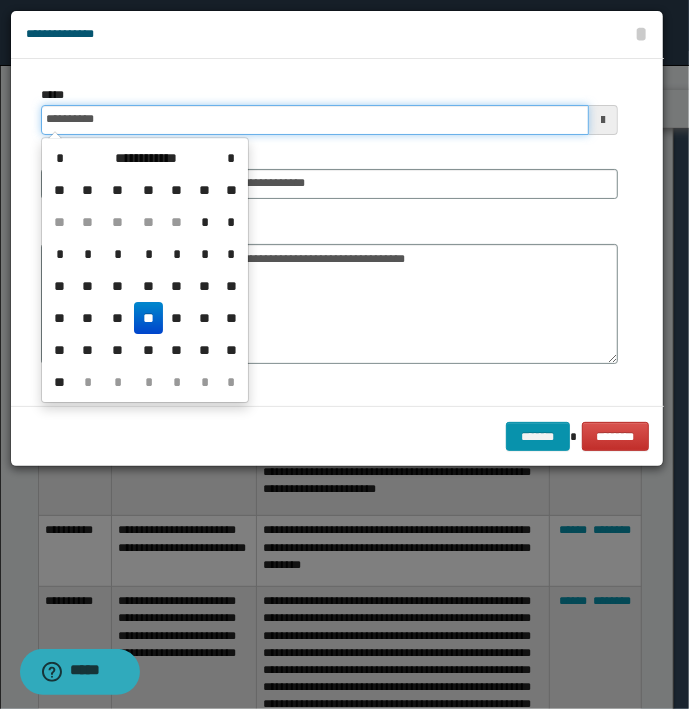 type on "**********" 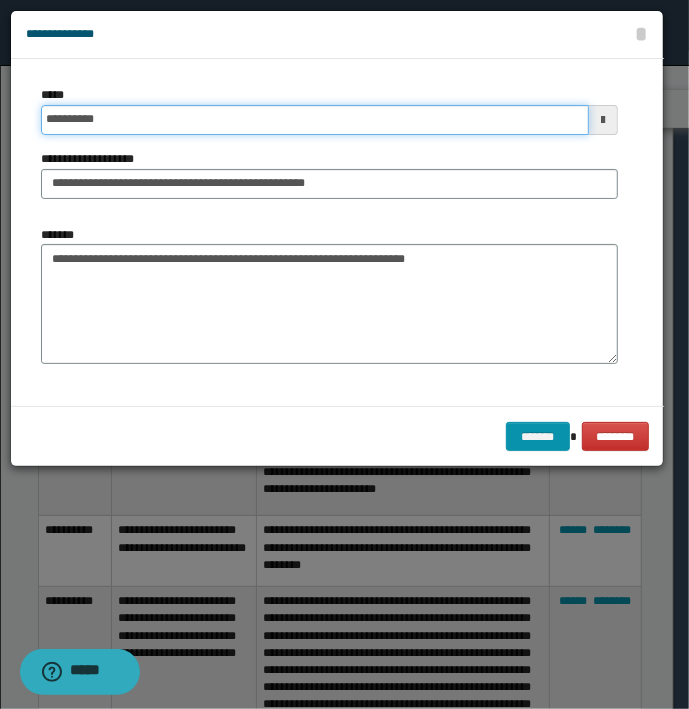 click on "*******" at bounding box center [538, 437] 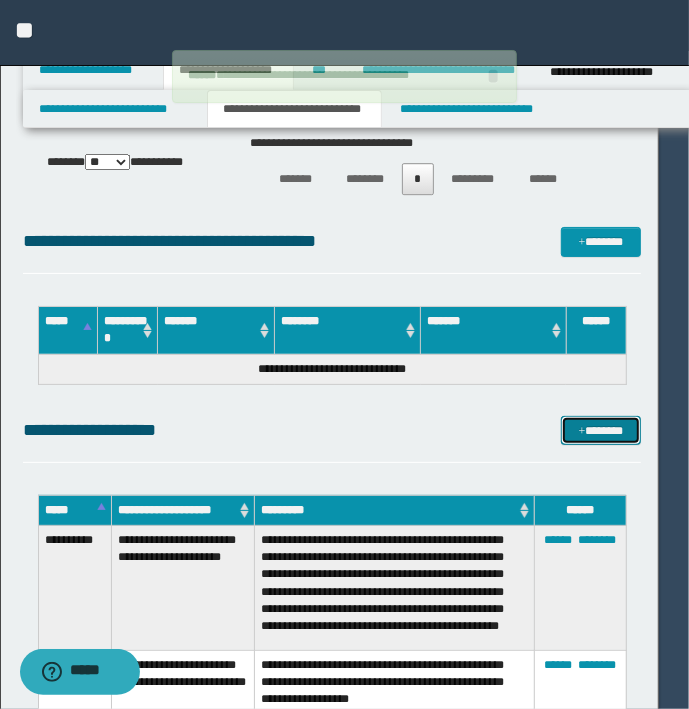 type 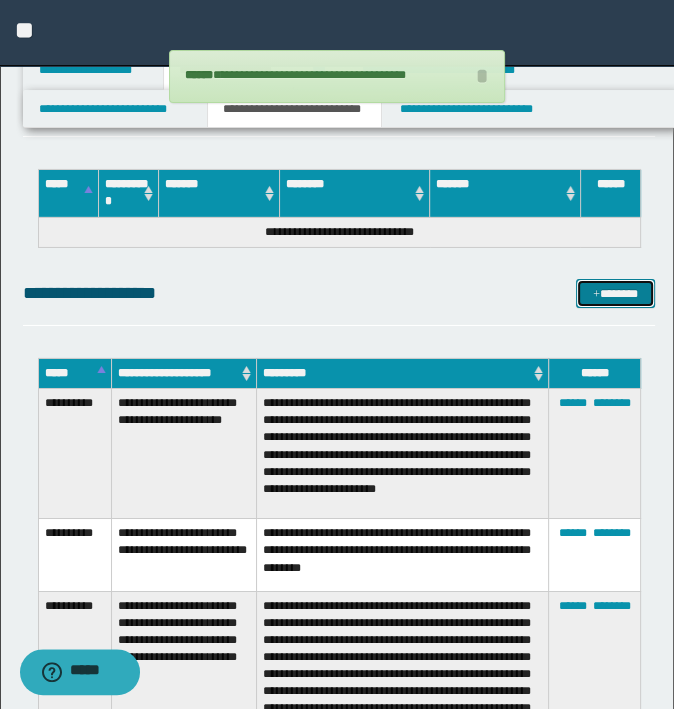 click on "*******" at bounding box center (615, 294) 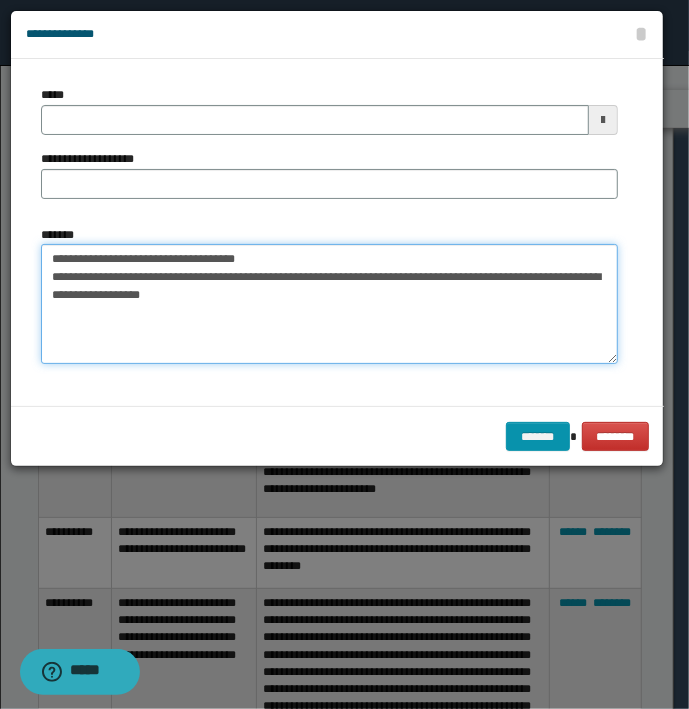 click on "**********" at bounding box center (329, 304) 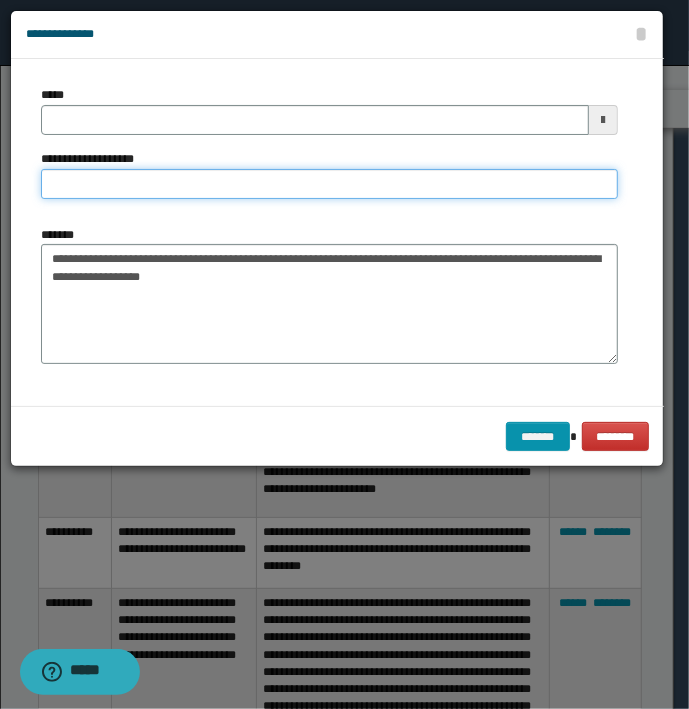 type on "**********" 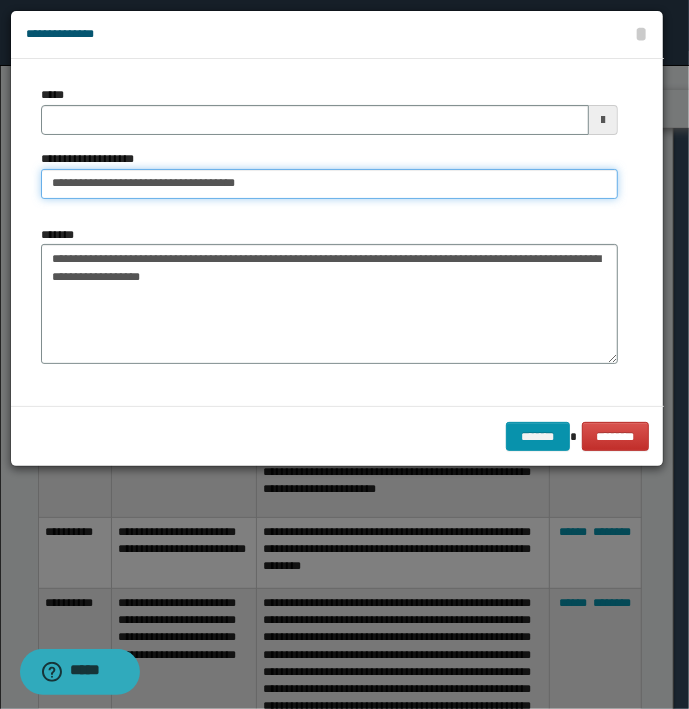 type 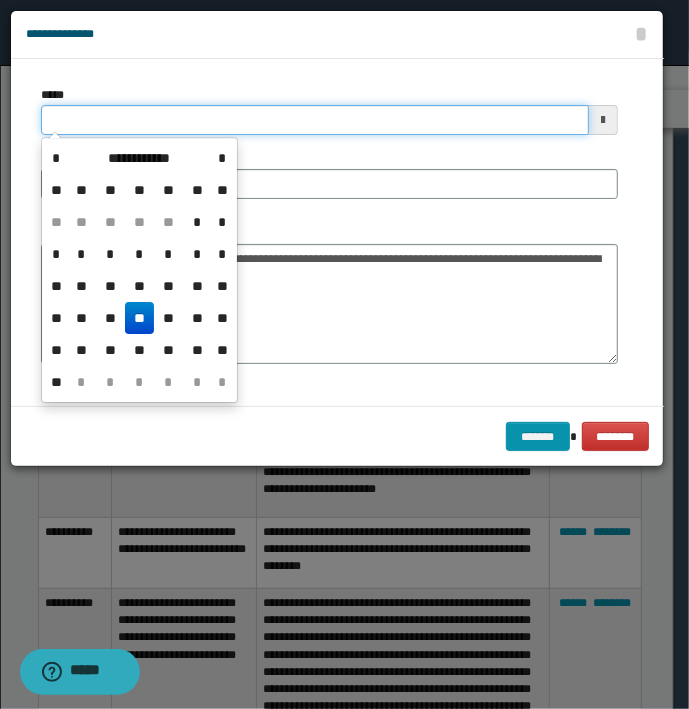 click on "*****" at bounding box center [315, 120] 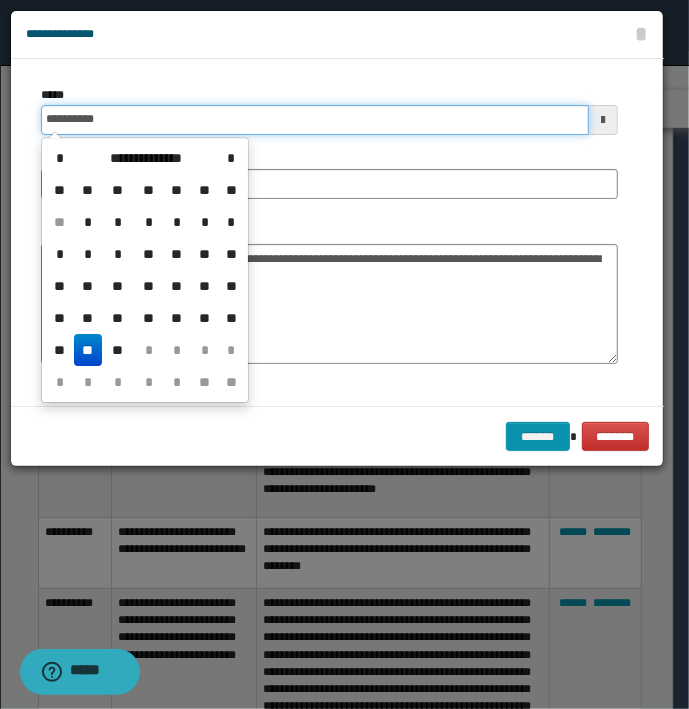 type on "**********" 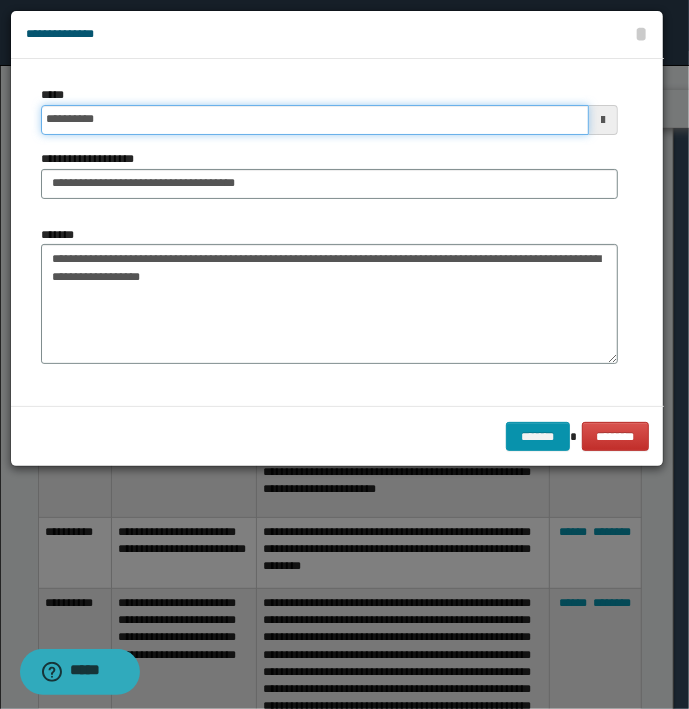 click on "*******" at bounding box center (538, 437) 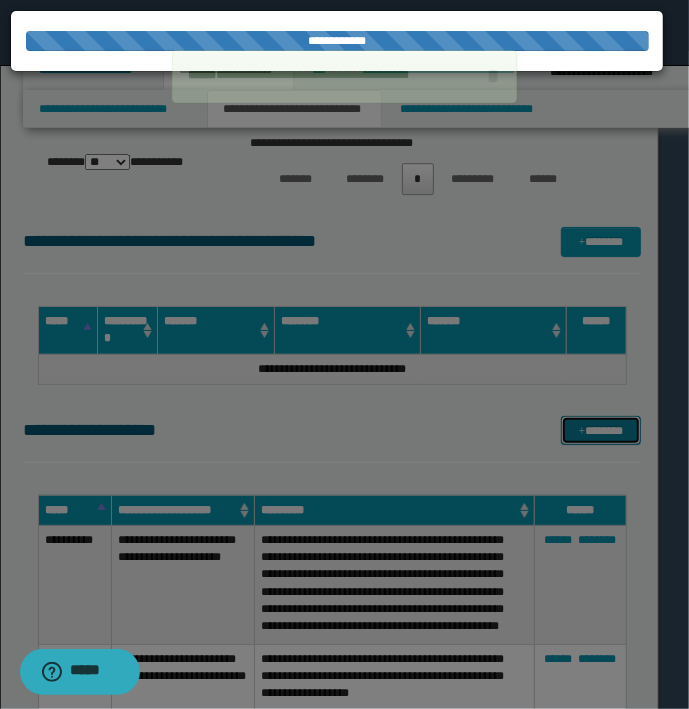 type 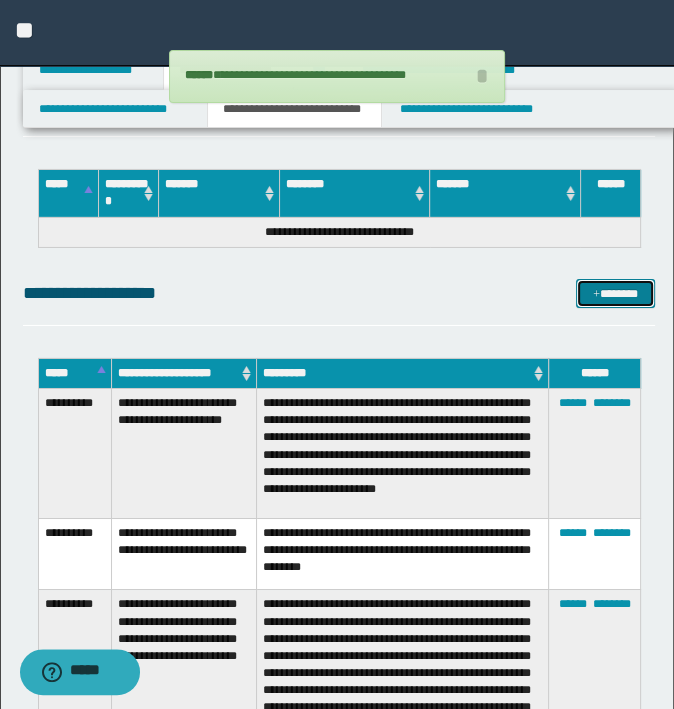 click on "*******" at bounding box center (615, 294) 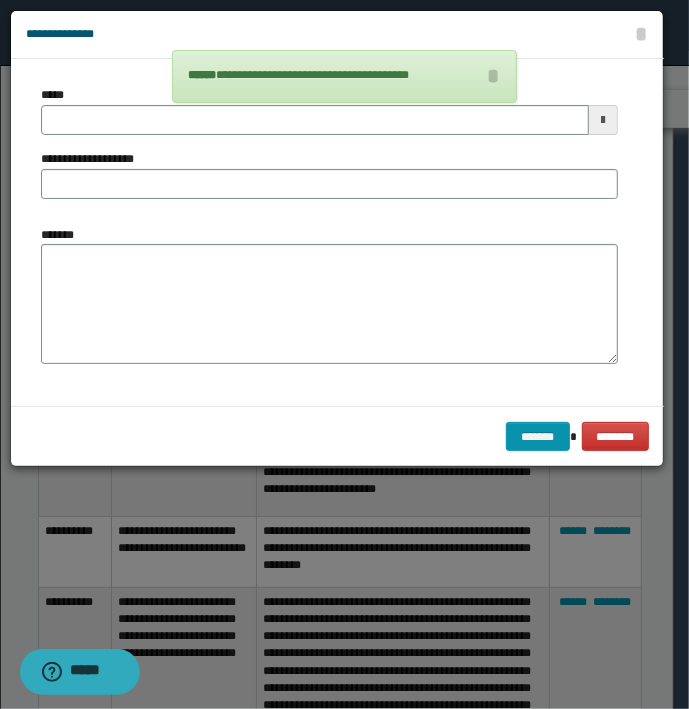 type 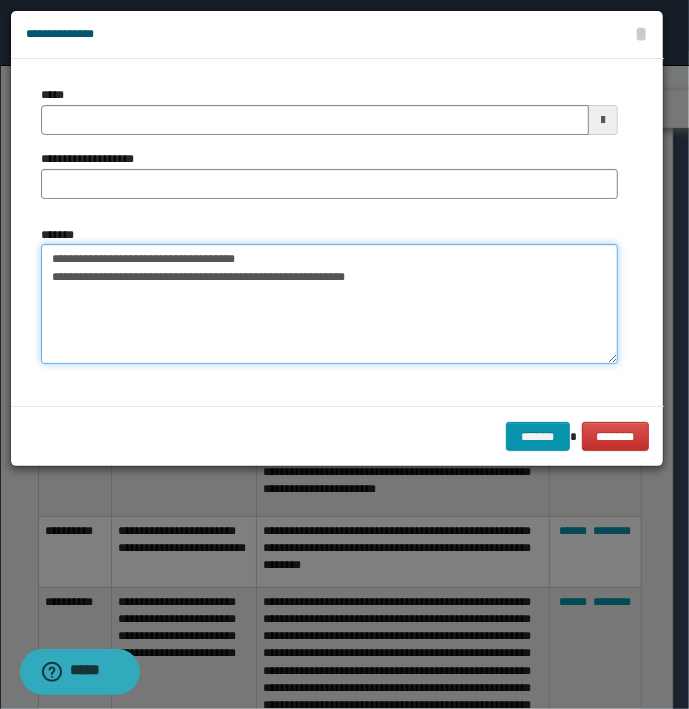 click on "**********" at bounding box center (329, 304) 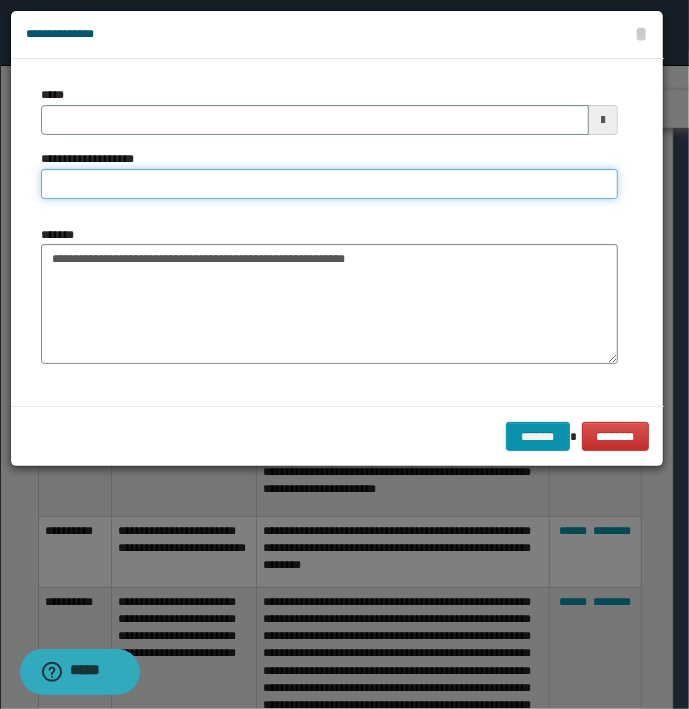 type on "**********" 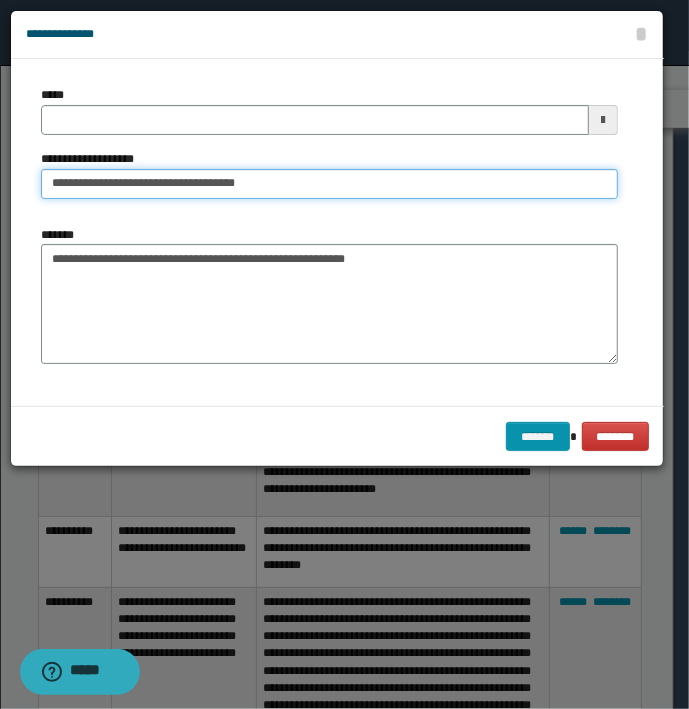 type 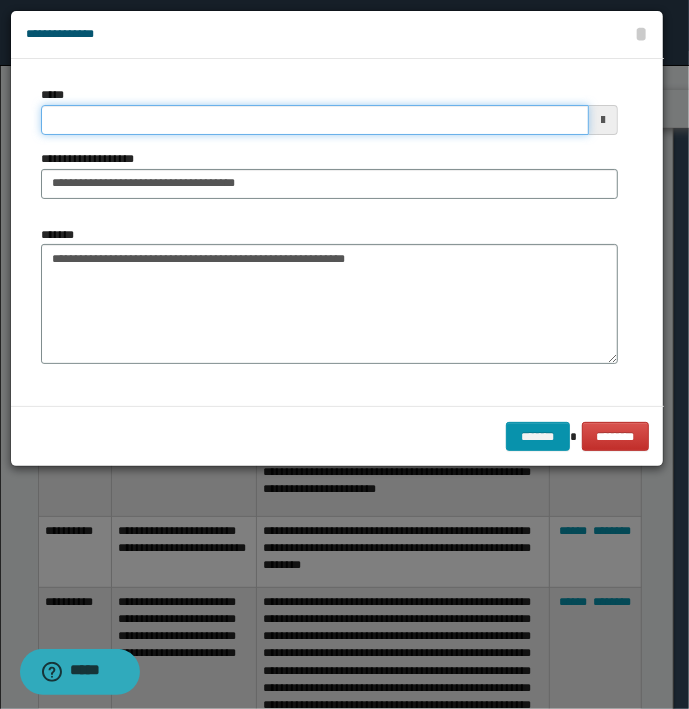 click on "*****" at bounding box center [315, 120] 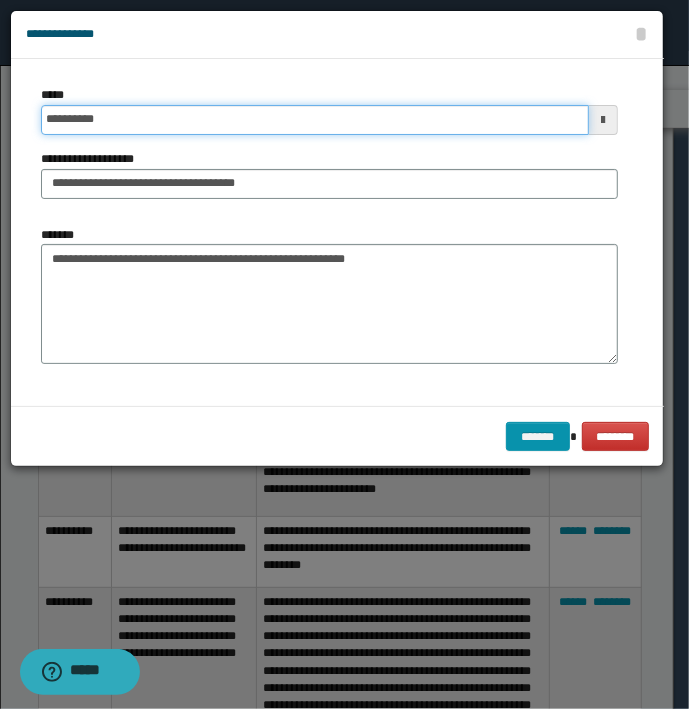 click on "*******" at bounding box center [538, 437] 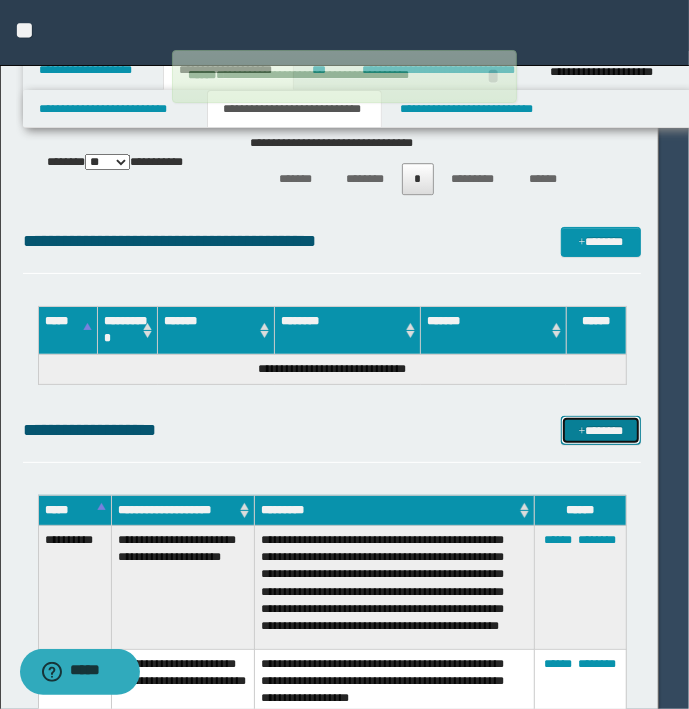click on "*******" at bounding box center (600, 431) 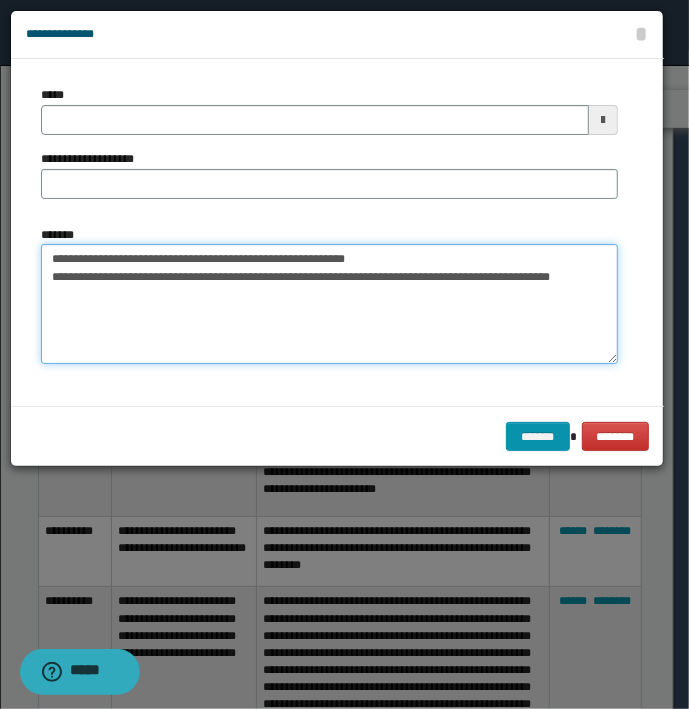 click on "**********" at bounding box center [329, 304] 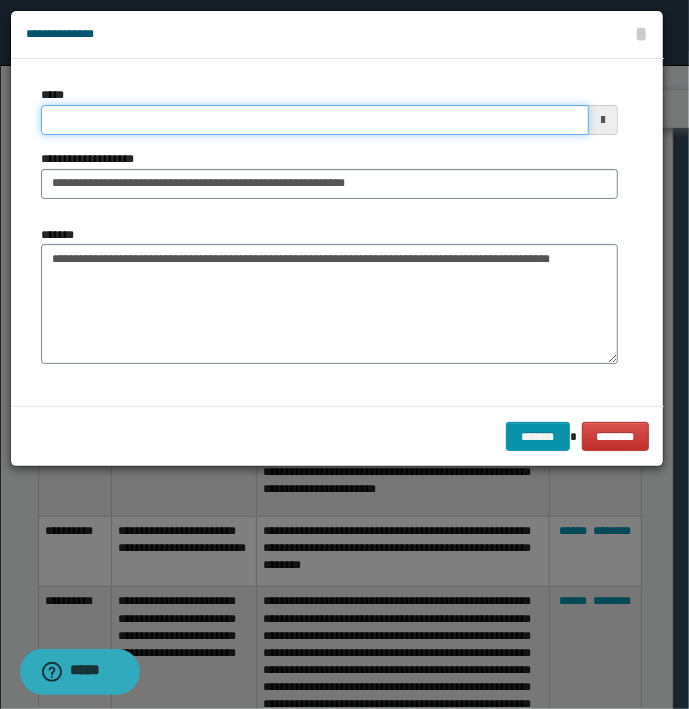 click on "*****" at bounding box center [315, 120] 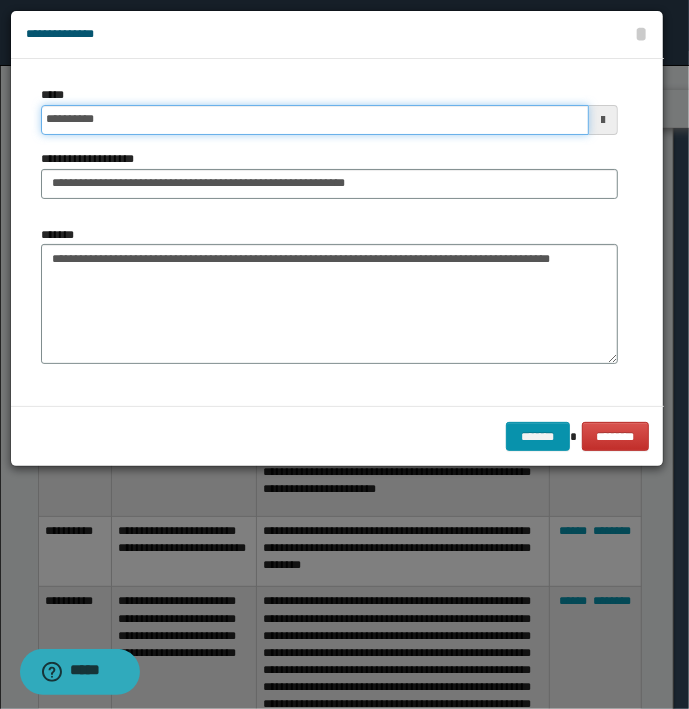 click on "*******" at bounding box center (538, 437) 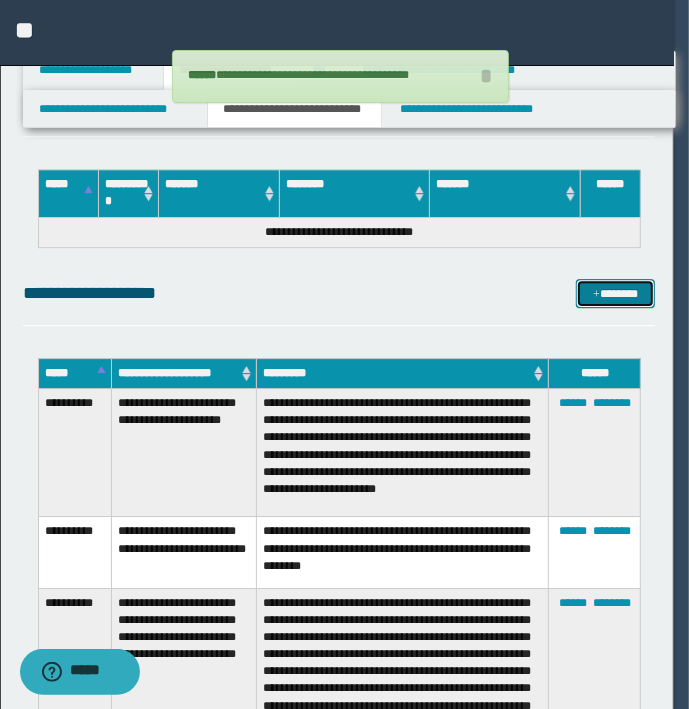 click on "*******" at bounding box center (615, 294) 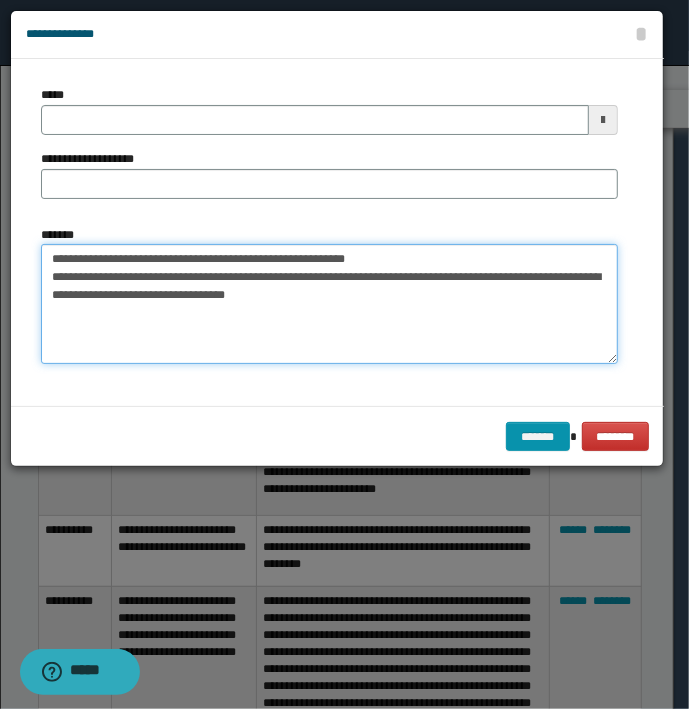 click on "**********" at bounding box center [329, 304] 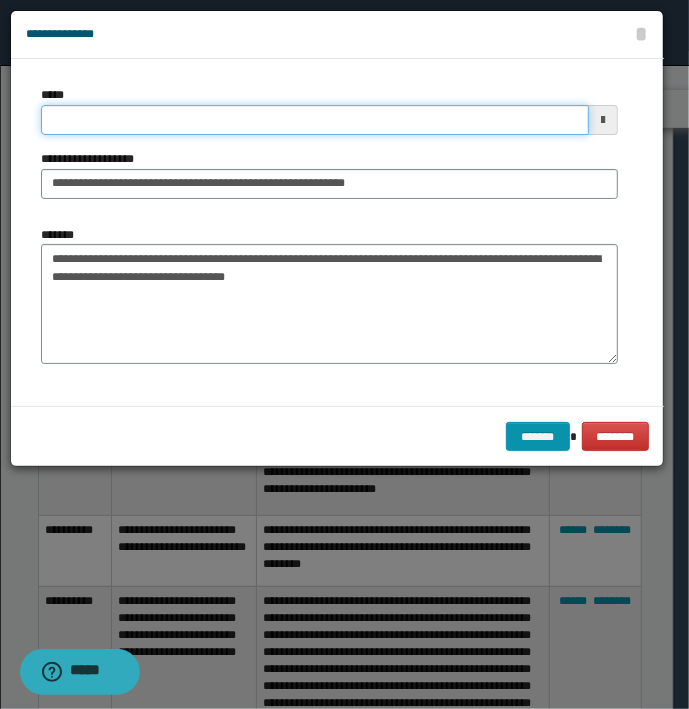 click on "*****" at bounding box center (315, 120) 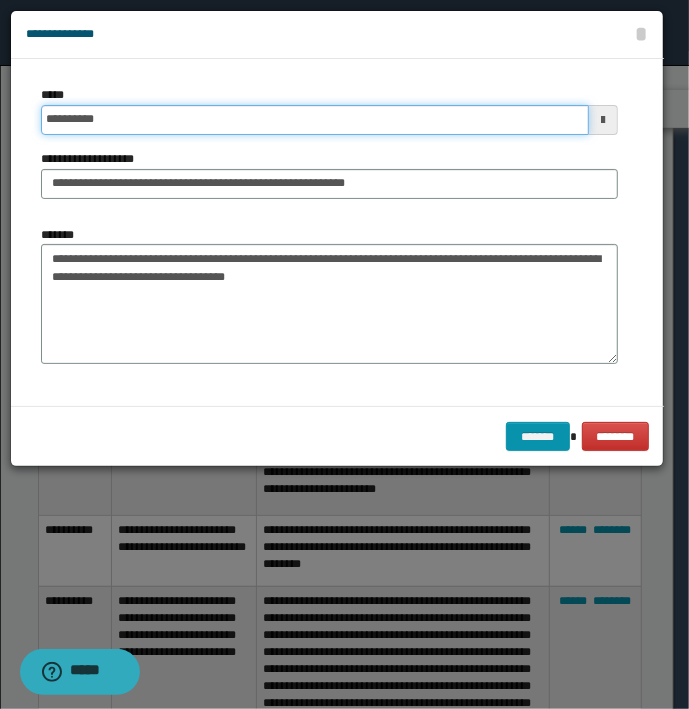 click on "*******" at bounding box center (538, 437) 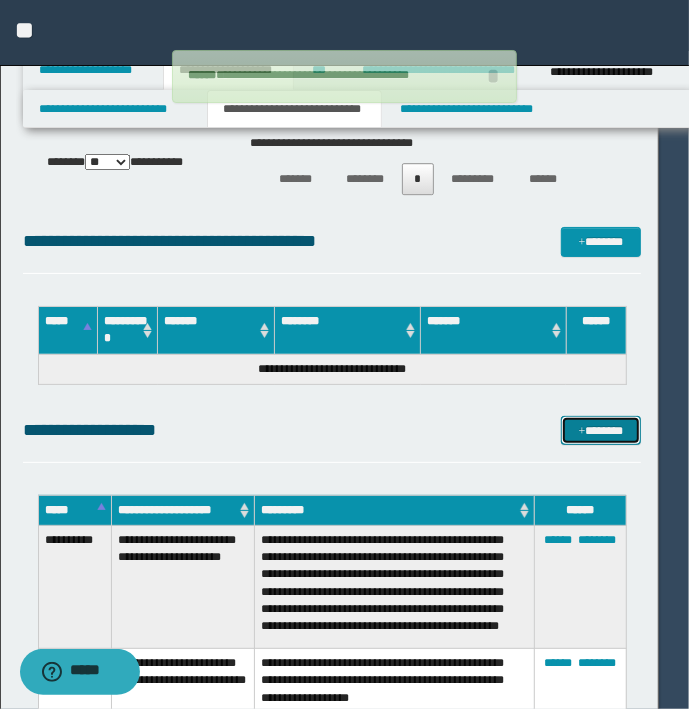 click on "*******" at bounding box center [600, 431] 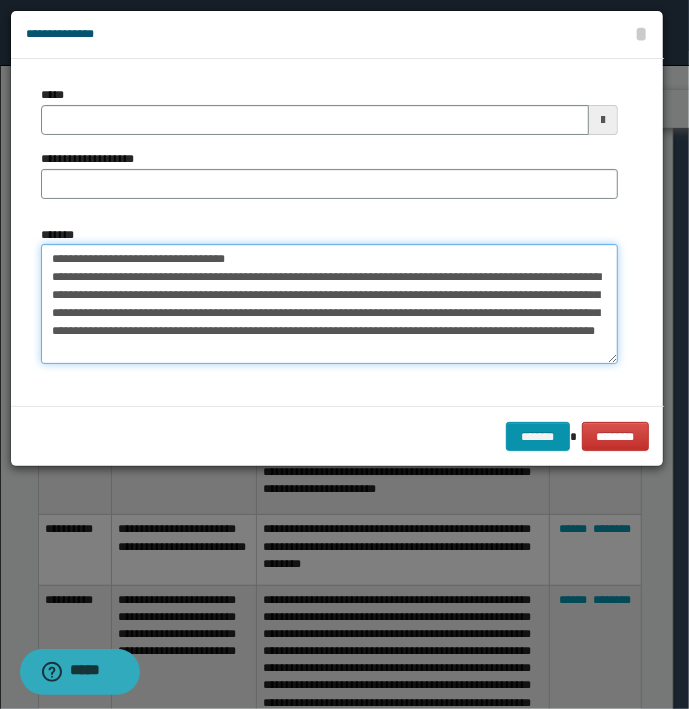 click on "**********" at bounding box center [329, 304] 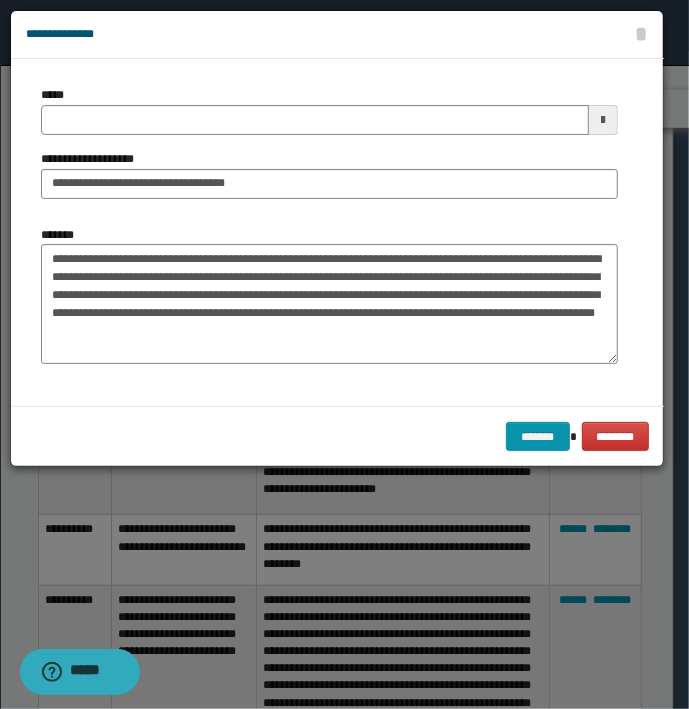 click on "*****" at bounding box center [329, 110] 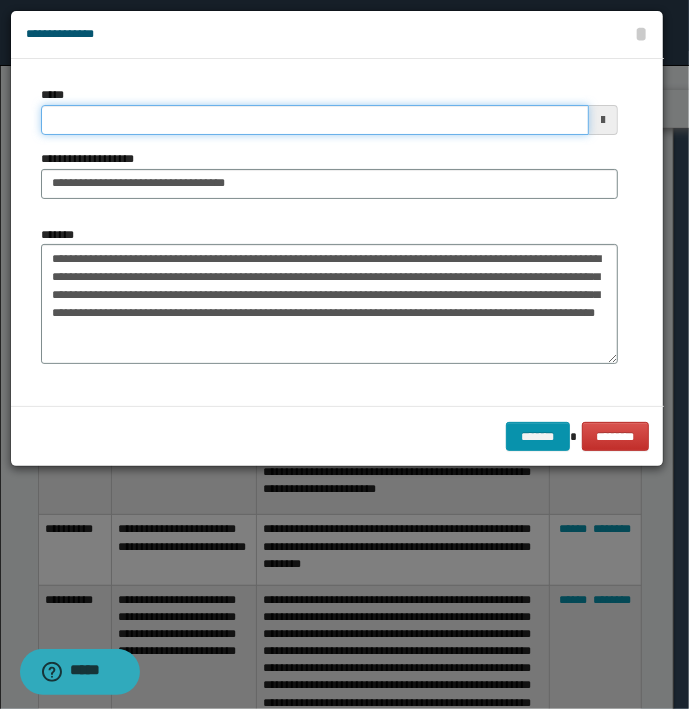 click on "*****" at bounding box center (315, 120) 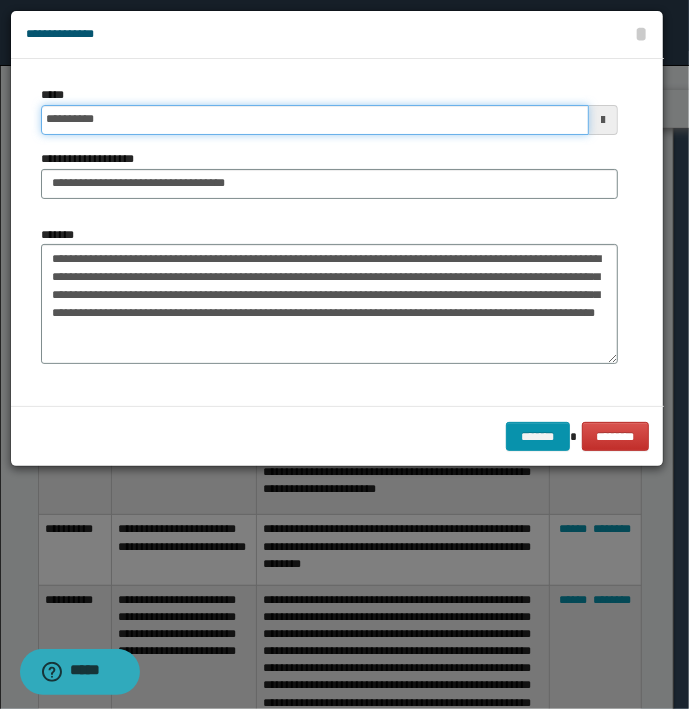 click on "*******" at bounding box center [538, 437] 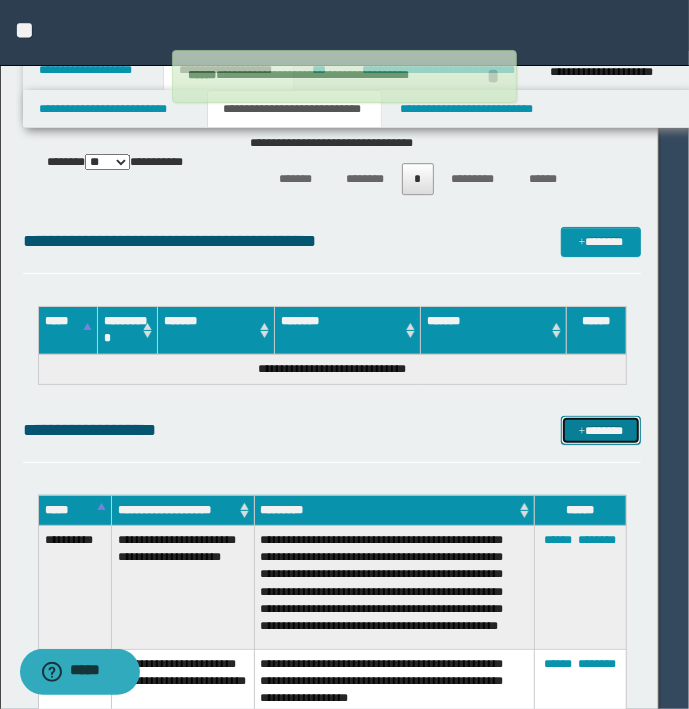 click on "*******" at bounding box center [600, 431] 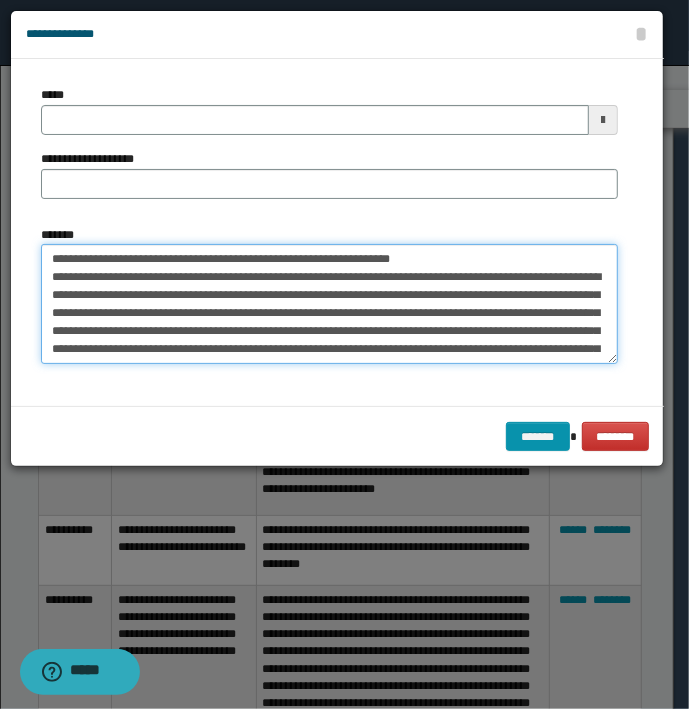 click on "*******" at bounding box center (329, 304) 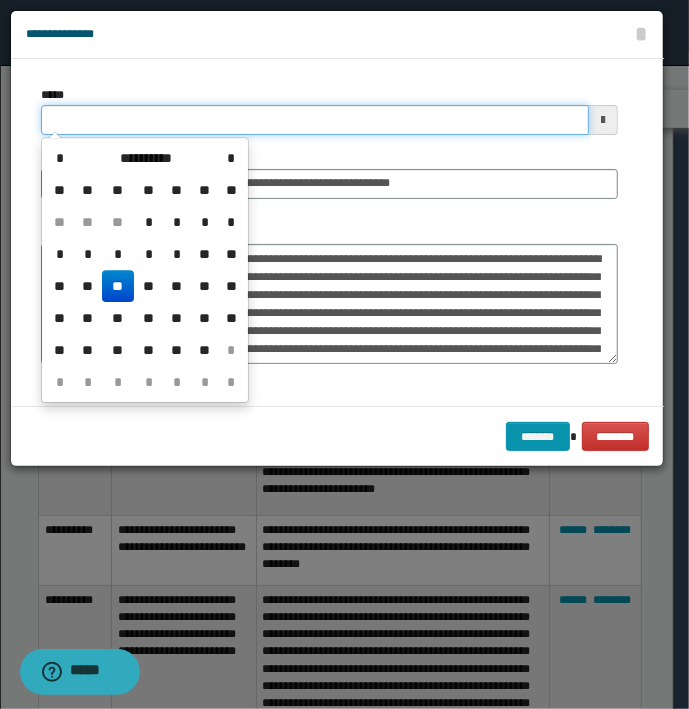 click on "*****" at bounding box center (315, 120) 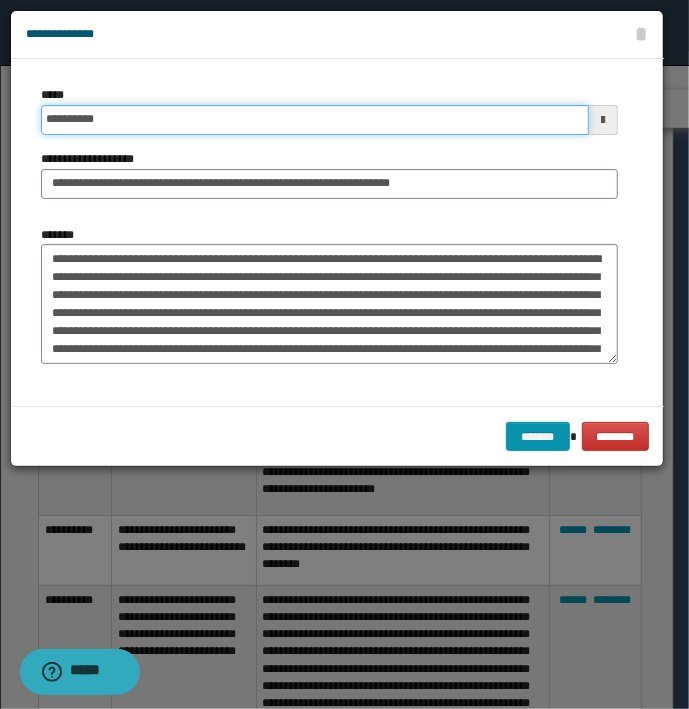 click on "*******" at bounding box center (538, 437) 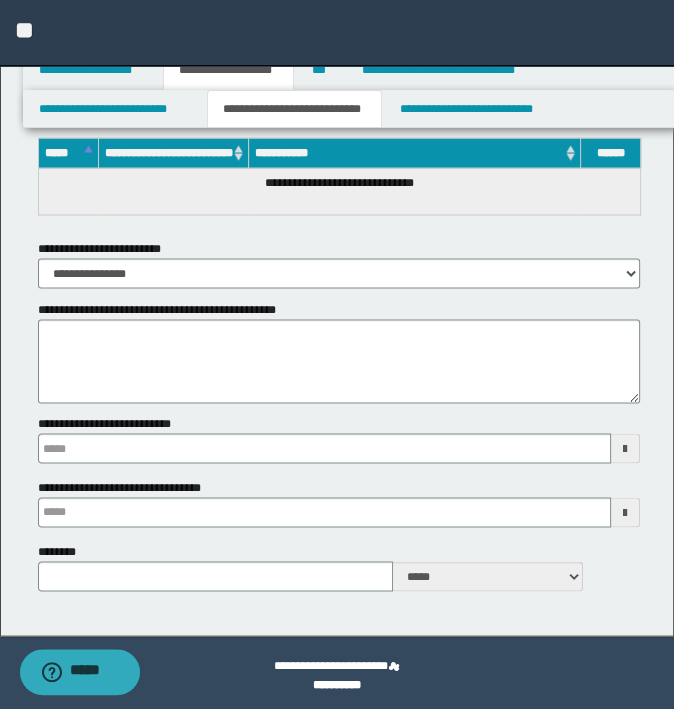 scroll, scrollTop: 10820, scrollLeft: 0, axis: vertical 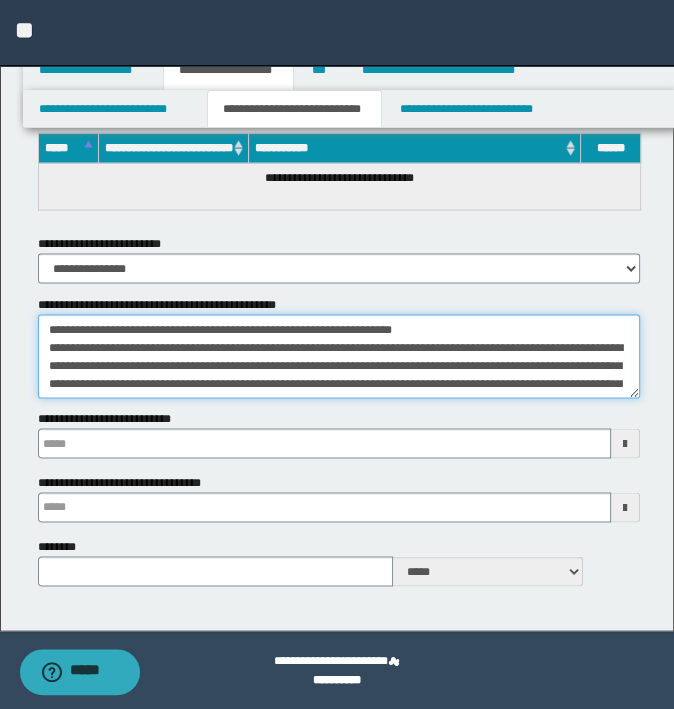 click on "**********" at bounding box center (339, 356) 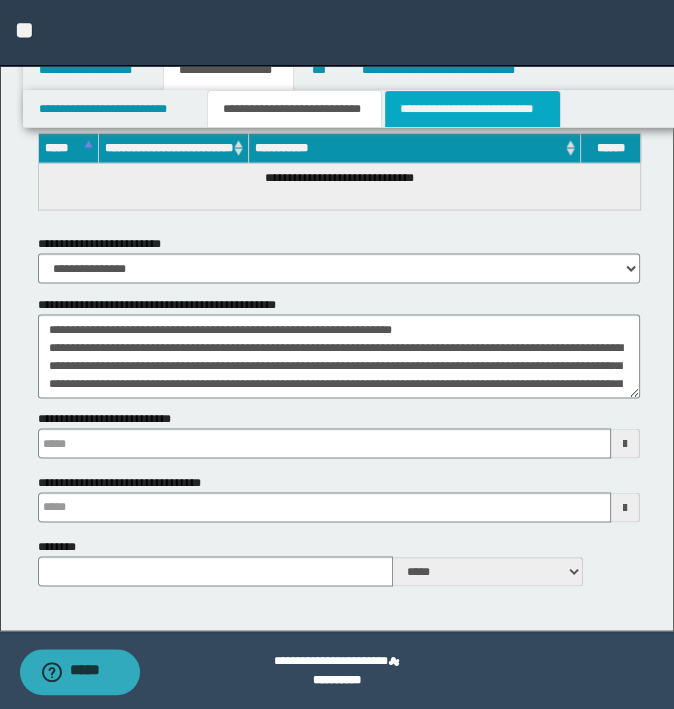 click on "**********" at bounding box center (472, 109) 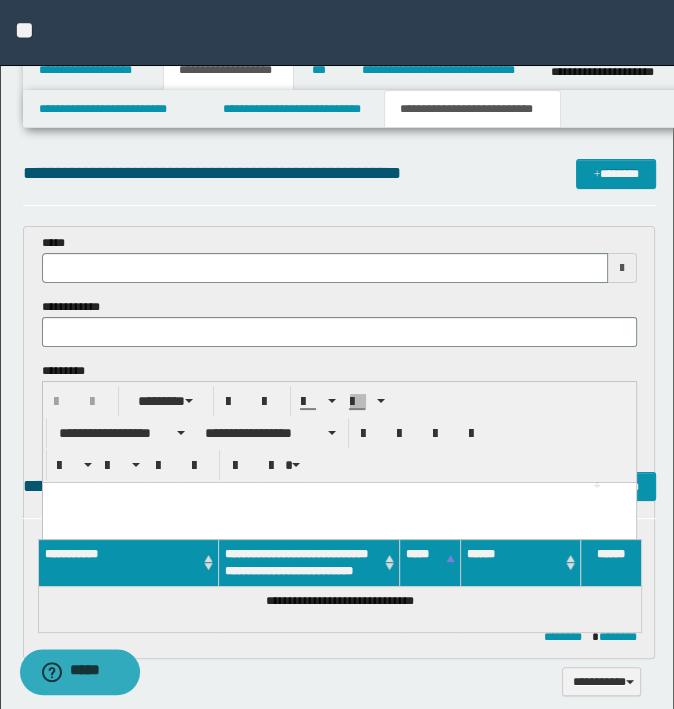 scroll, scrollTop: 0, scrollLeft: 0, axis: both 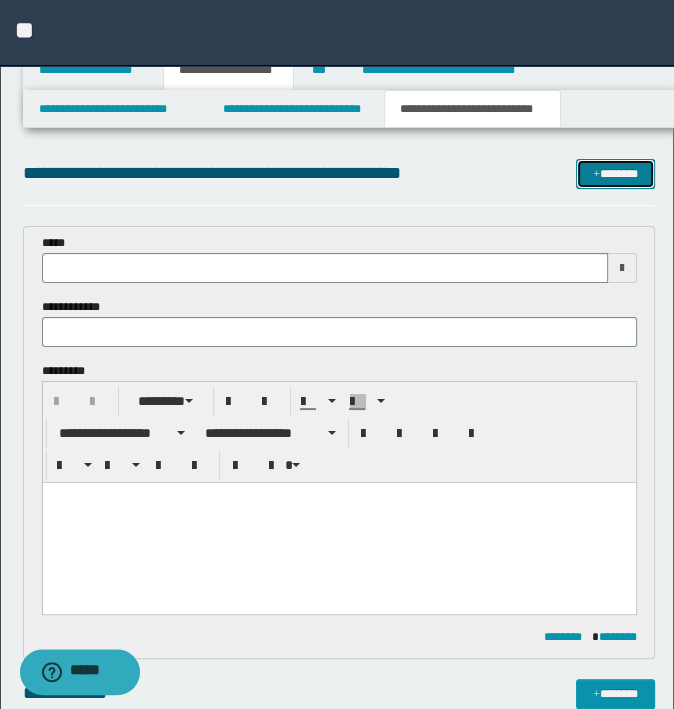click on "*******" at bounding box center (615, 174) 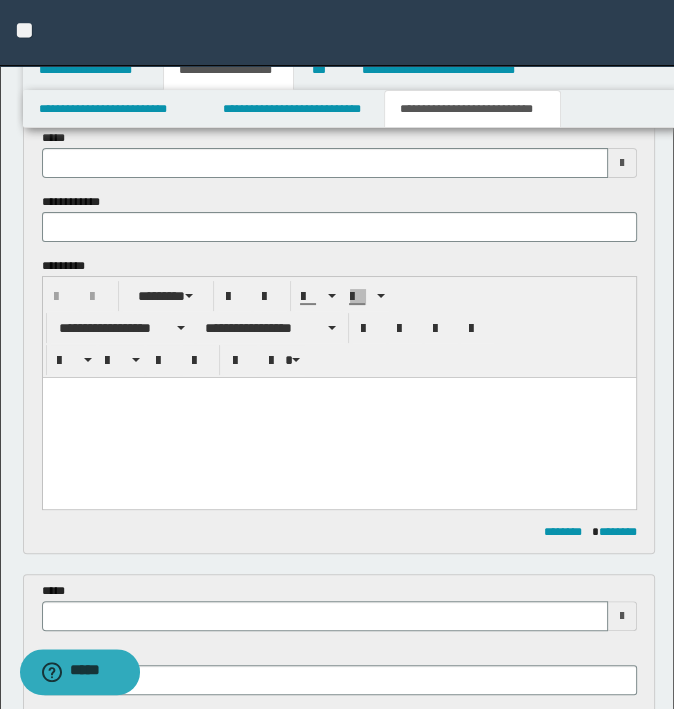 scroll, scrollTop: 0, scrollLeft: 0, axis: both 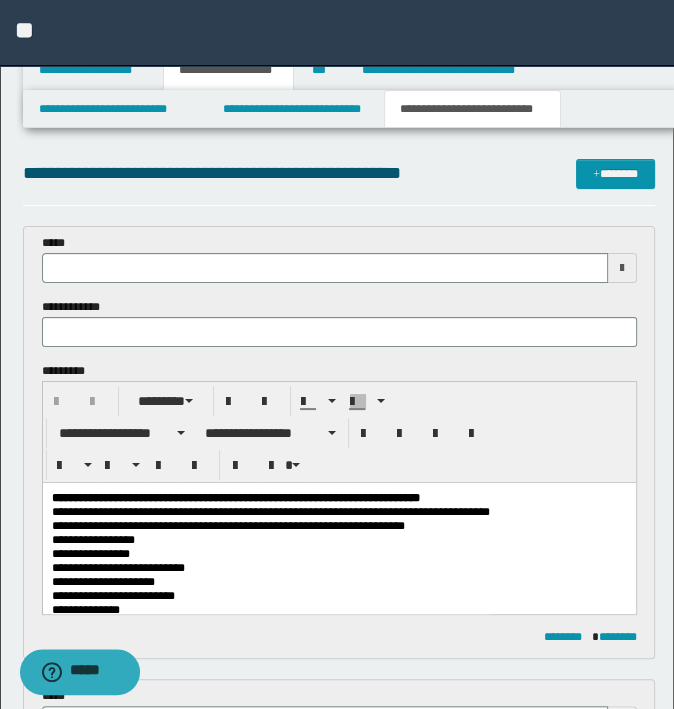click on "**********" at bounding box center (227, 525) 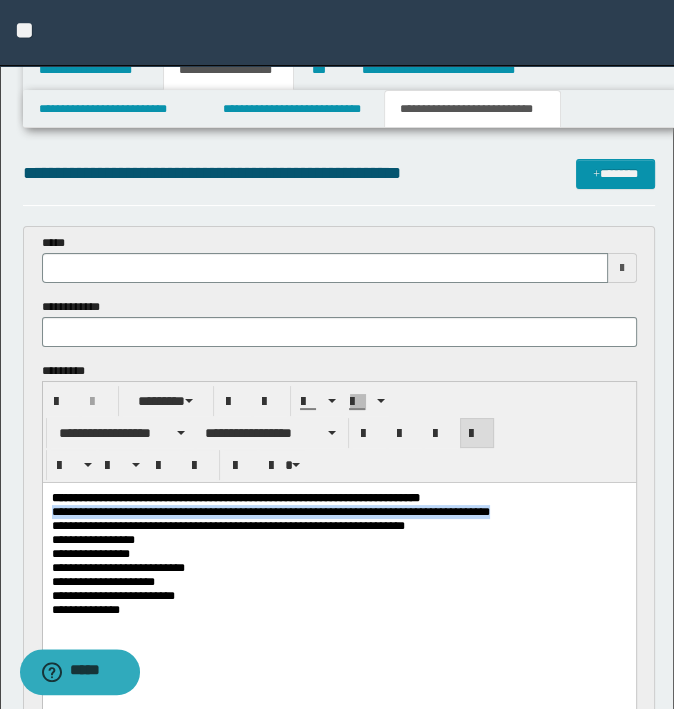 drag, startPoint x: 528, startPoint y: 512, endPoint x: -5, endPoint y: 516, distance: 533.015 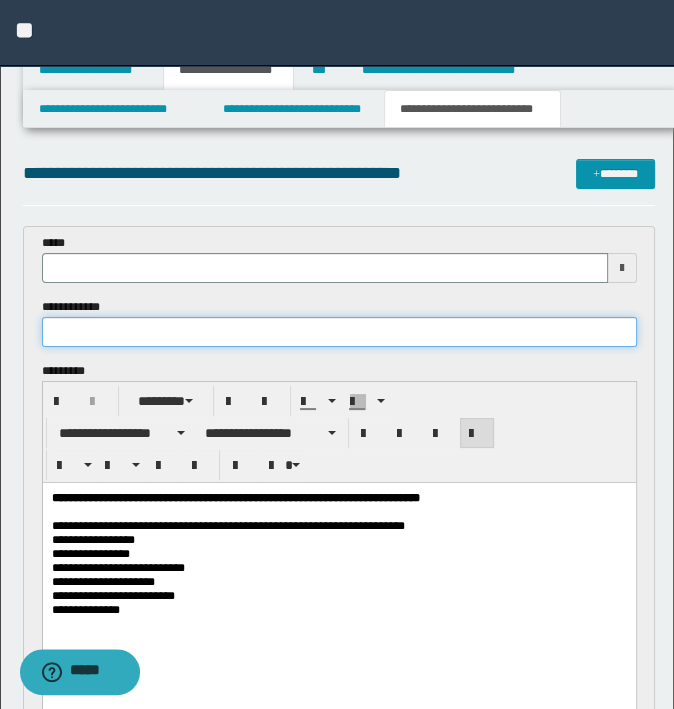 click at bounding box center (339, 332) 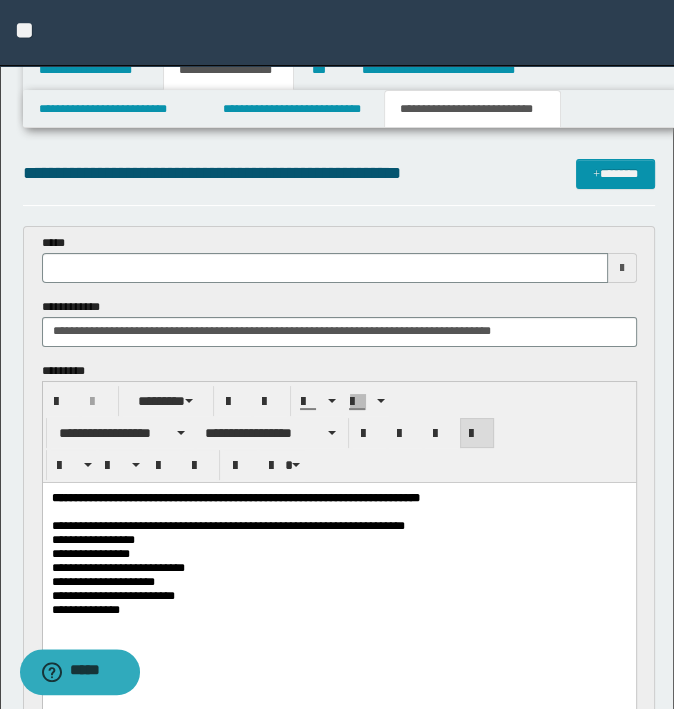 click at bounding box center (338, 511) 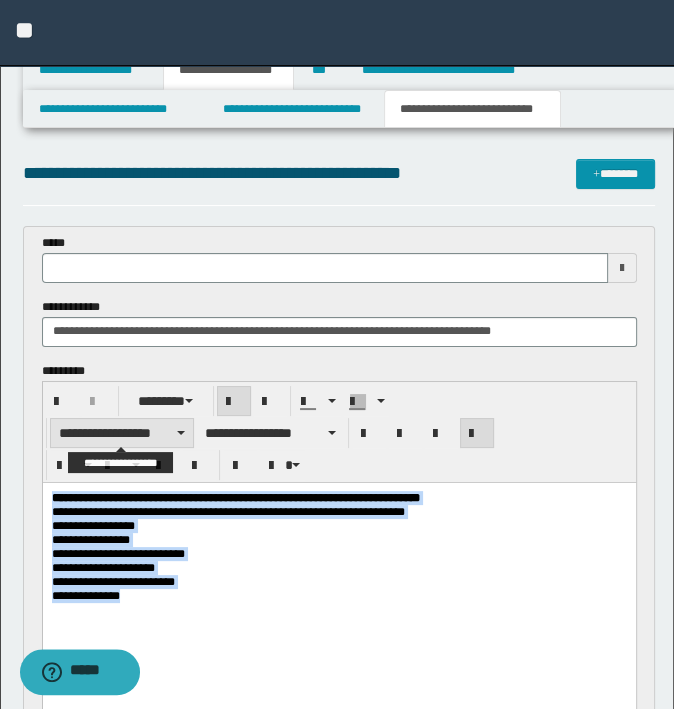 click on "**********" at bounding box center (122, 433) 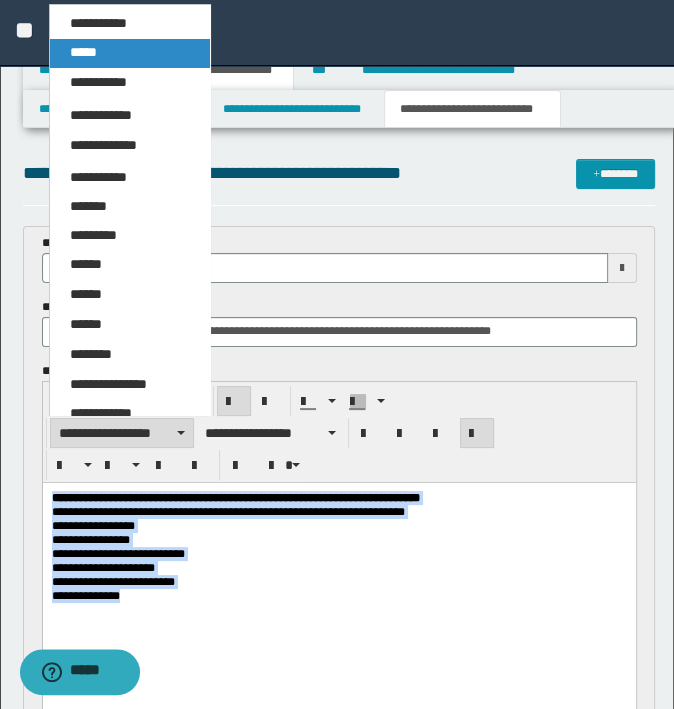 click on "*****" at bounding box center [130, 53] 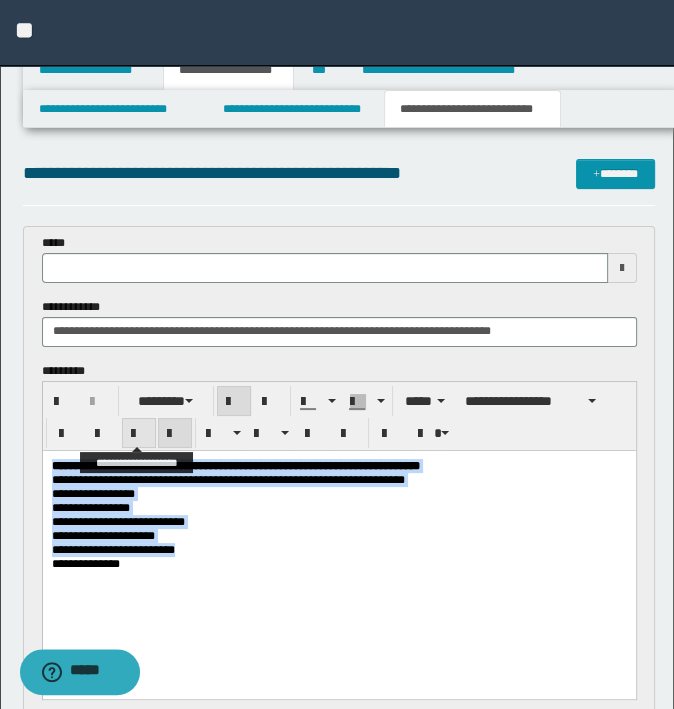 click at bounding box center (139, 433) 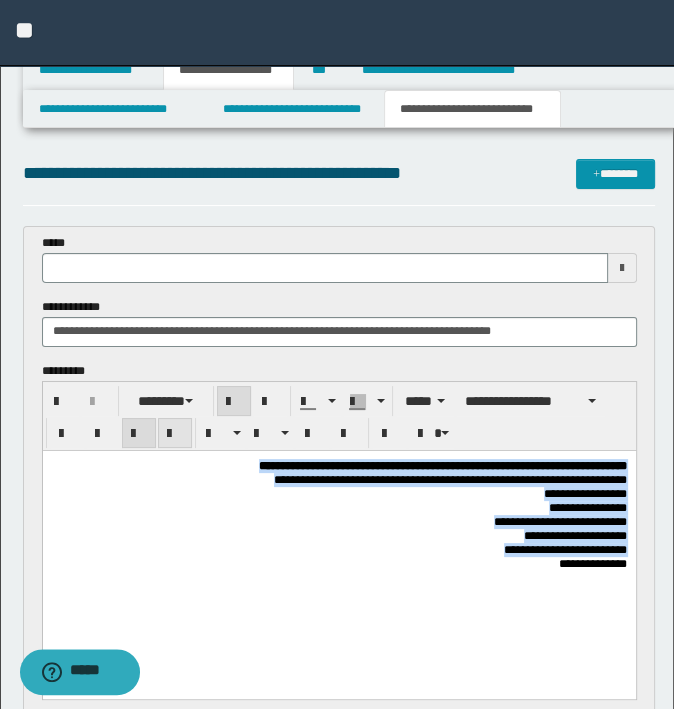 click at bounding box center (175, 434) 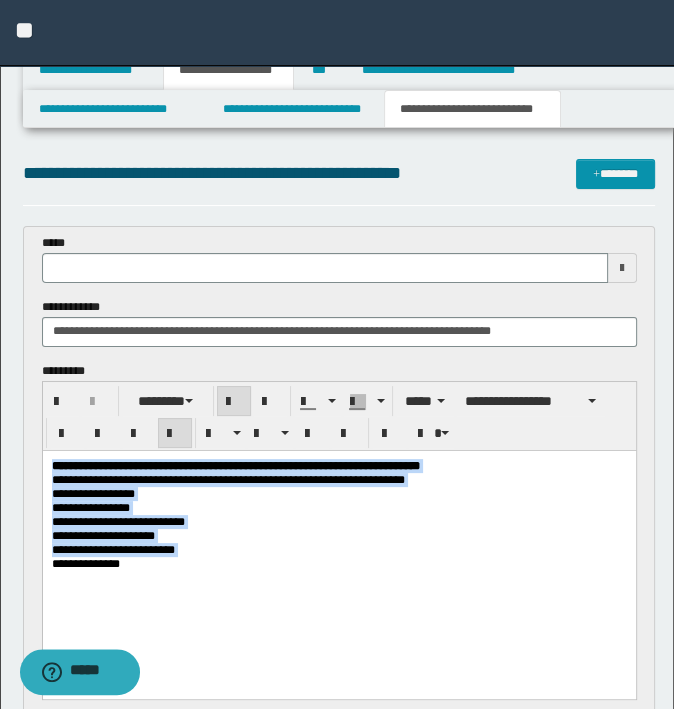 copy on "**********" 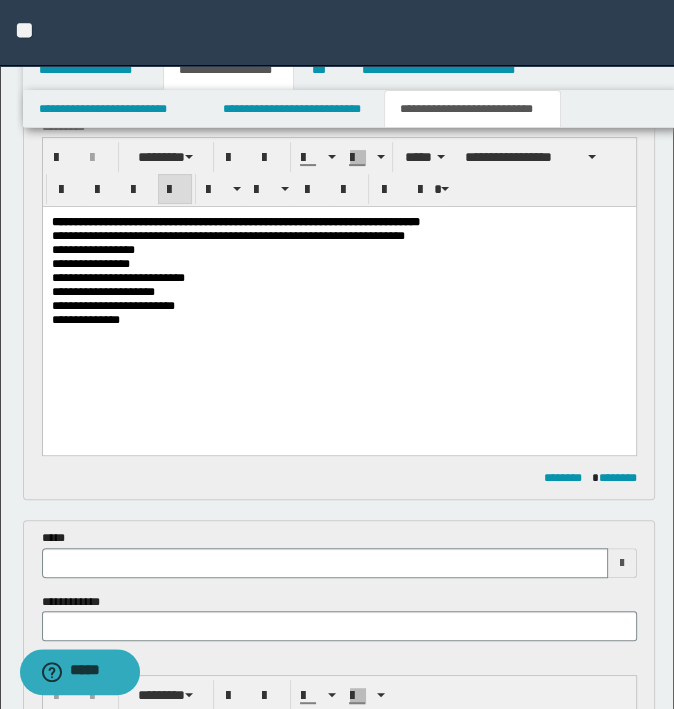 scroll, scrollTop: 500, scrollLeft: 0, axis: vertical 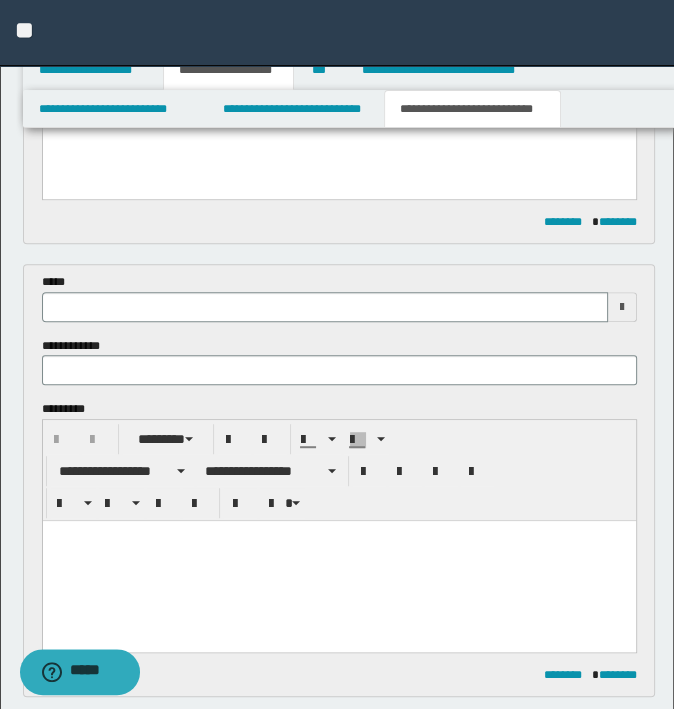 click at bounding box center (338, 536) 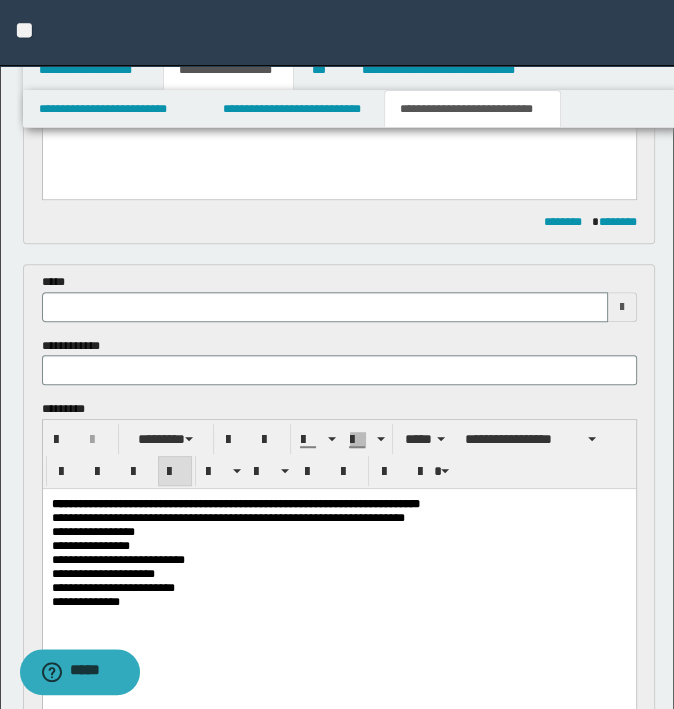 scroll, scrollTop: 0, scrollLeft: 0, axis: both 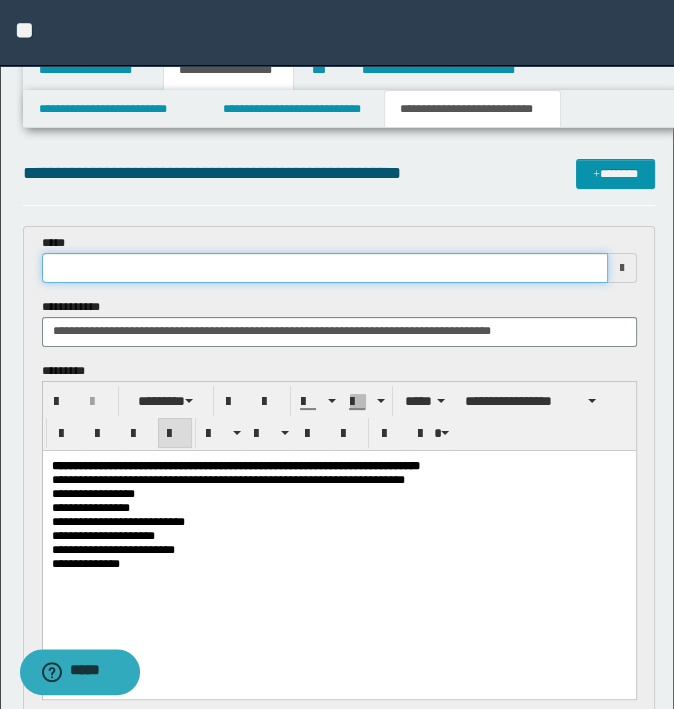 click at bounding box center (325, 268) 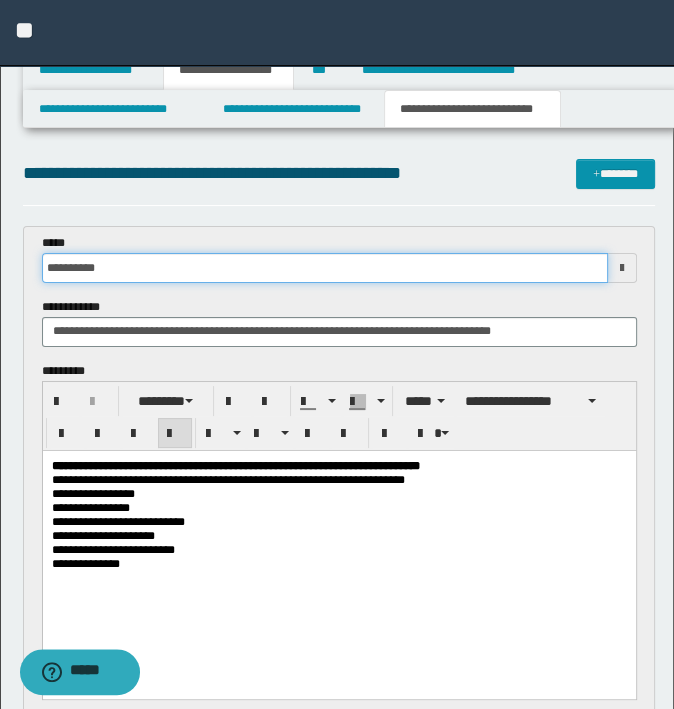 click on "**********" at bounding box center (325, 268) 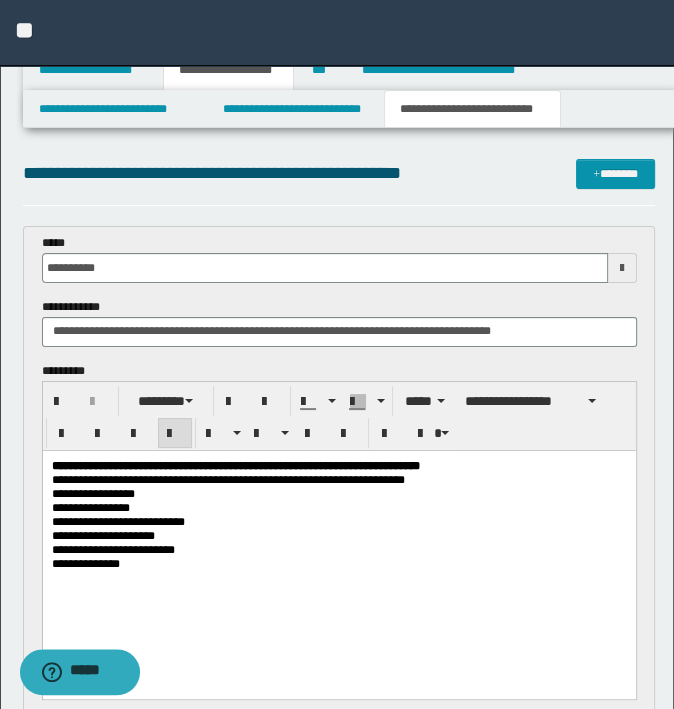 click on "**********" at bounding box center [339, 322] 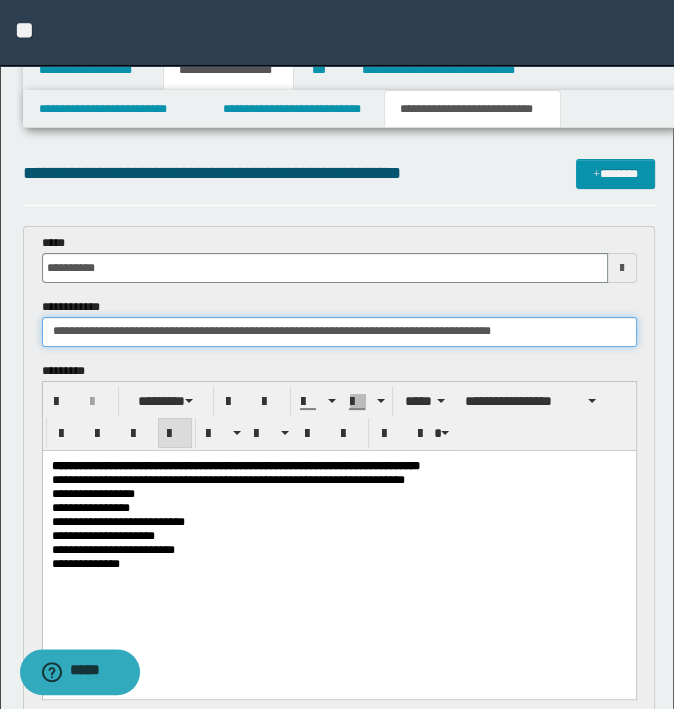 drag, startPoint x: 123, startPoint y: 332, endPoint x: -5, endPoint y: 331, distance: 128.0039 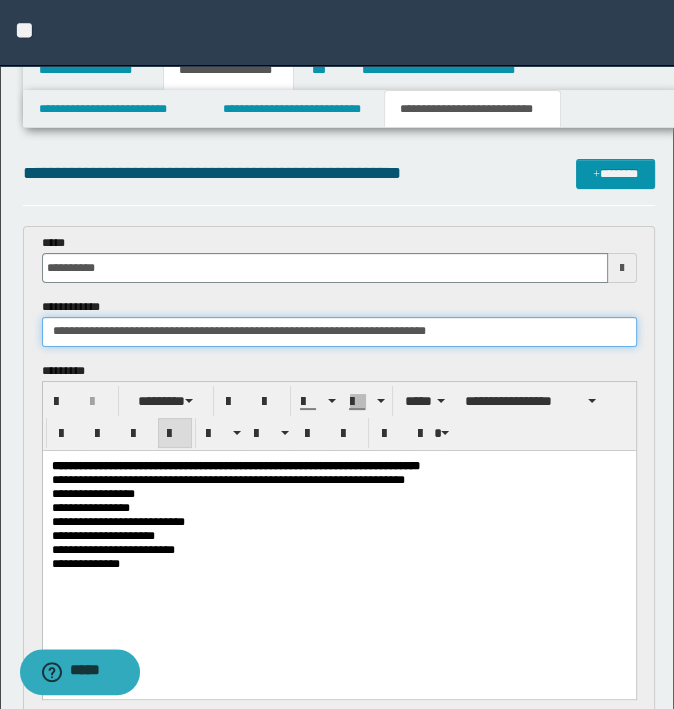 drag, startPoint x: 292, startPoint y: 329, endPoint x: 148, endPoint y: 325, distance: 144.05554 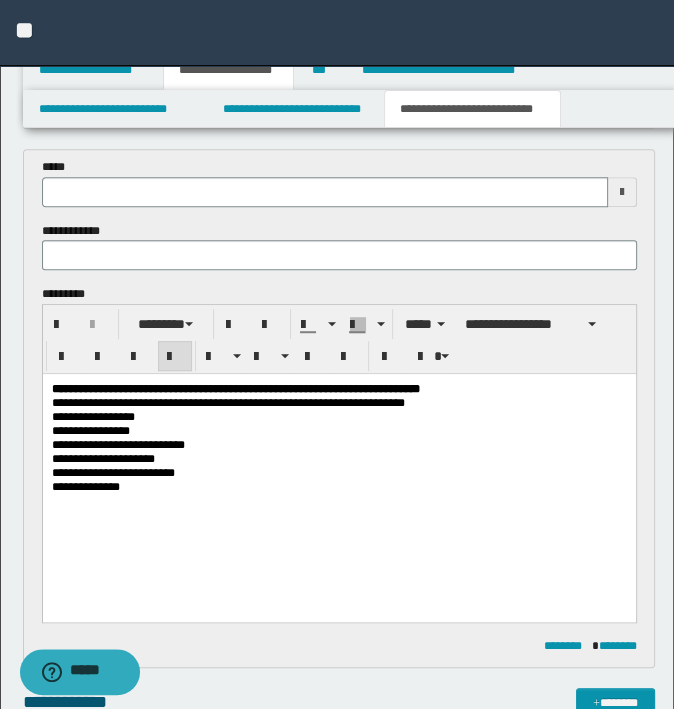 scroll, scrollTop: 500, scrollLeft: 0, axis: vertical 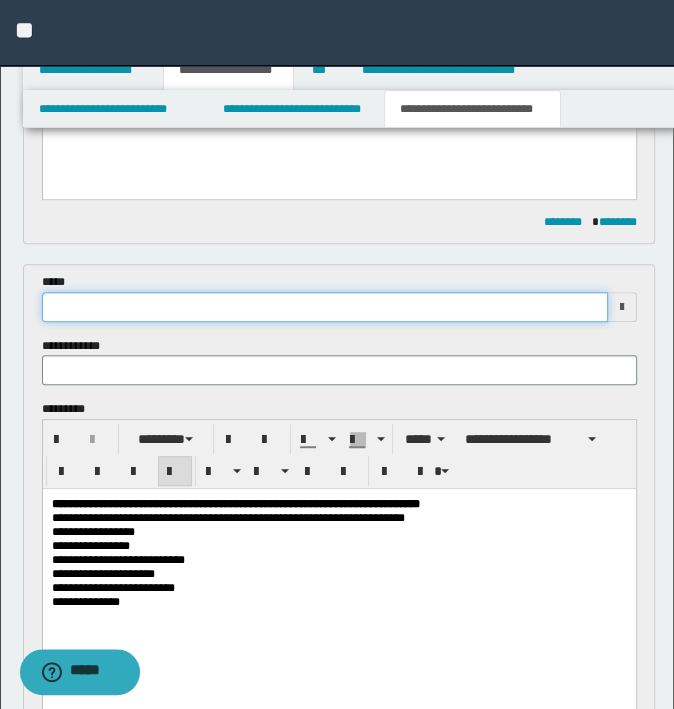 click at bounding box center [325, 307] 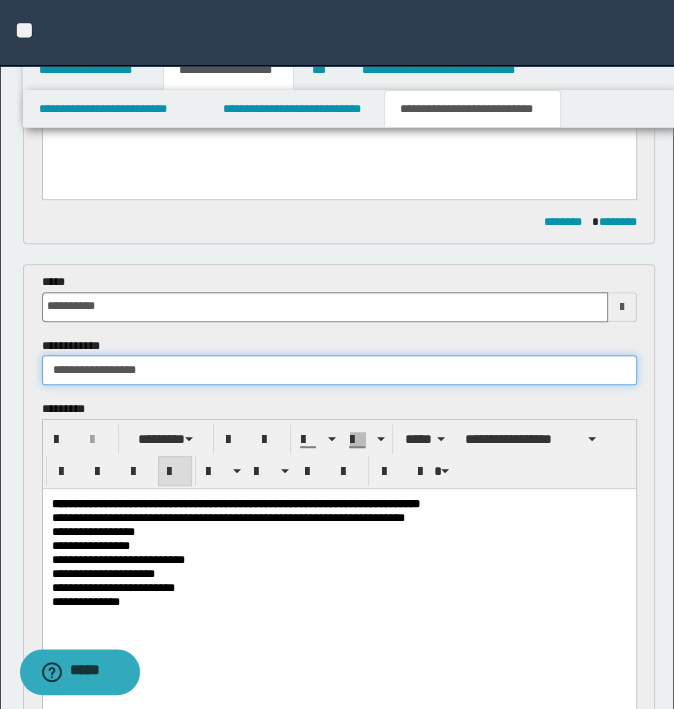 click on "**********" at bounding box center [339, 370] 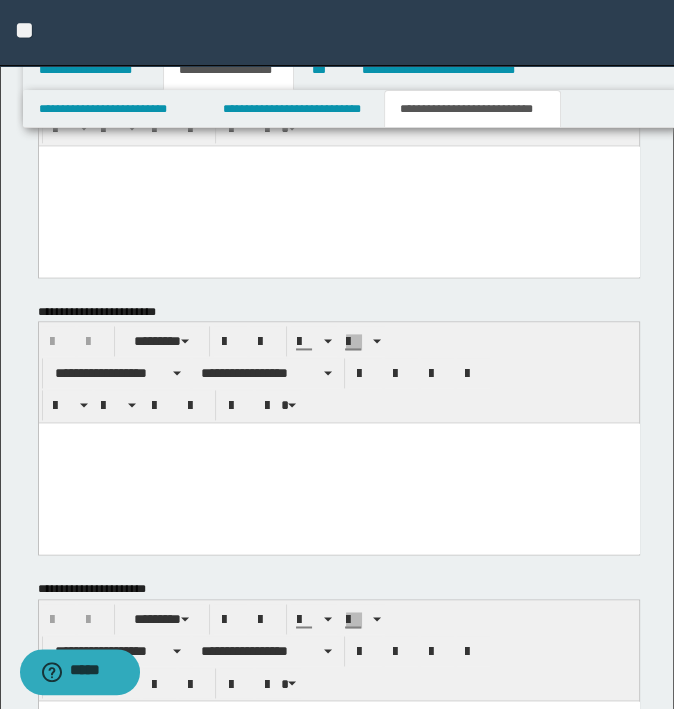 scroll, scrollTop: 1760, scrollLeft: 0, axis: vertical 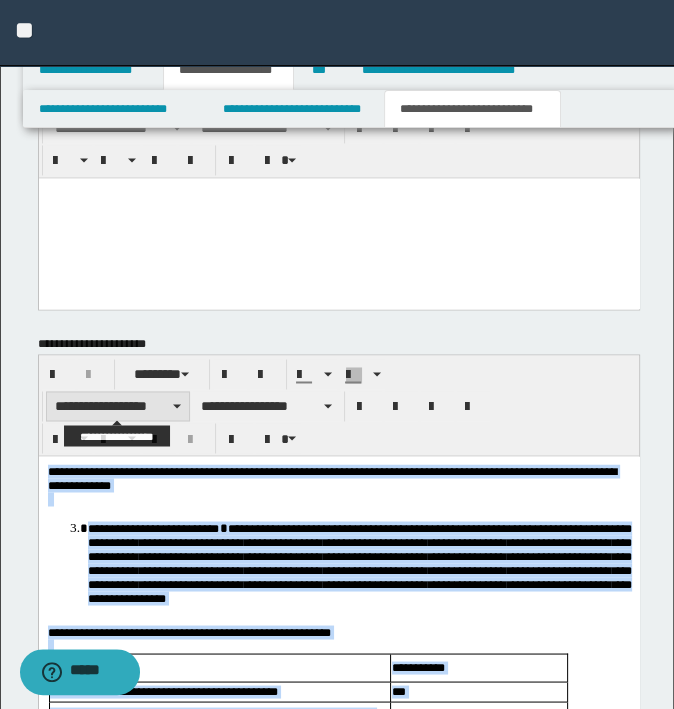 click on "**********" at bounding box center (118, 406) 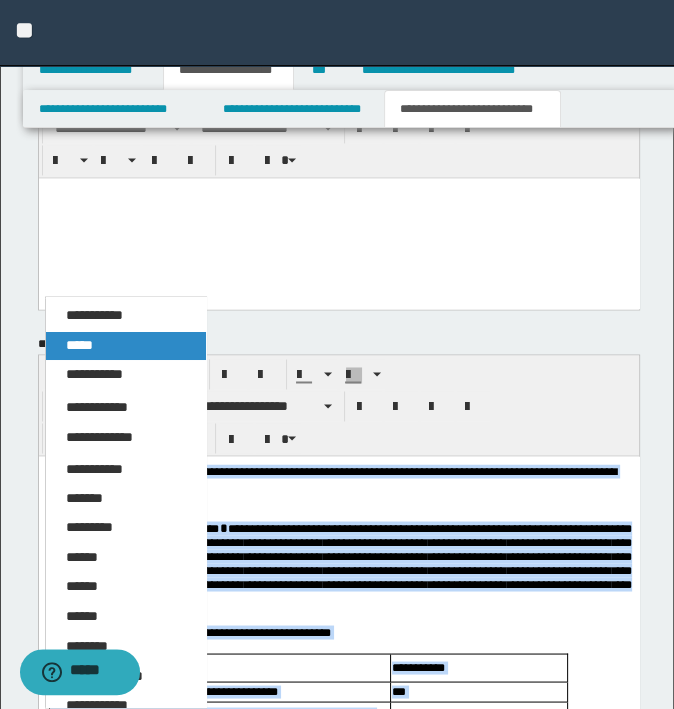 click on "*****" at bounding box center (126, 346) 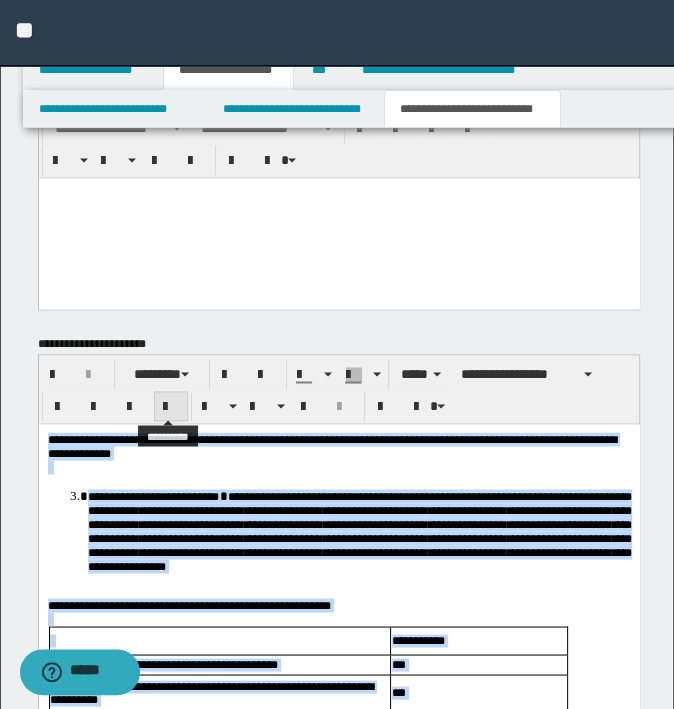 click at bounding box center [171, 406] 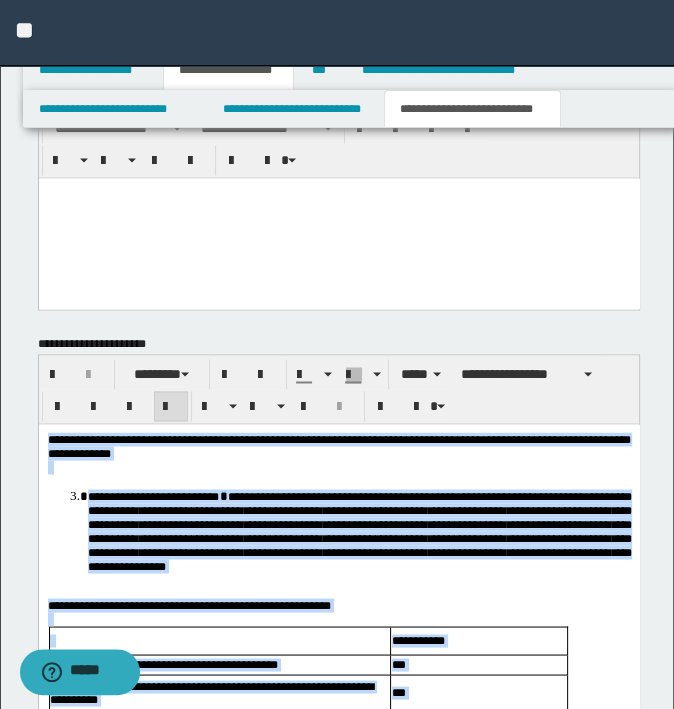 click on "**********" at bounding box center (359, 530) 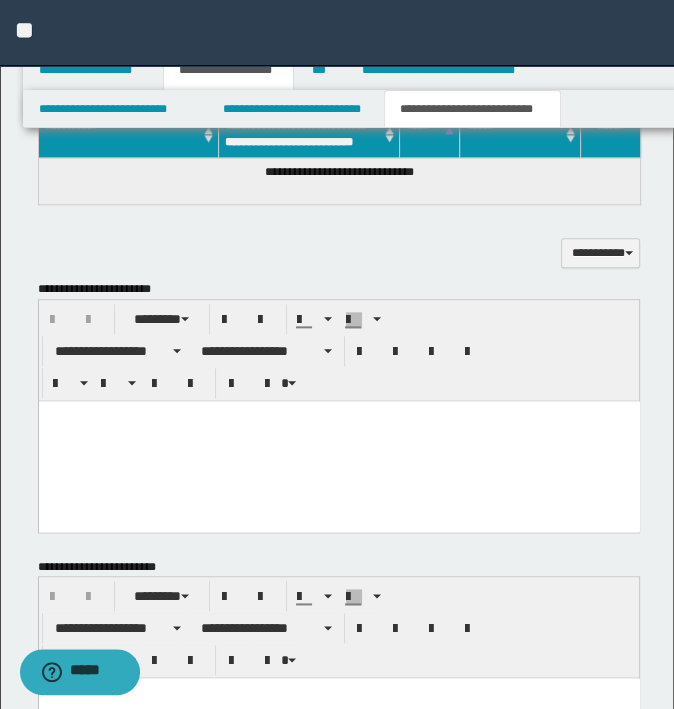 scroll, scrollTop: 860, scrollLeft: 0, axis: vertical 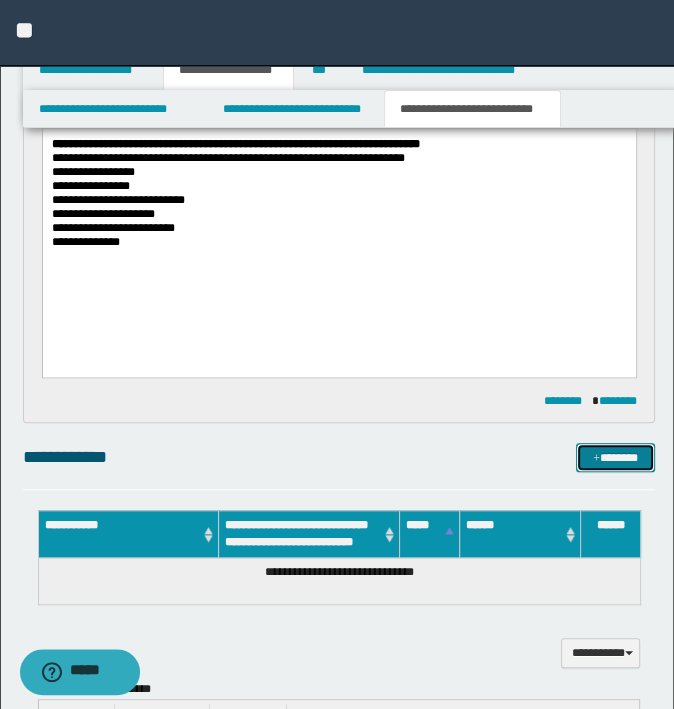 click on "*******" at bounding box center (615, 458) 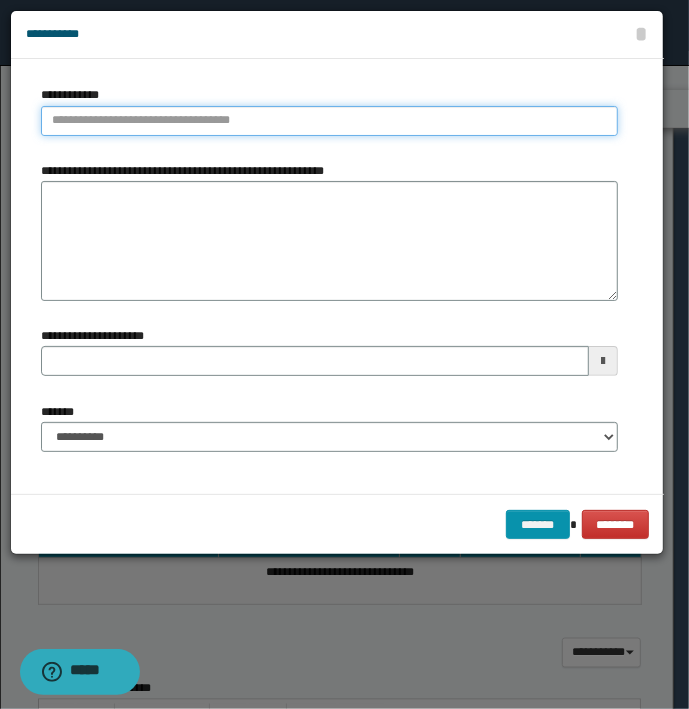 click on "**********" at bounding box center (329, 121) 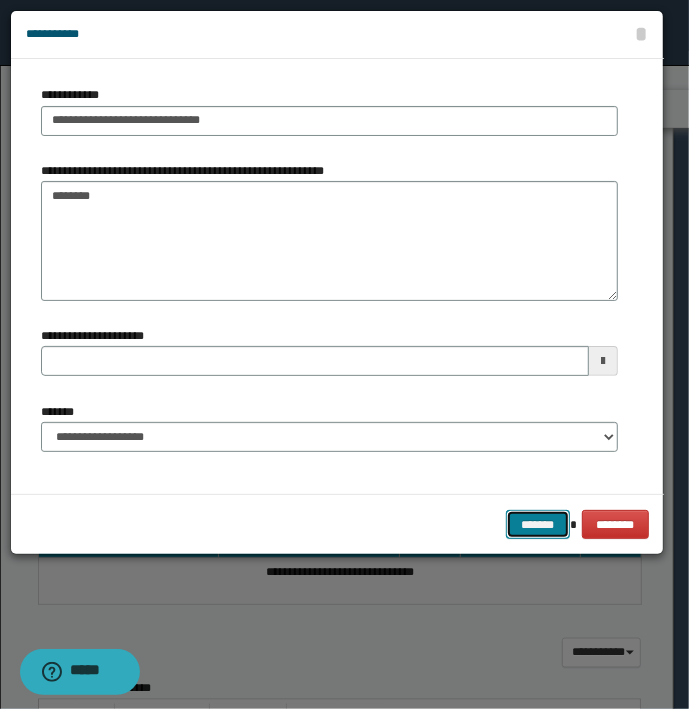 click on "*******" at bounding box center [538, 525] 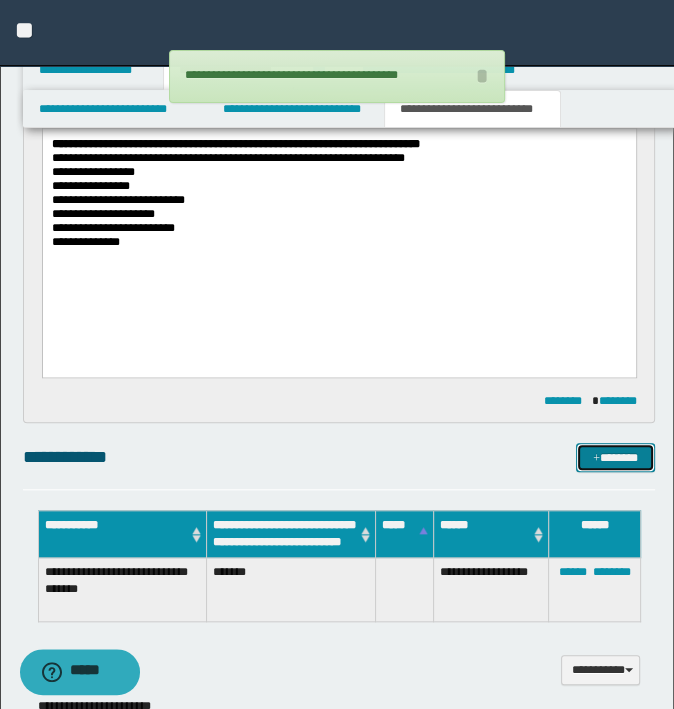 click on "*******" at bounding box center [615, 458] 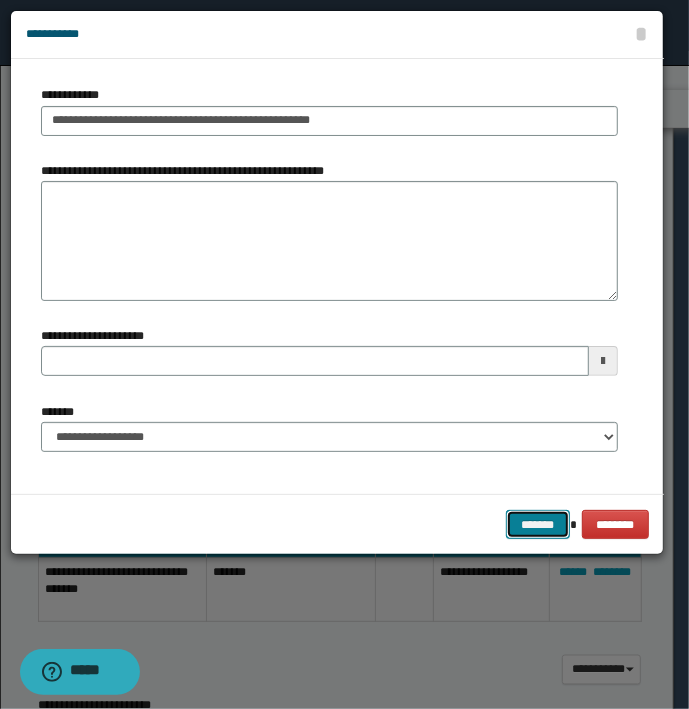 click on "*******" at bounding box center (538, 525) 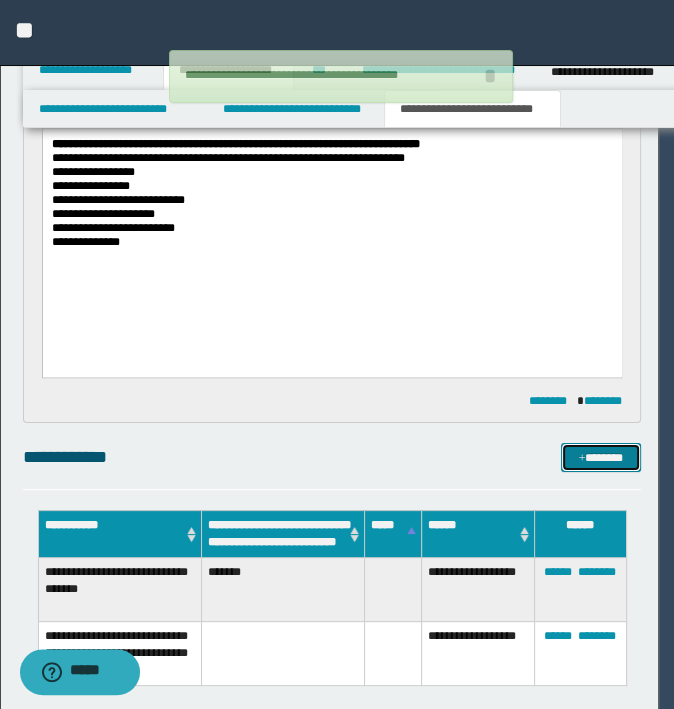 click on "*******" at bounding box center [600, 458] 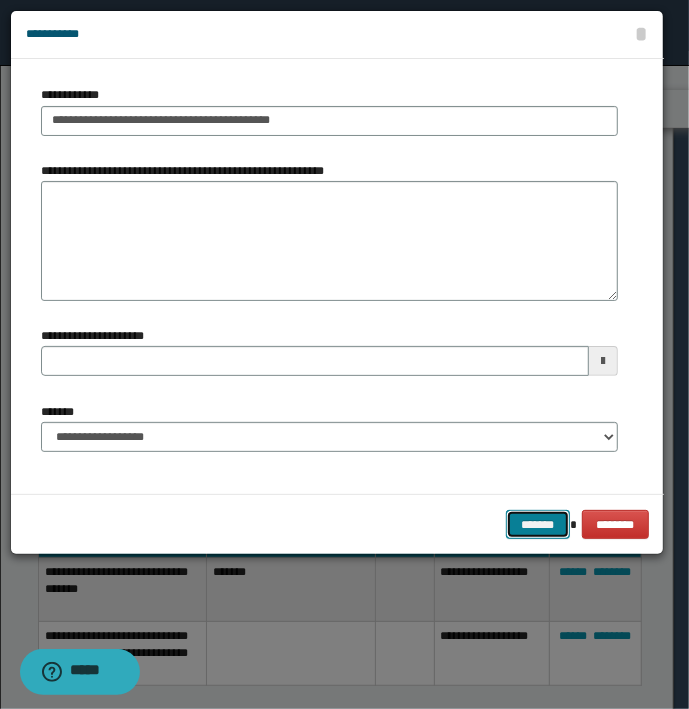 click on "*******" at bounding box center [538, 525] 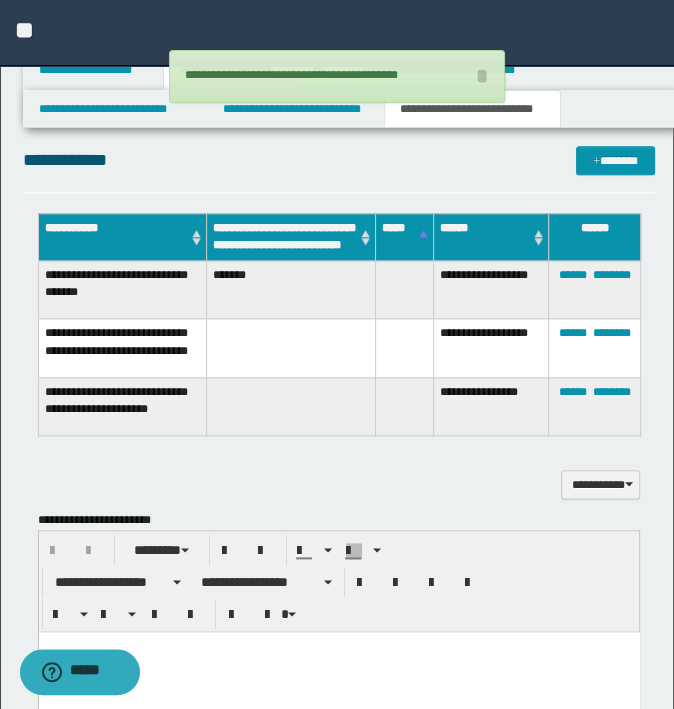 scroll, scrollTop: 1160, scrollLeft: 0, axis: vertical 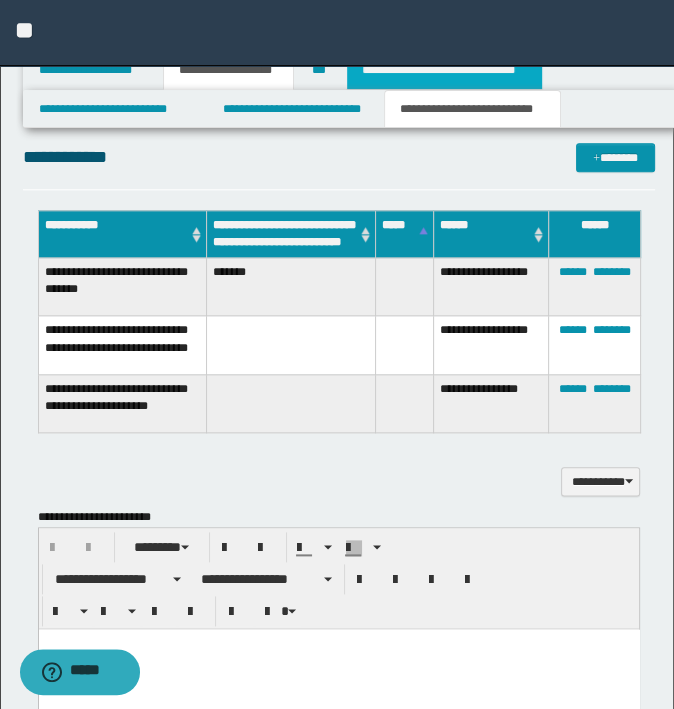 click on "**********" at bounding box center (444, 70) 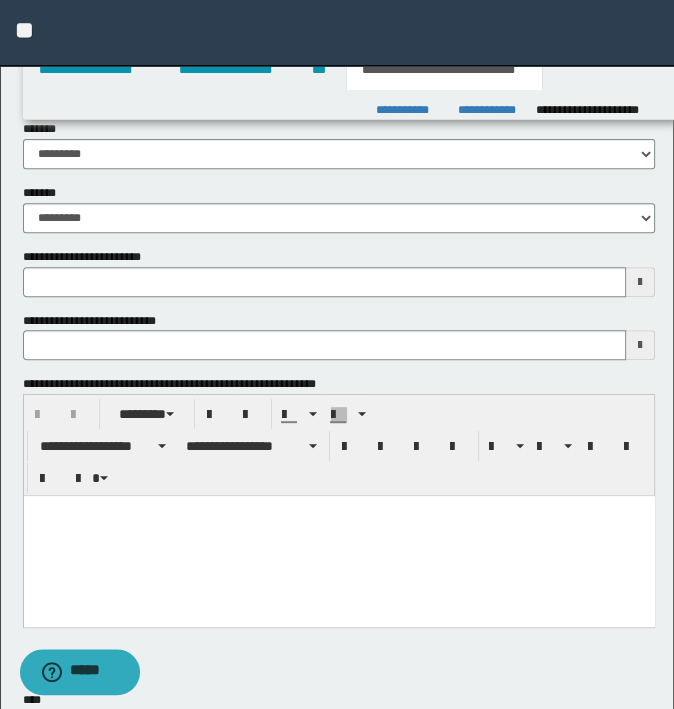 scroll, scrollTop: 400, scrollLeft: 0, axis: vertical 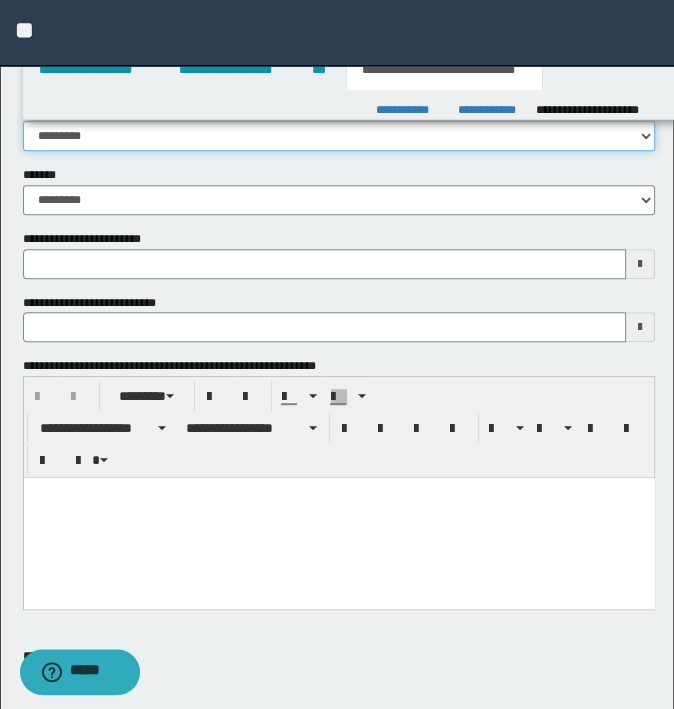 click on "**********" at bounding box center (339, 136) 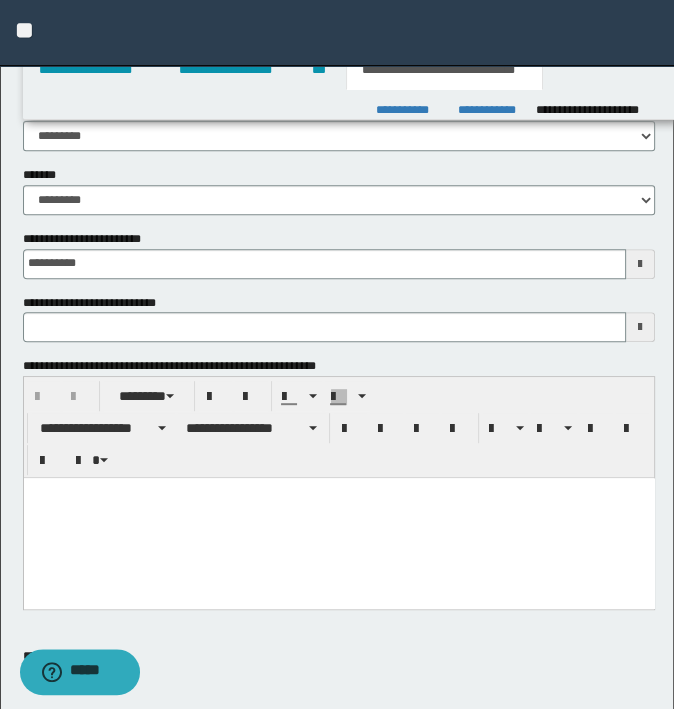 click on "**********" at bounding box center [101, 303] 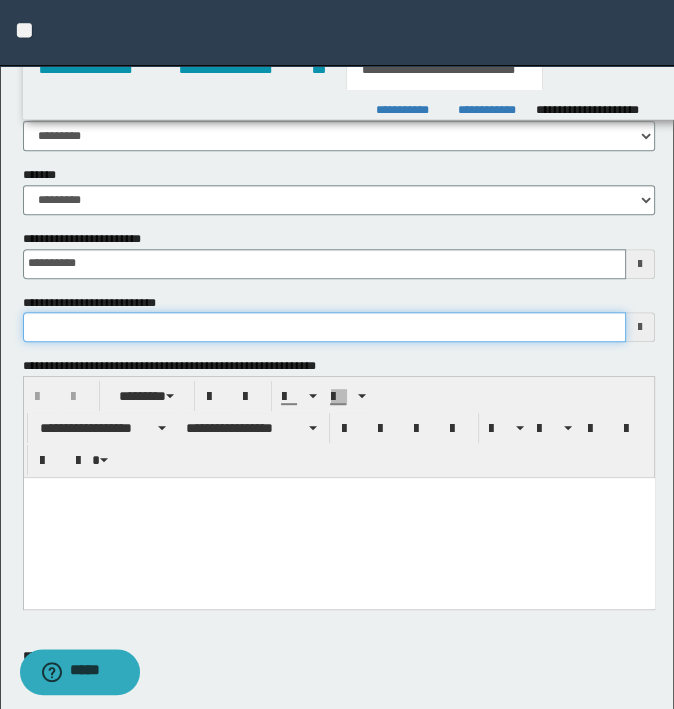 click on "**********" at bounding box center [325, 327] 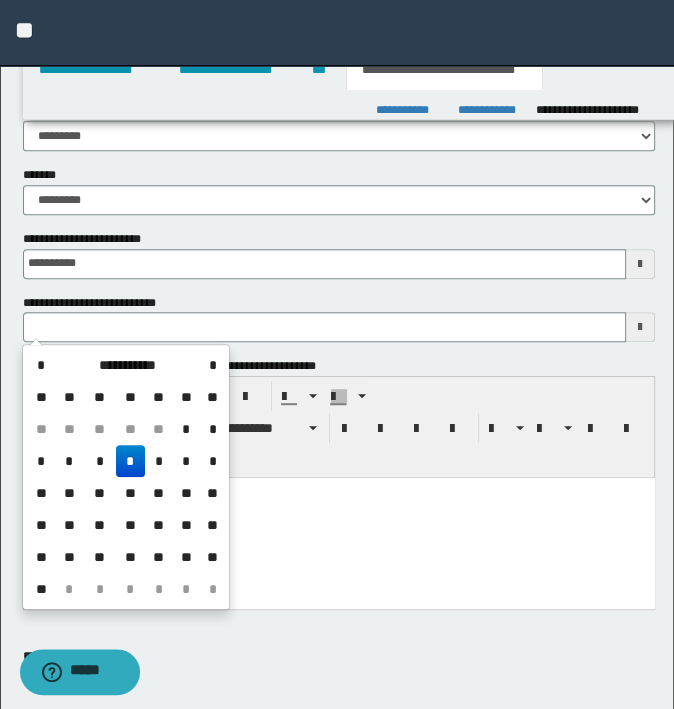 click on "**********" at bounding box center (339, 229) 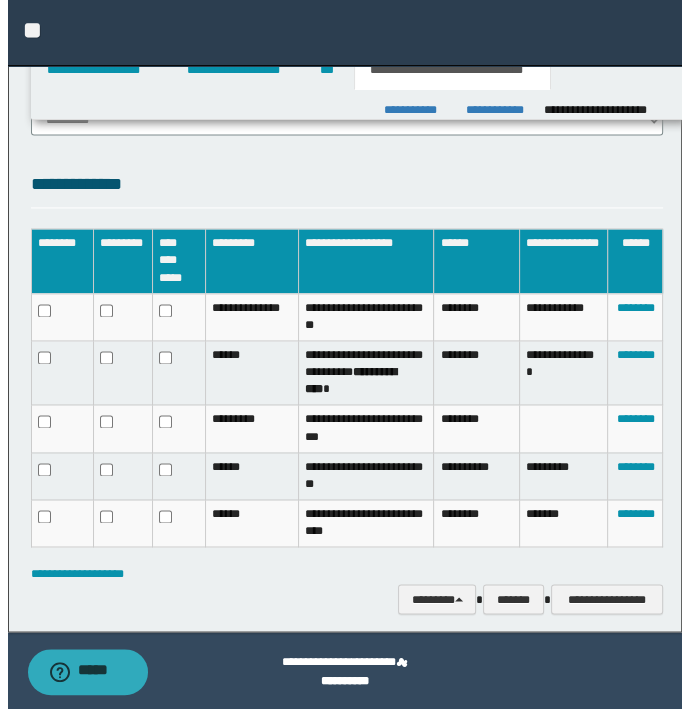 scroll, scrollTop: 1603, scrollLeft: 0, axis: vertical 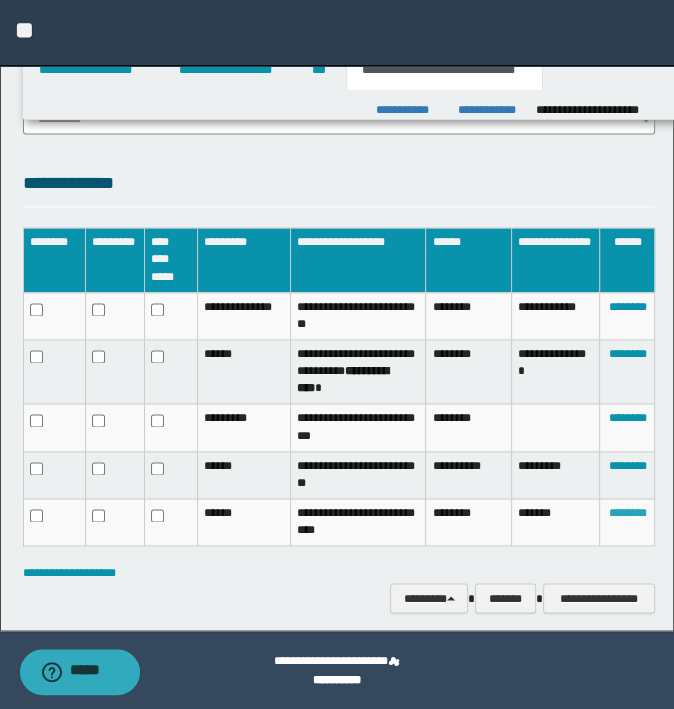click on "********" at bounding box center (627, 513) 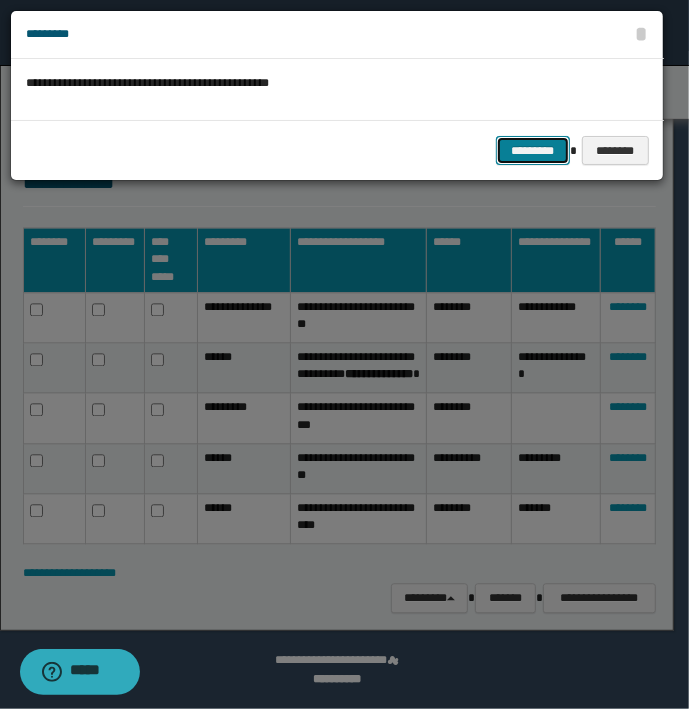 click on "*********" at bounding box center (533, 151) 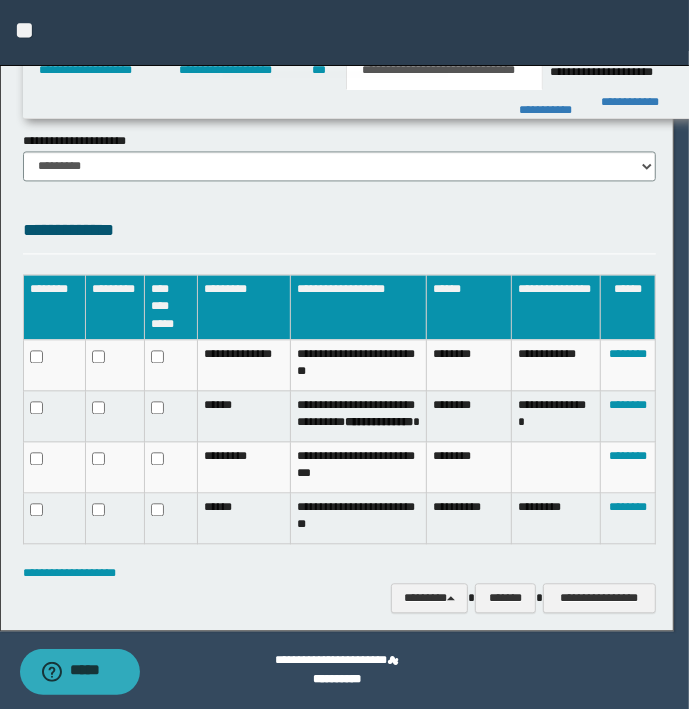 scroll, scrollTop: 1524, scrollLeft: 0, axis: vertical 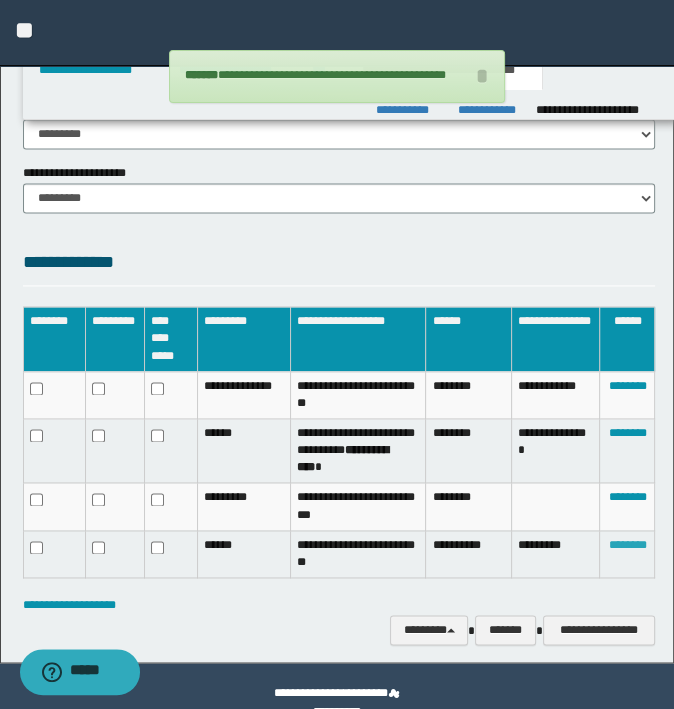 click on "********" at bounding box center [627, 545] 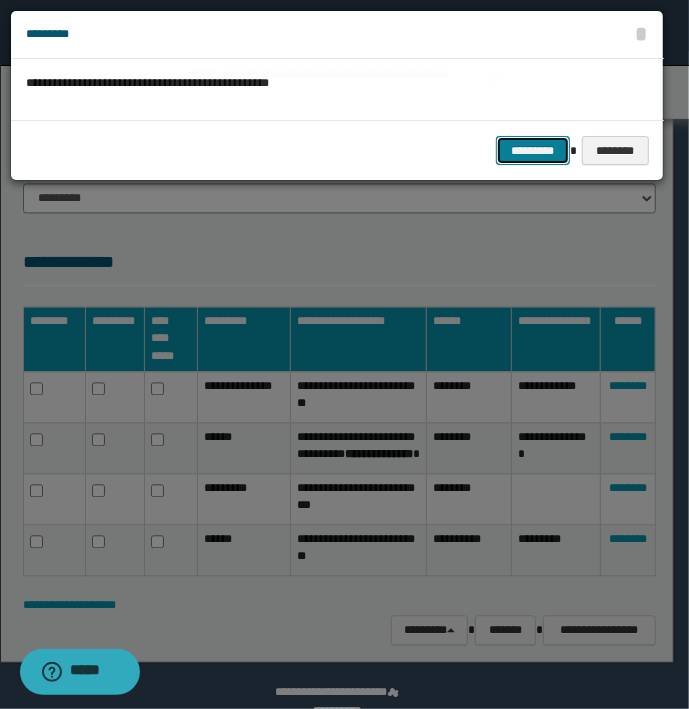 click on "*********" at bounding box center [533, 151] 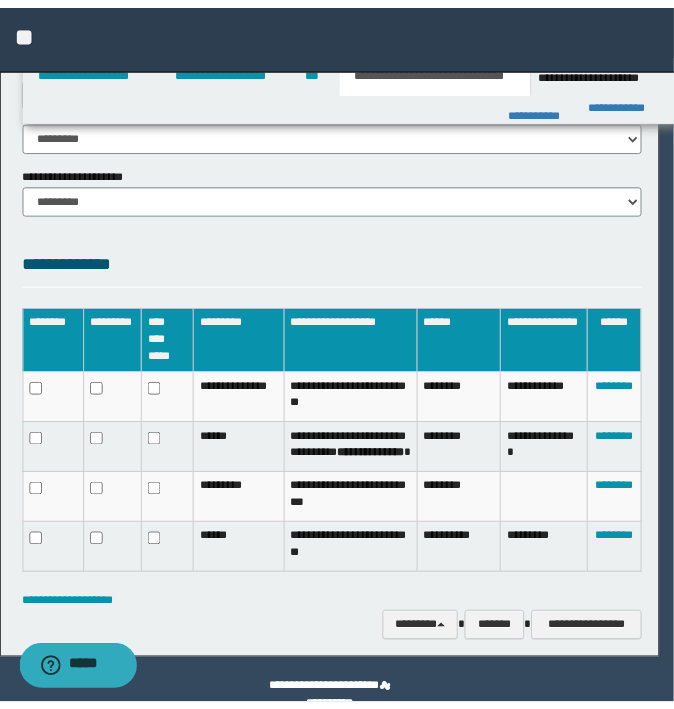 scroll, scrollTop: 1477, scrollLeft: 0, axis: vertical 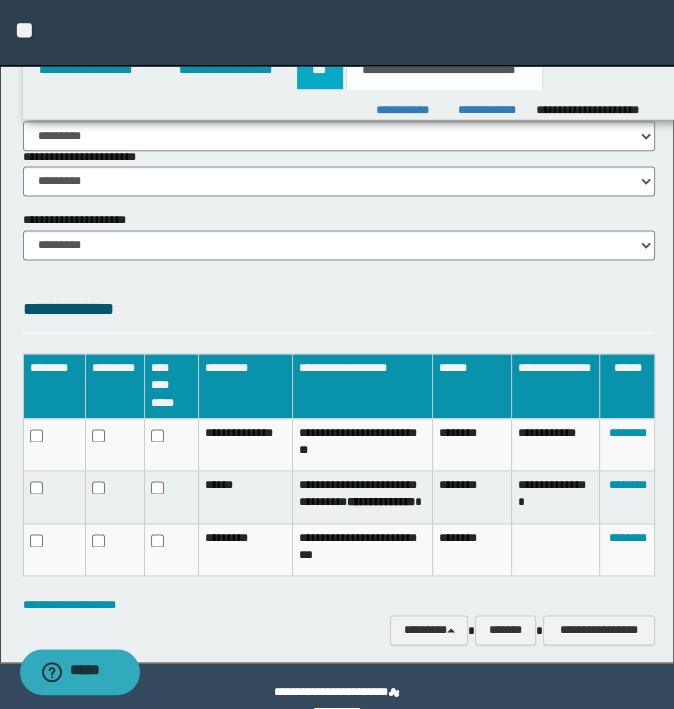 drag, startPoint x: 289, startPoint y: 65, endPoint x: 308, endPoint y: 72, distance: 20.248457 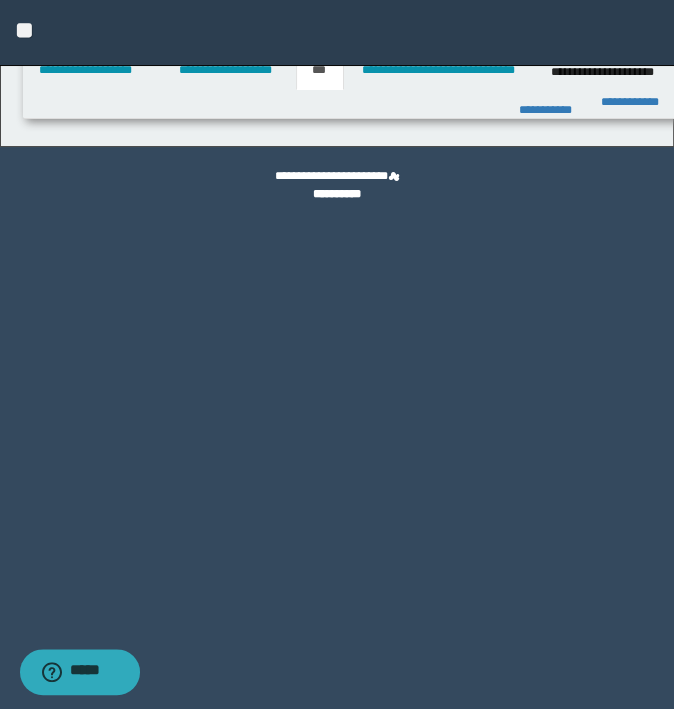 scroll, scrollTop: 0, scrollLeft: 0, axis: both 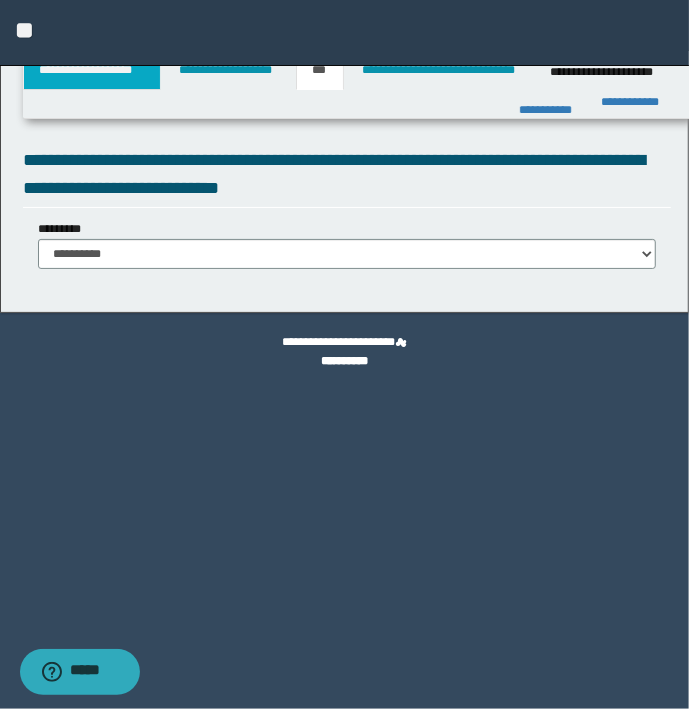 click on "**********" at bounding box center (92, 70) 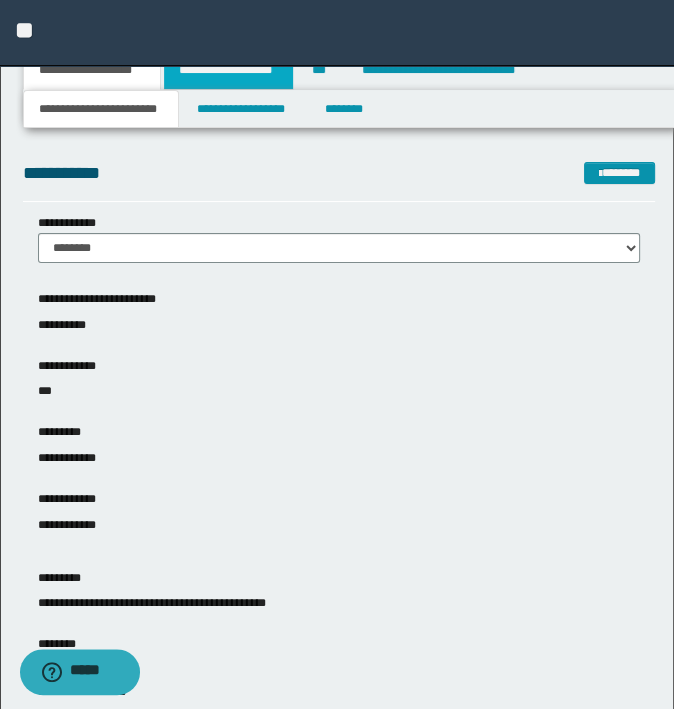 click on "**********" at bounding box center (228, 70) 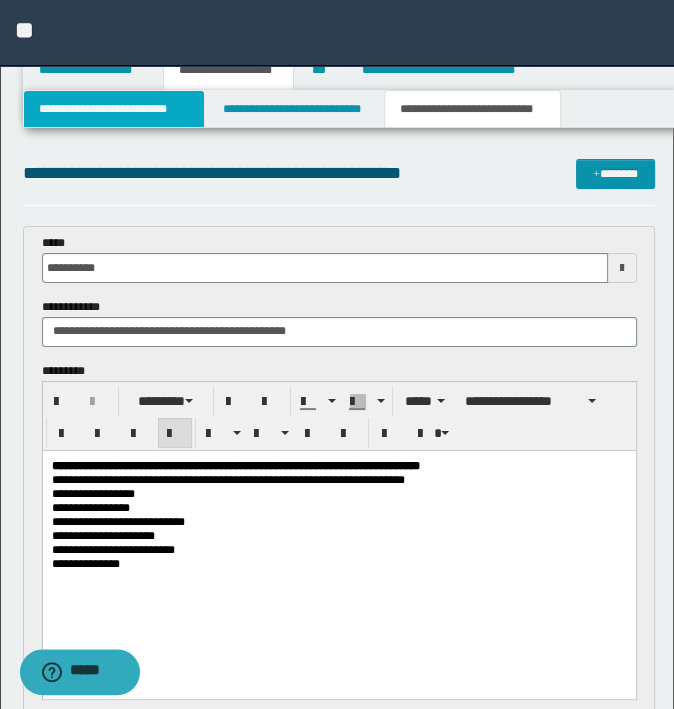 click on "**********" at bounding box center [114, 109] 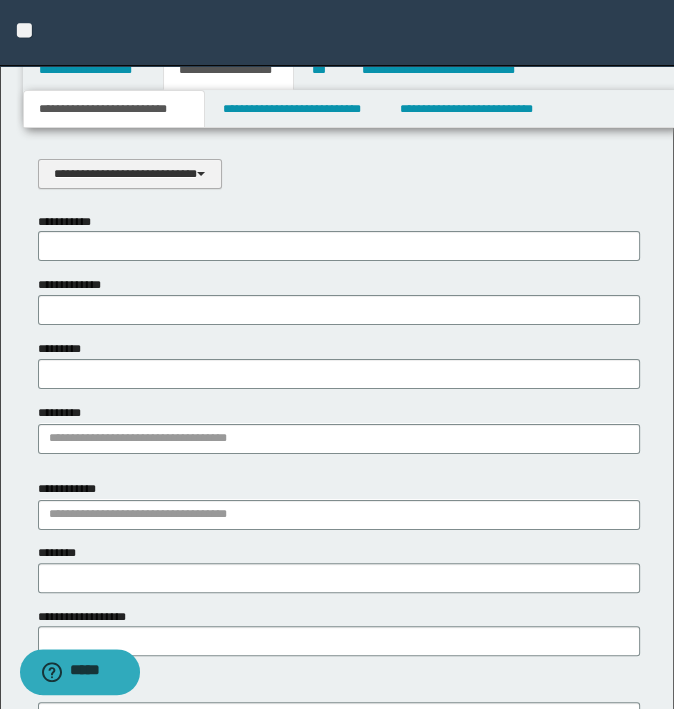 click on "**********" at bounding box center [130, 174] 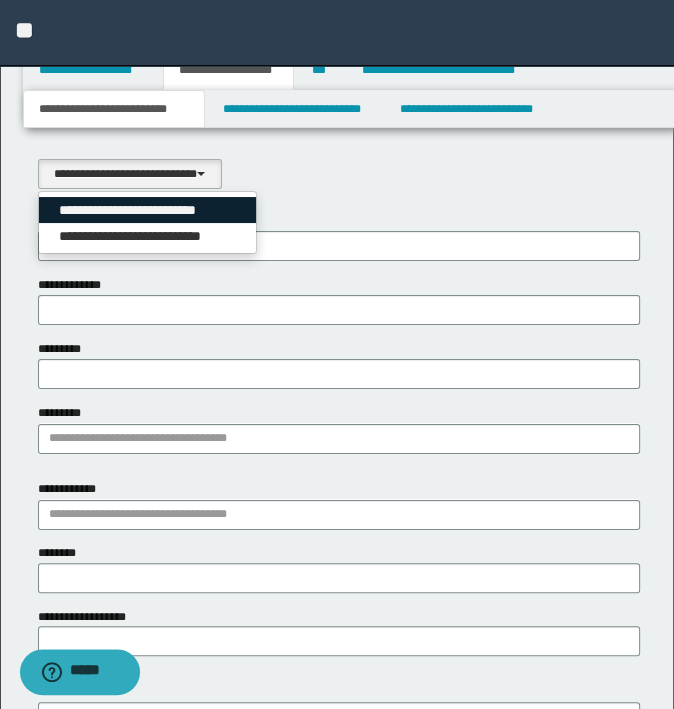 click on "**********" at bounding box center (147, 210) 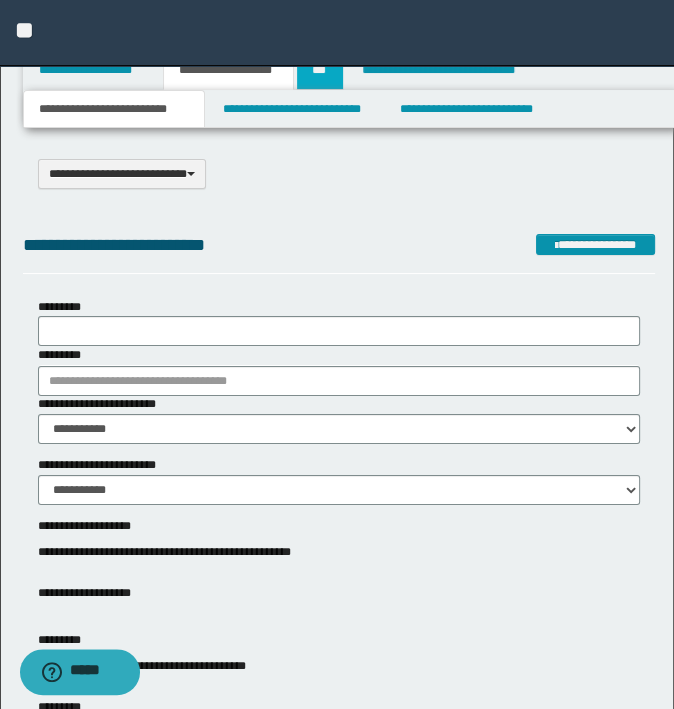 click on "***" at bounding box center [320, 70] 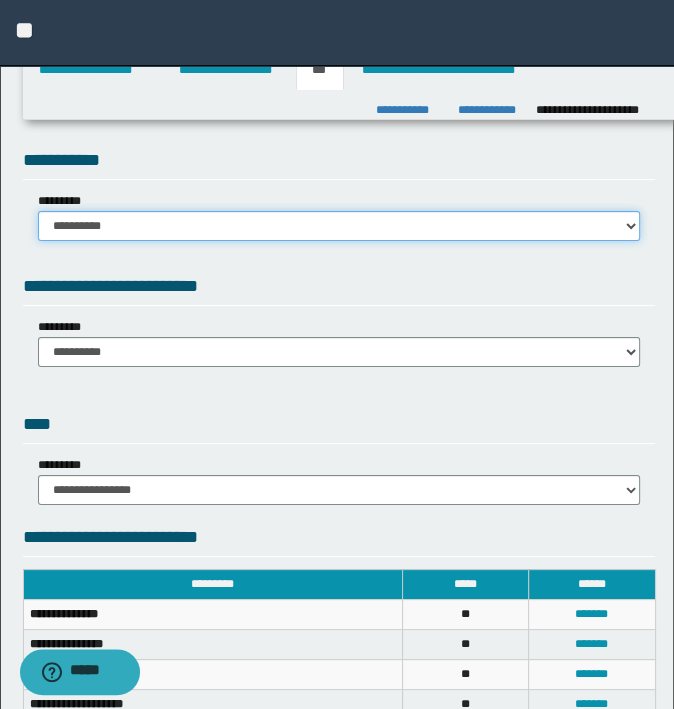 click on "**********" at bounding box center [339, 226] 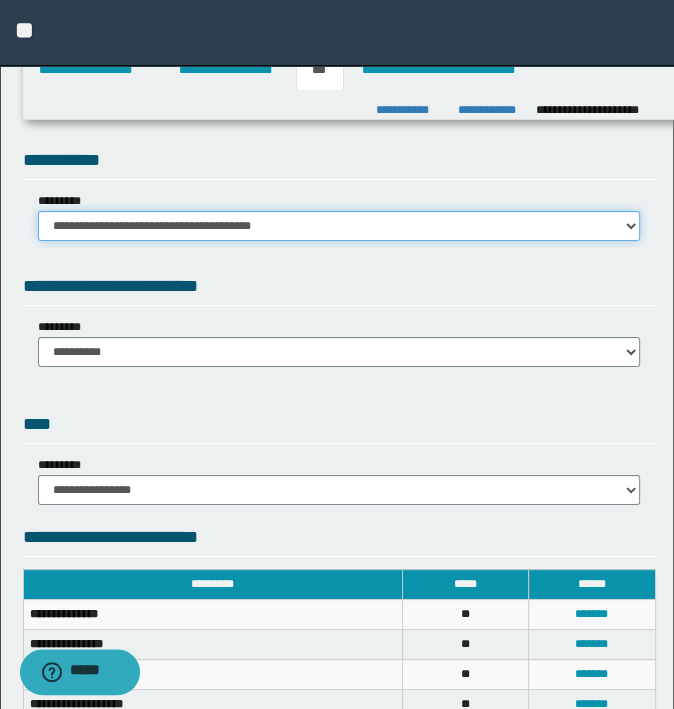 click on "**********" at bounding box center (339, 226) 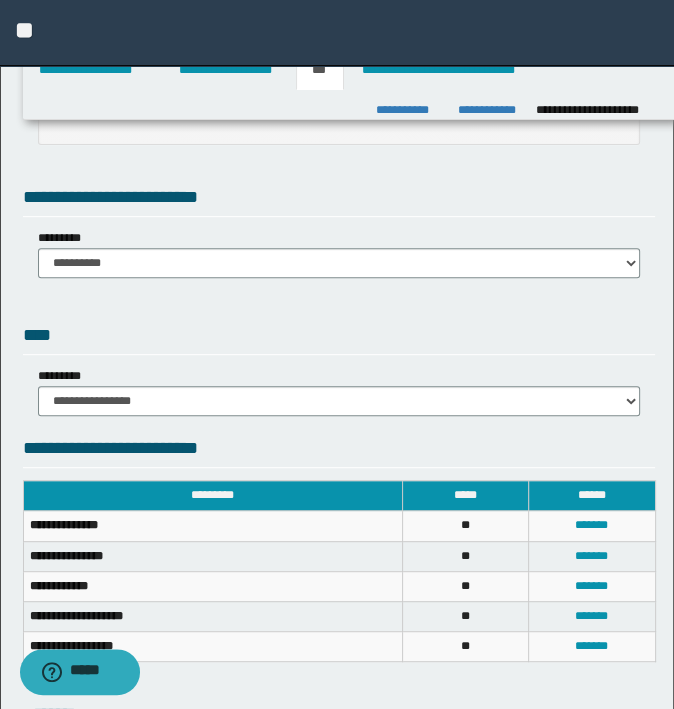 scroll, scrollTop: 400, scrollLeft: 0, axis: vertical 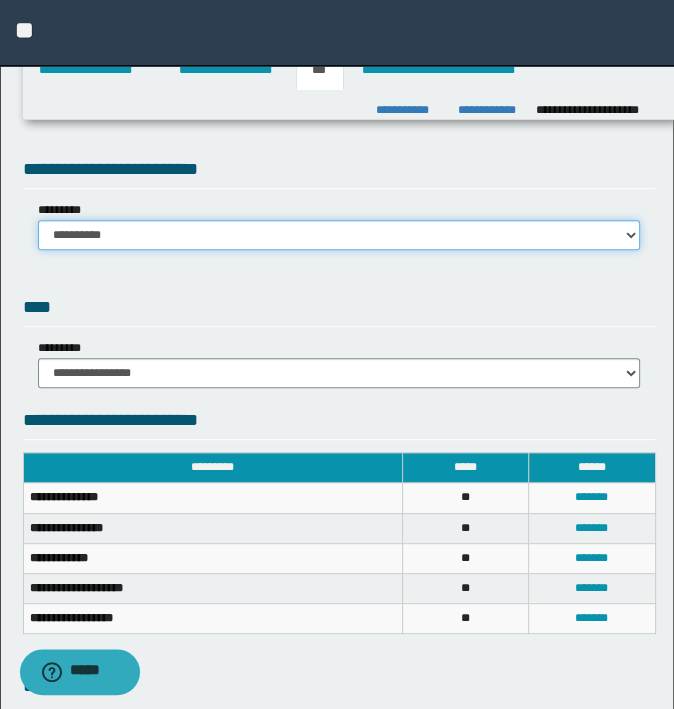 click on "**********" at bounding box center (339, 235) 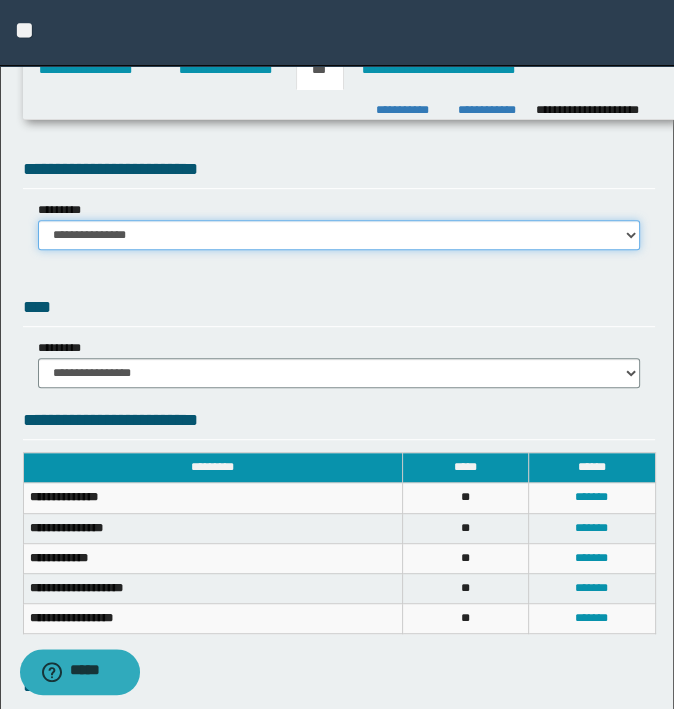 click on "**********" at bounding box center [339, 235] 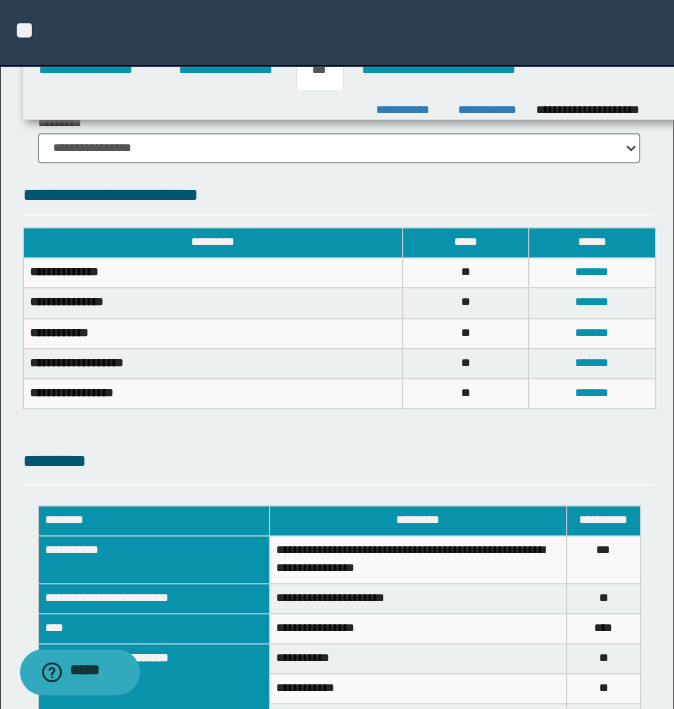 scroll, scrollTop: 600, scrollLeft: 0, axis: vertical 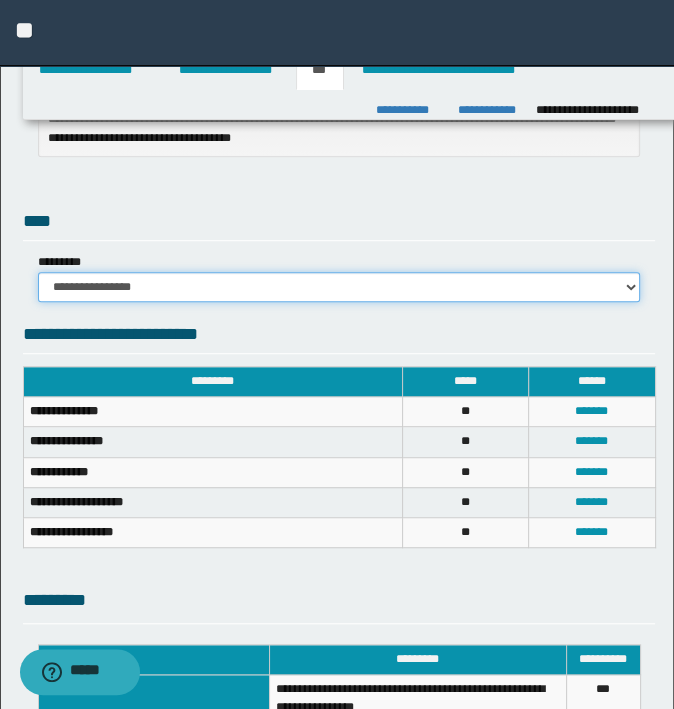 click on "**********" at bounding box center (339, 287) 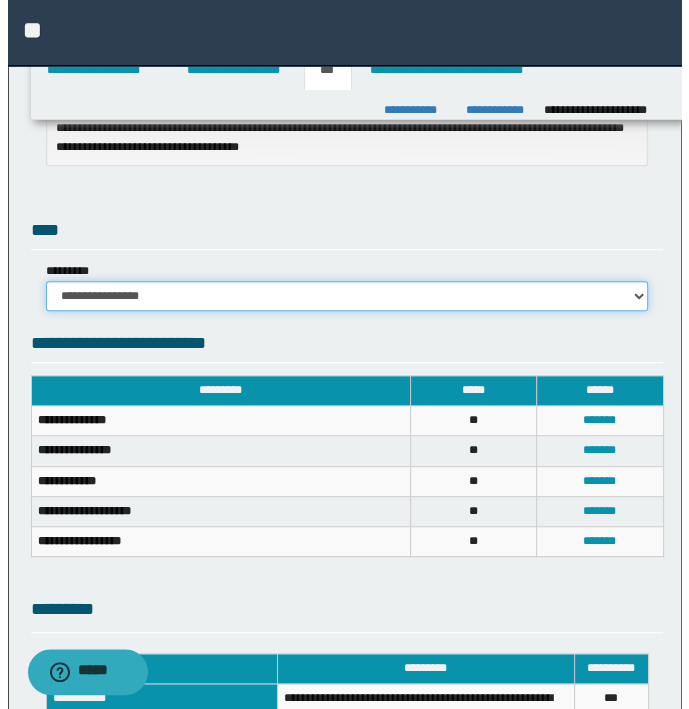 scroll, scrollTop: 580, scrollLeft: 0, axis: vertical 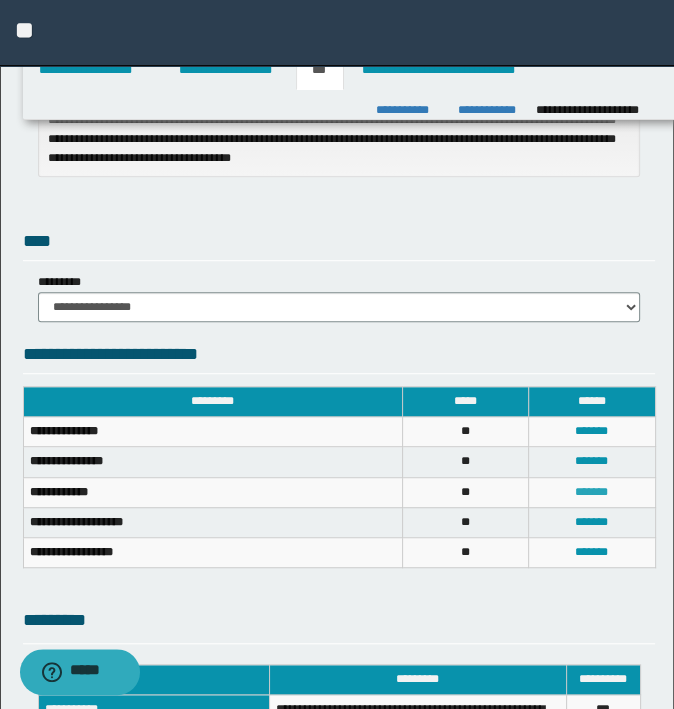 click on "*******" at bounding box center [591, 492] 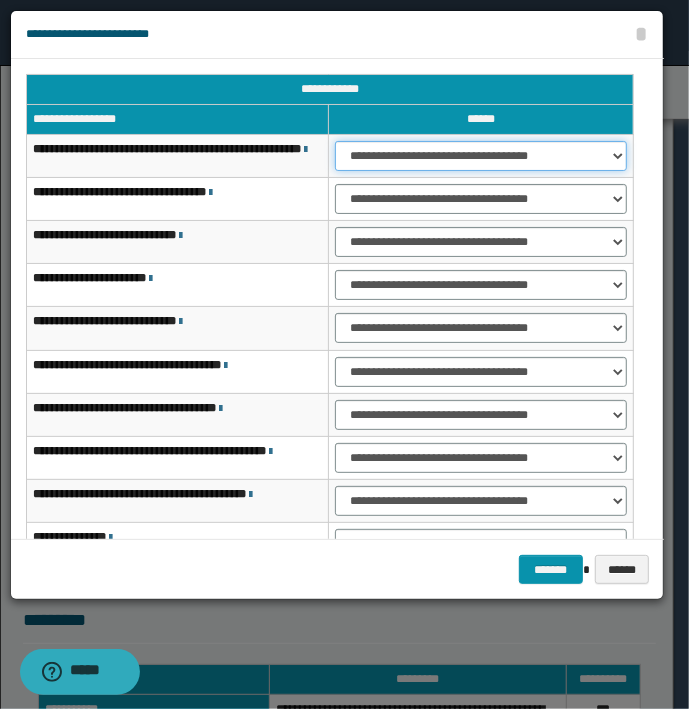 click on "**********" at bounding box center (481, 156) 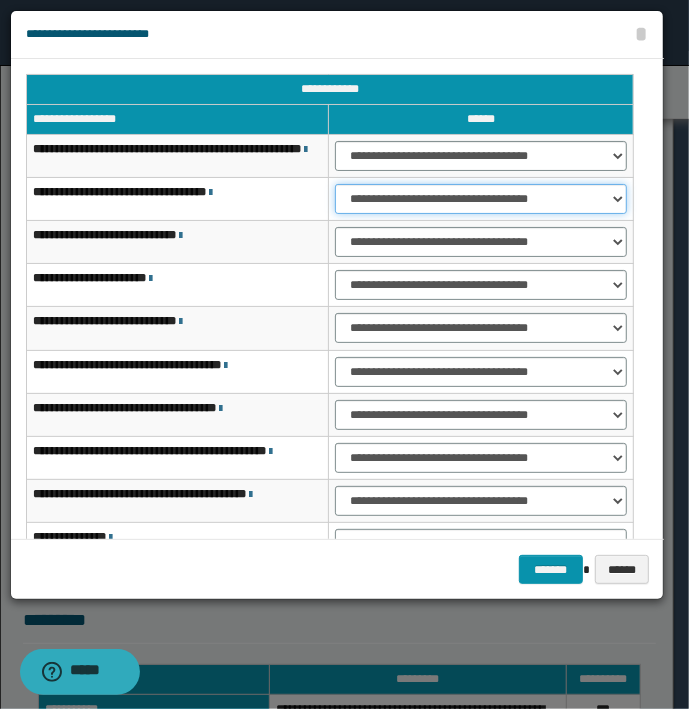 click on "**********" at bounding box center (481, 199) 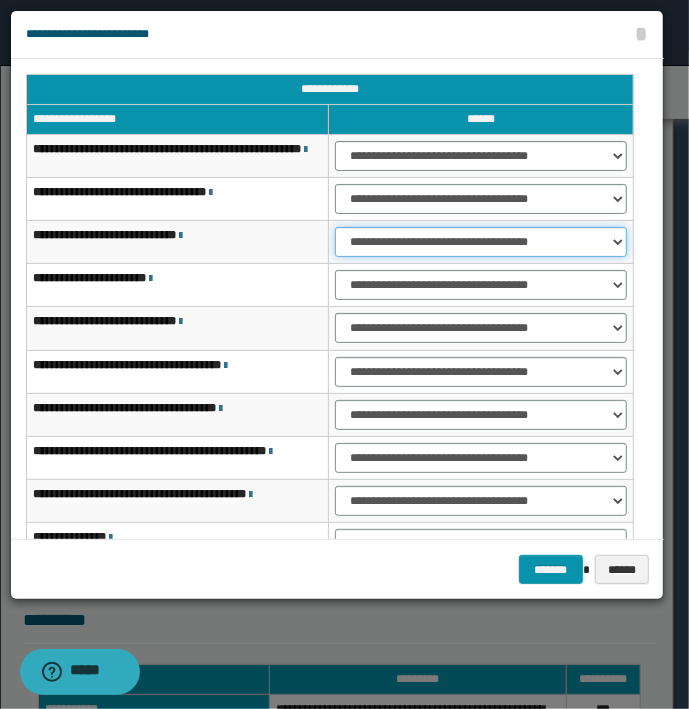 click on "**********" at bounding box center [481, 242] 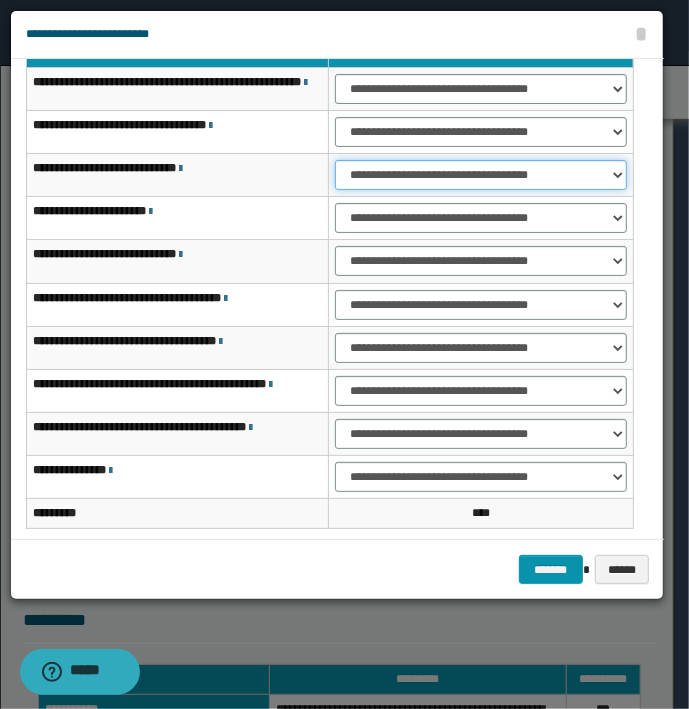 scroll, scrollTop: 100, scrollLeft: 0, axis: vertical 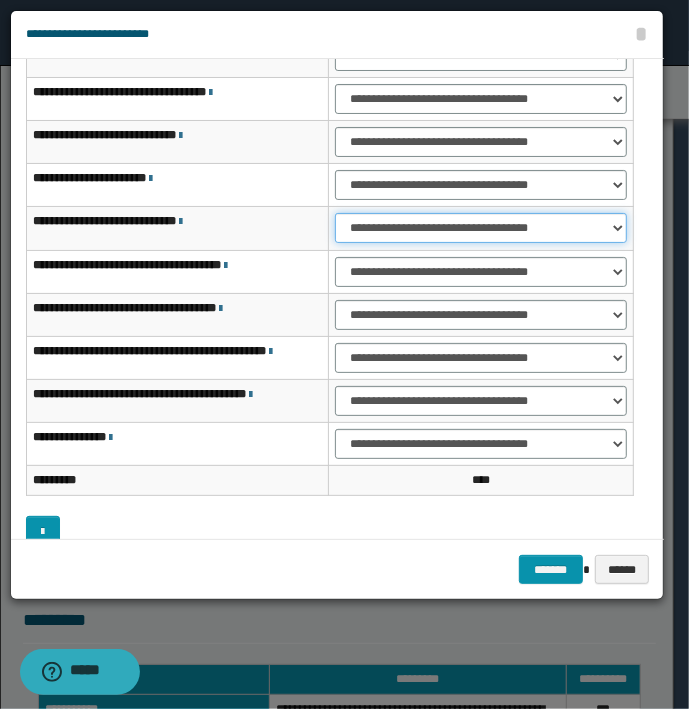 click on "**********" at bounding box center (481, 228) 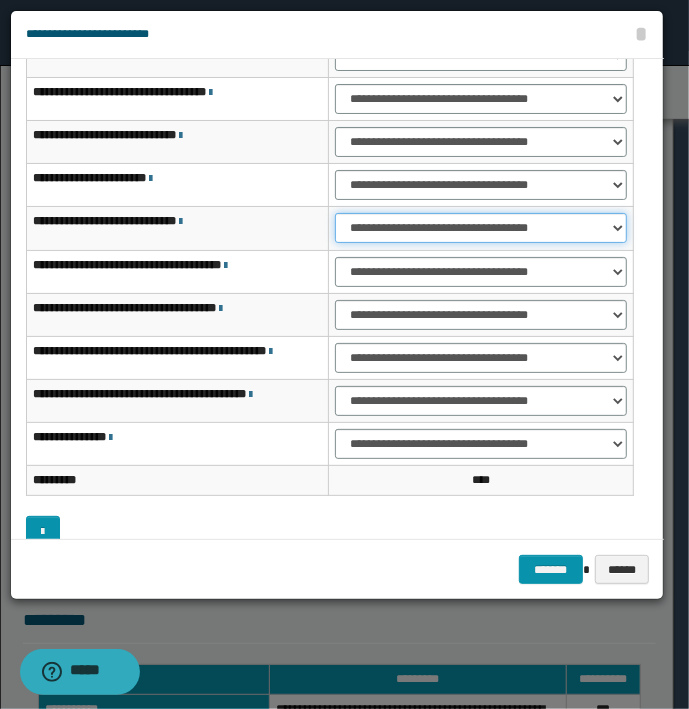 click on "**********" at bounding box center [481, 228] 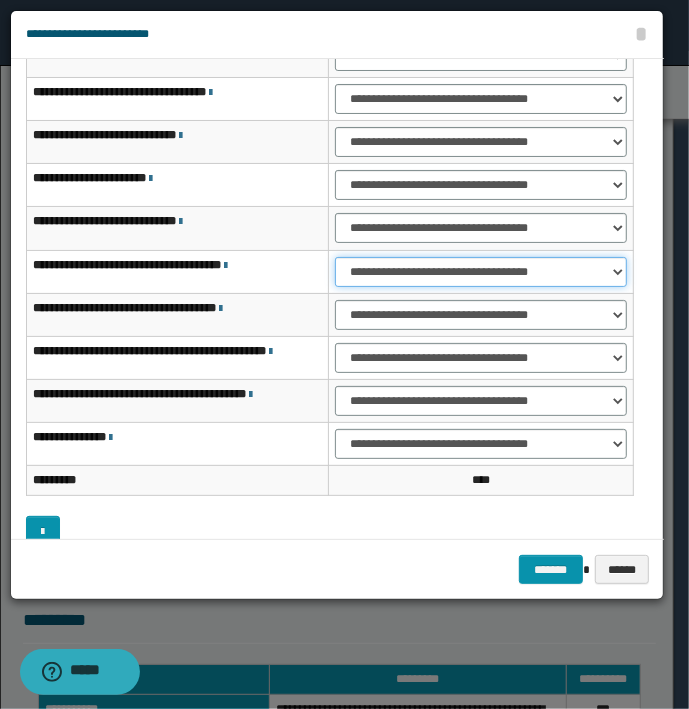 click on "**********" at bounding box center (481, 272) 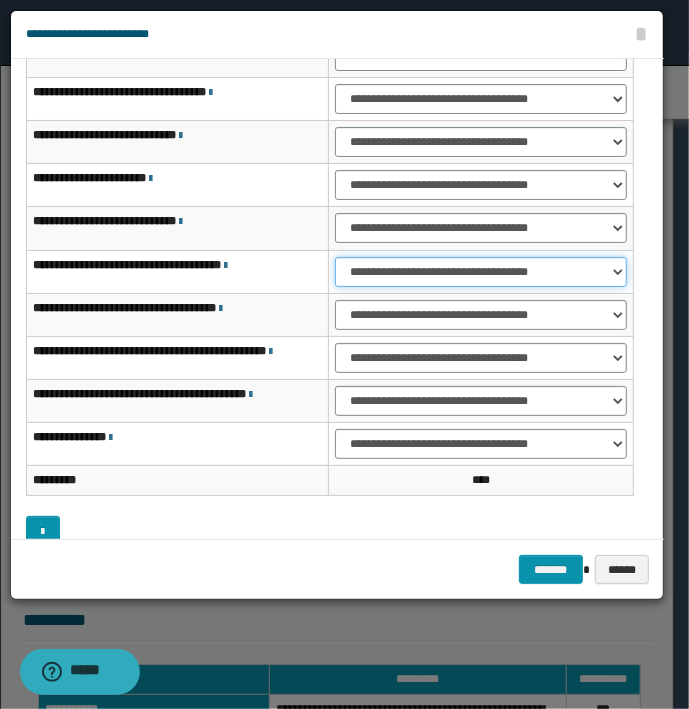 click on "**********" at bounding box center (481, 272) 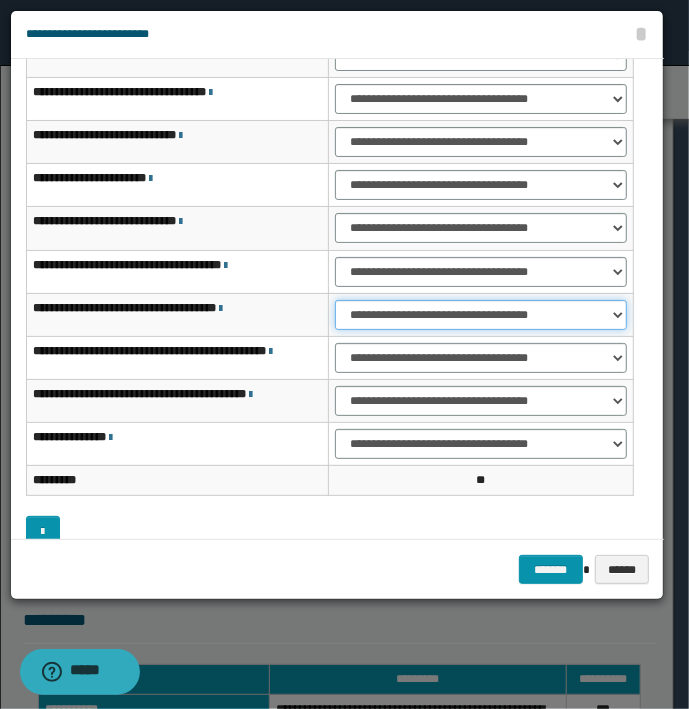 drag, startPoint x: 367, startPoint y: 319, endPoint x: 373, endPoint y: 331, distance: 13.416408 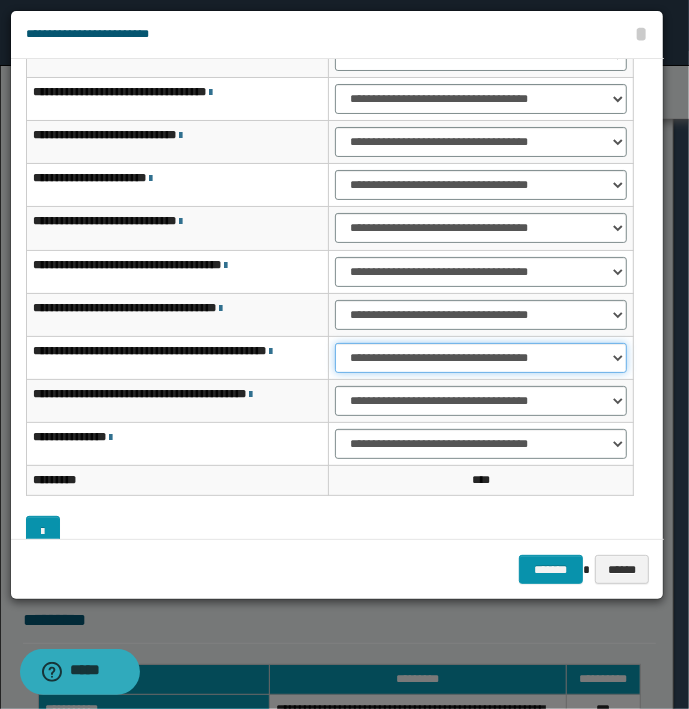 drag, startPoint x: 418, startPoint y: 352, endPoint x: 419, endPoint y: 372, distance: 20.024984 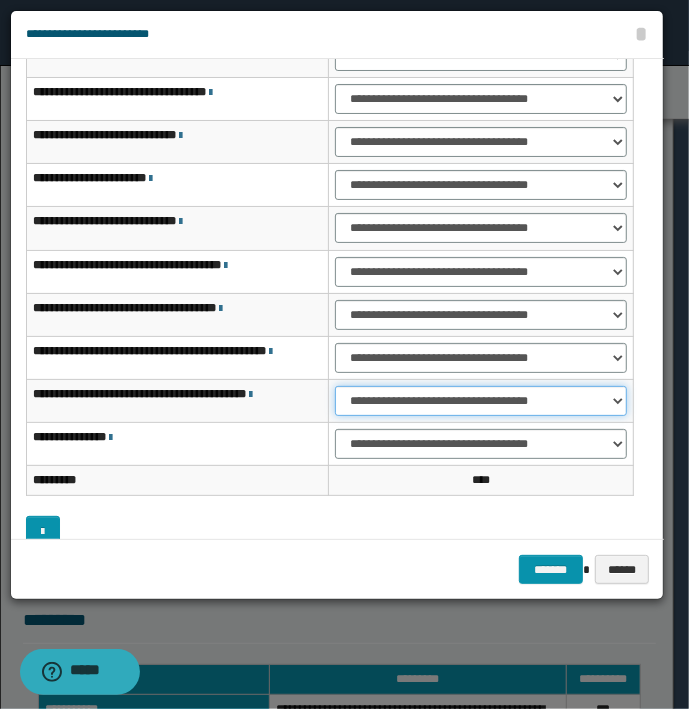 click on "**********" at bounding box center [481, 401] 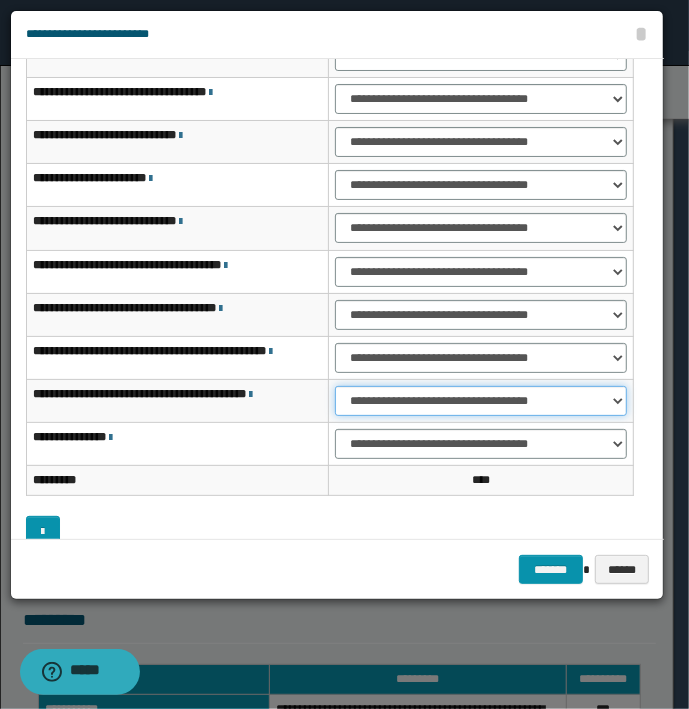 click on "**********" at bounding box center [481, 401] 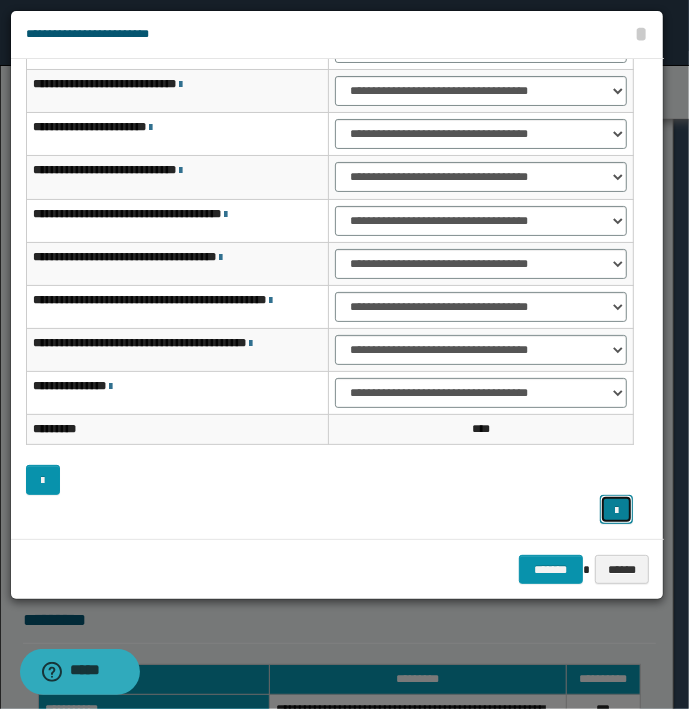 click at bounding box center [616, 511] 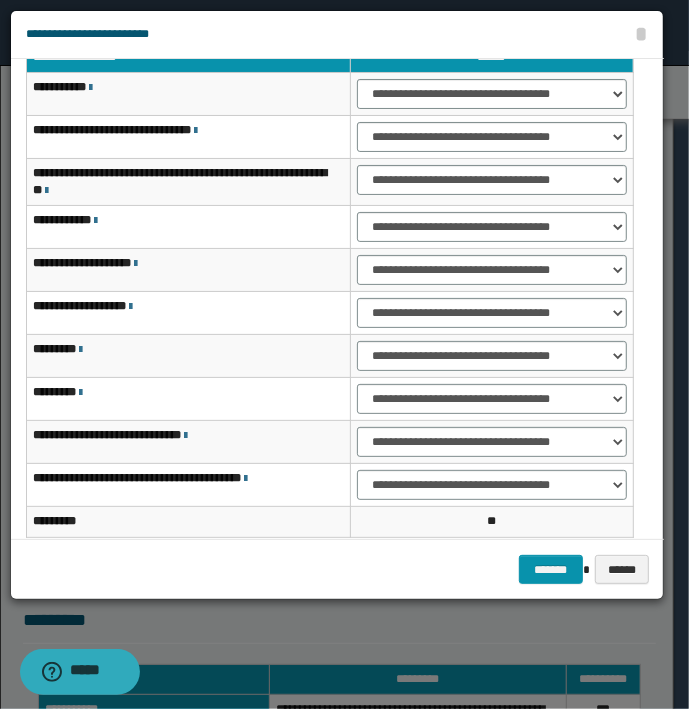 scroll, scrollTop: 0, scrollLeft: 0, axis: both 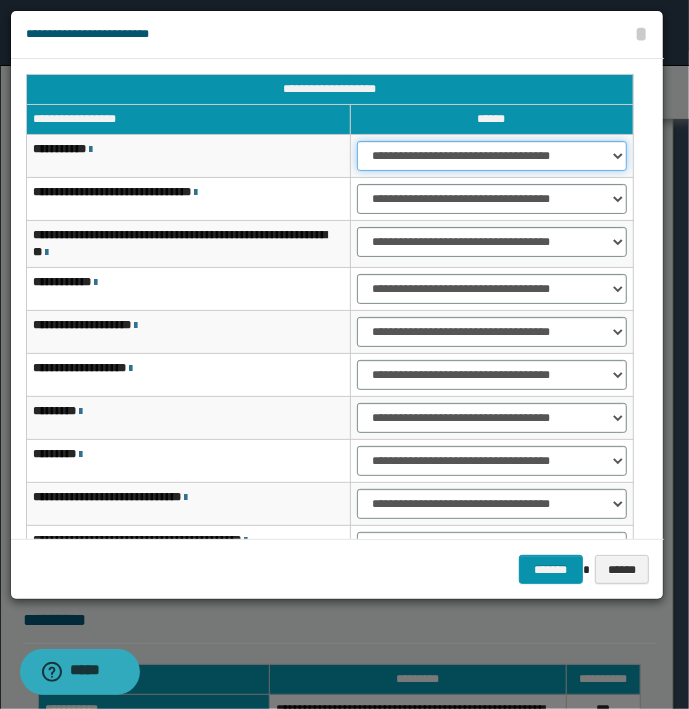 click on "**********" at bounding box center [492, 156] 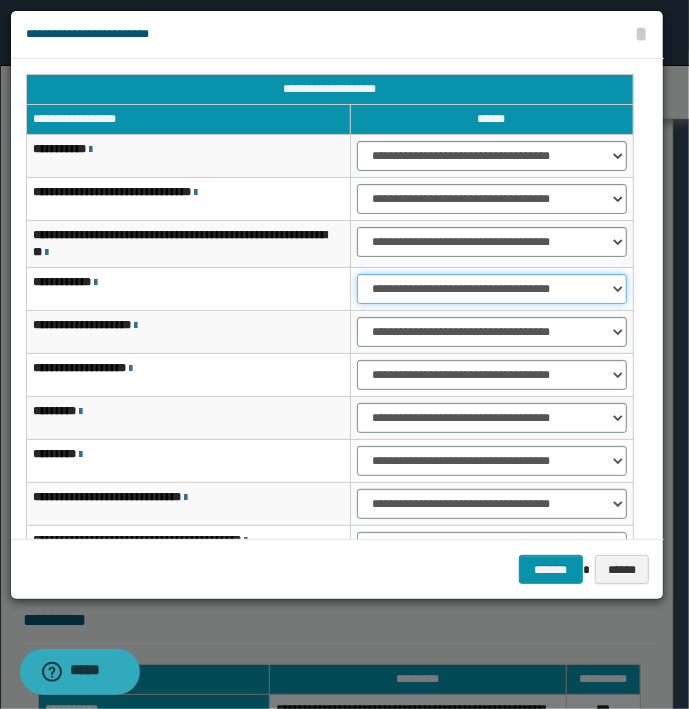 click on "**********" at bounding box center (492, 289) 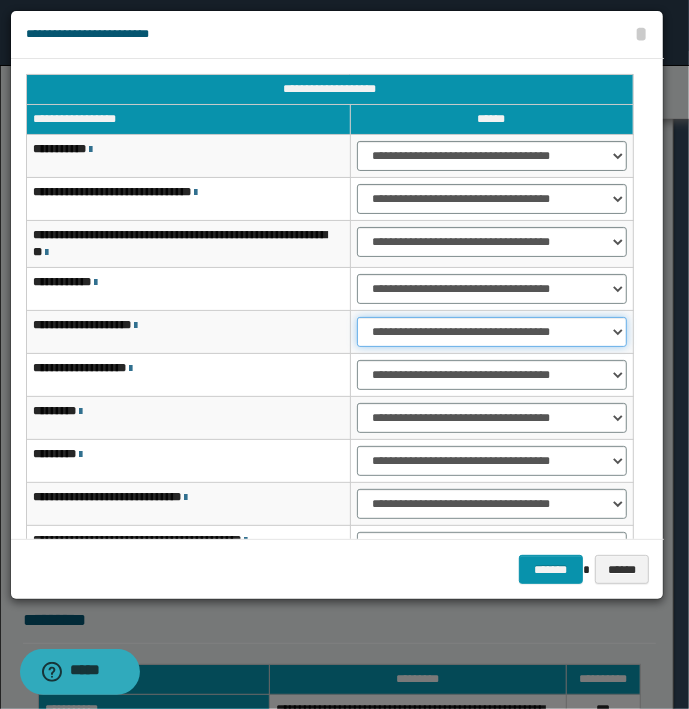 click on "**********" at bounding box center [492, 332] 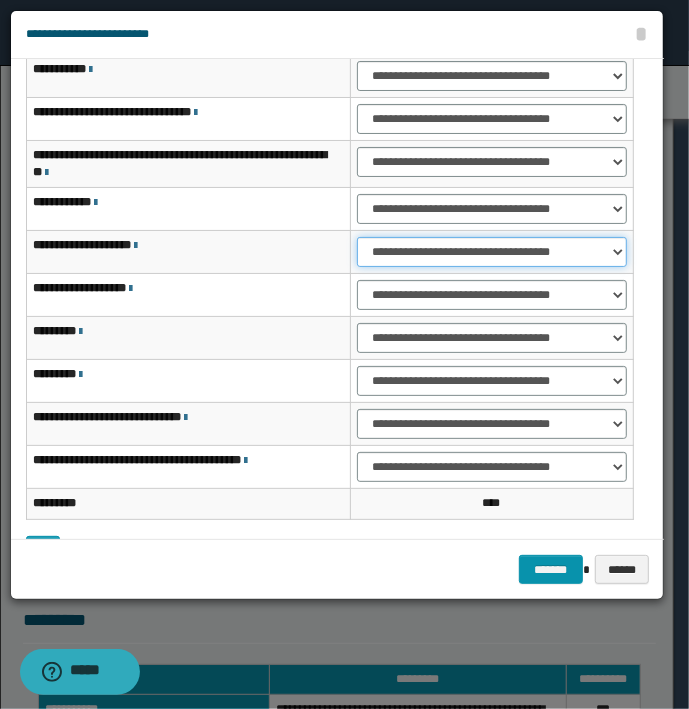 scroll, scrollTop: 151, scrollLeft: 0, axis: vertical 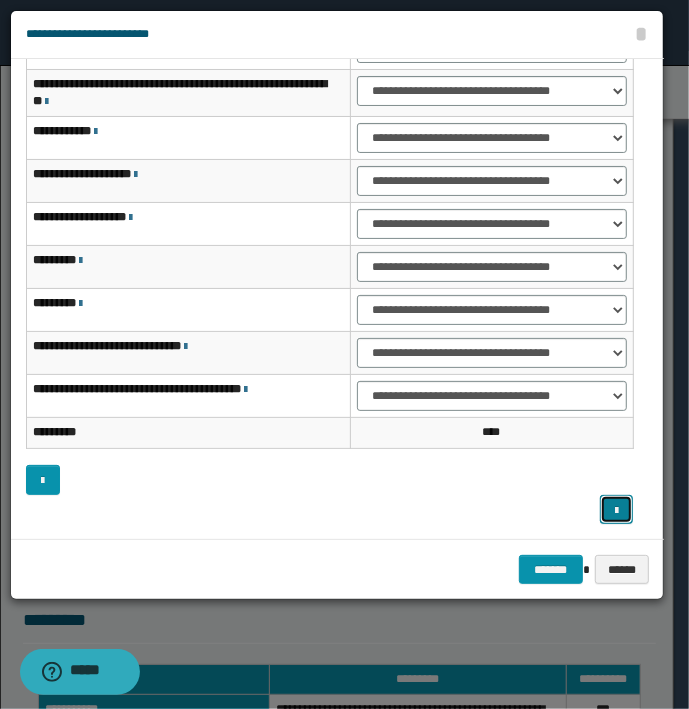 click at bounding box center (616, 511) 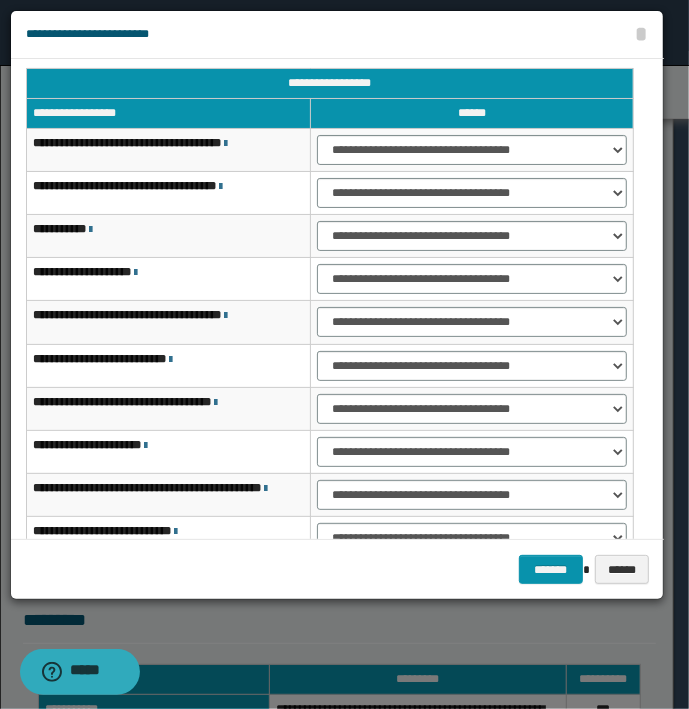 scroll, scrollTop: 0, scrollLeft: 0, axis: both 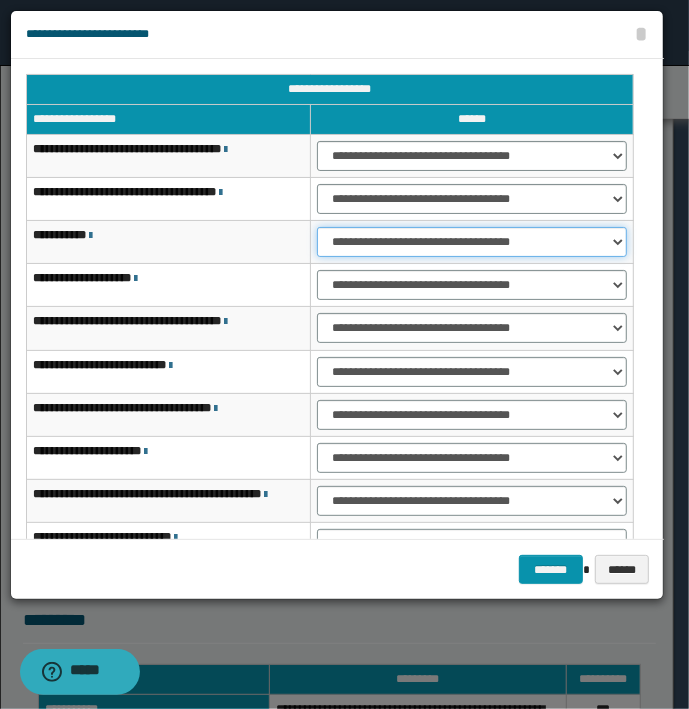 click on "**********" at bounding box center [471, 242] 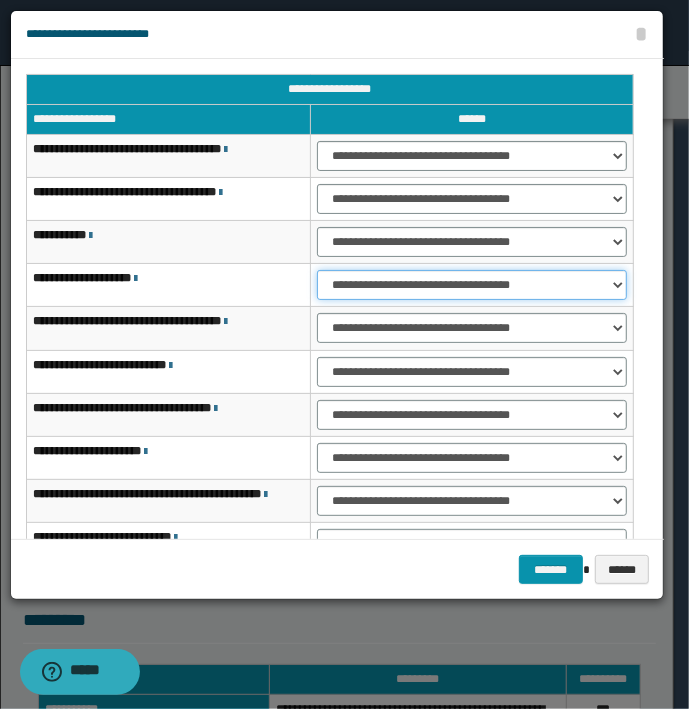 click on "**********" at bounding box center (471, 285) 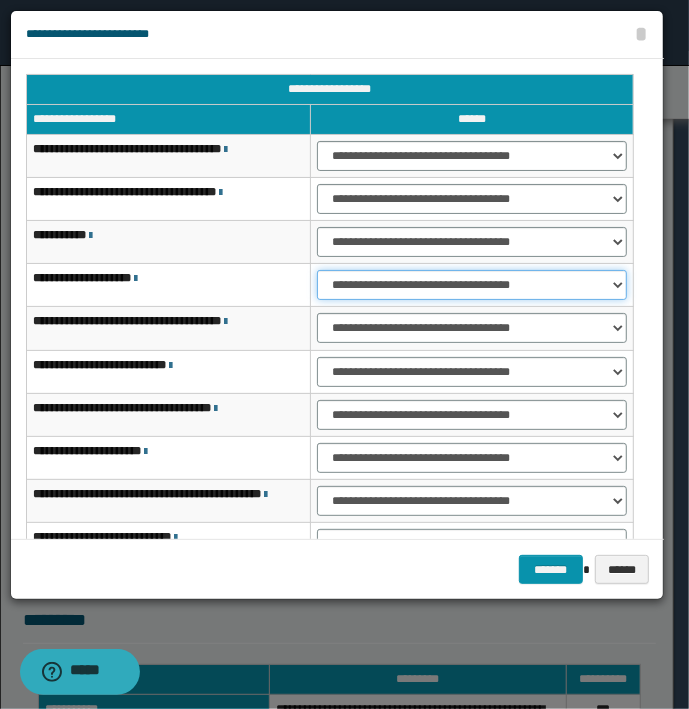 click on "**********" at bounding box center [471, 285] 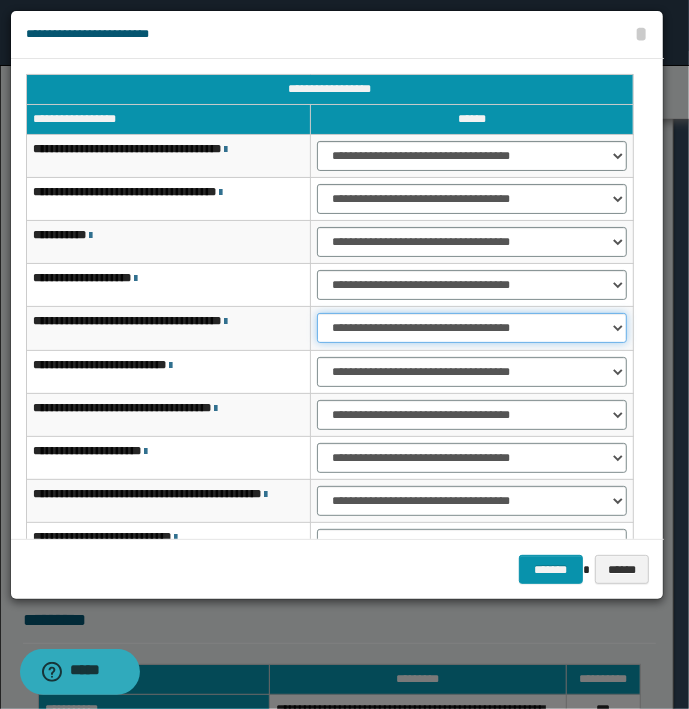drag, startPoint x: 368, startPoint y: 324, endPoint x: 370, endPoint y: 338, distance: 14.142136 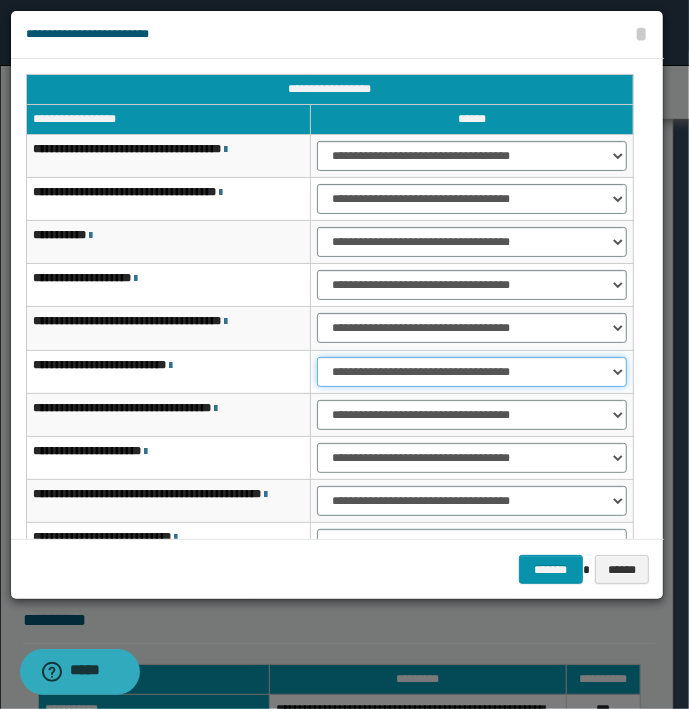 click on "**********" at bounding box center [471, 372] 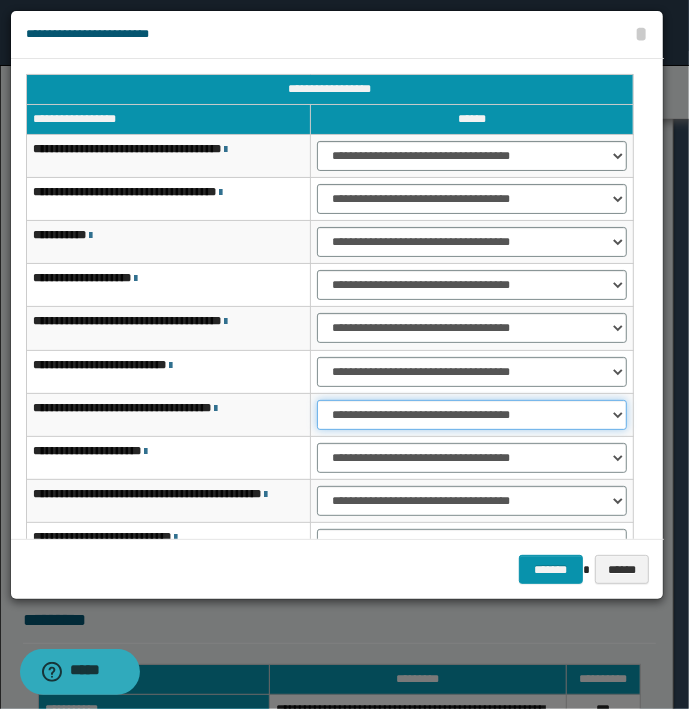 click on "**********" at bounding box center (471, 415) 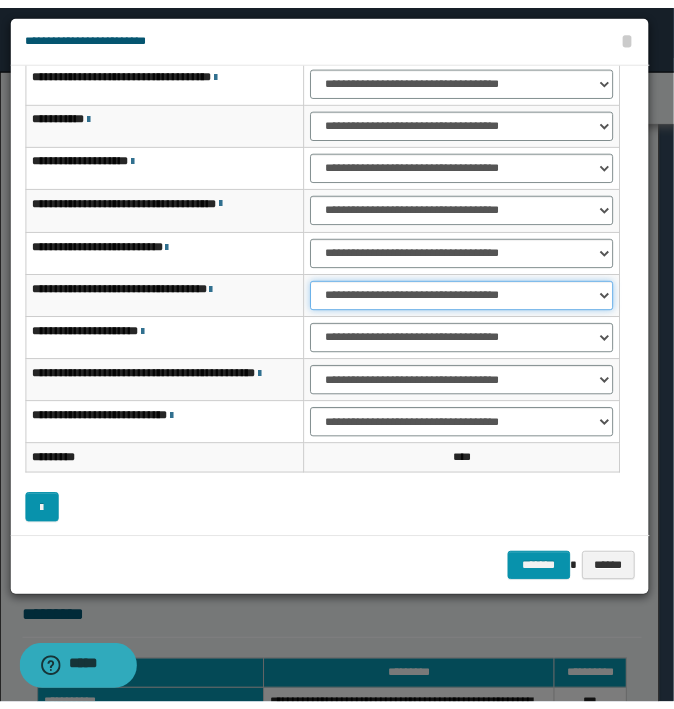 scroll, scrollTop: 123, scrollLeft: 0, axis: vertical 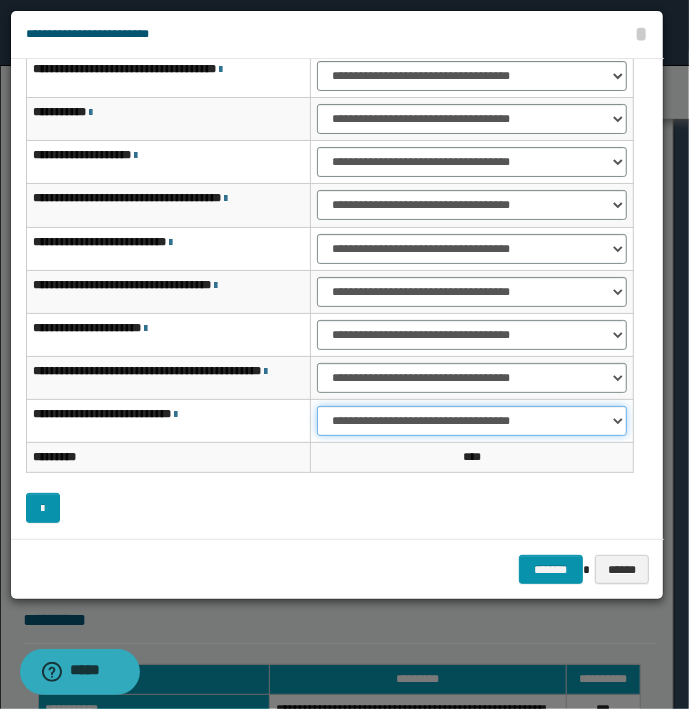 click on "**********" at bounding box center [471, 421] 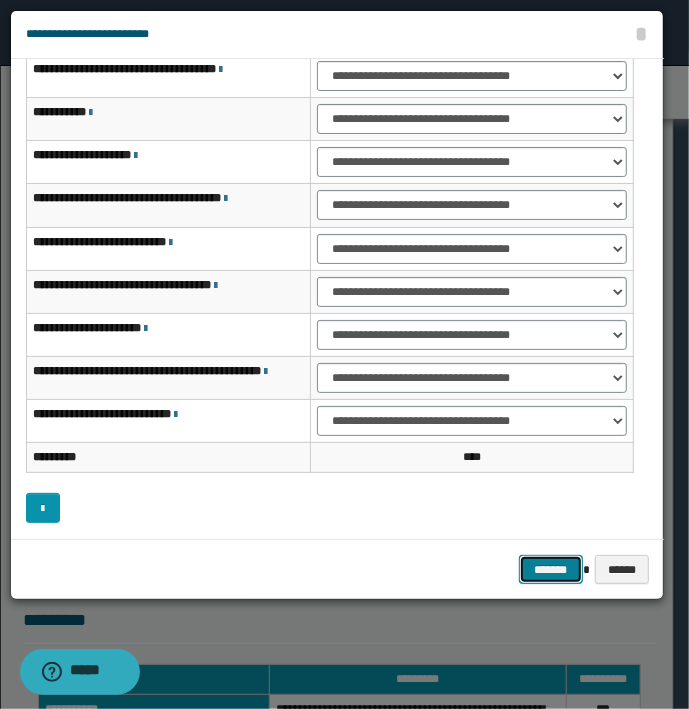 click on "*******" at bounding box center [551, 570] 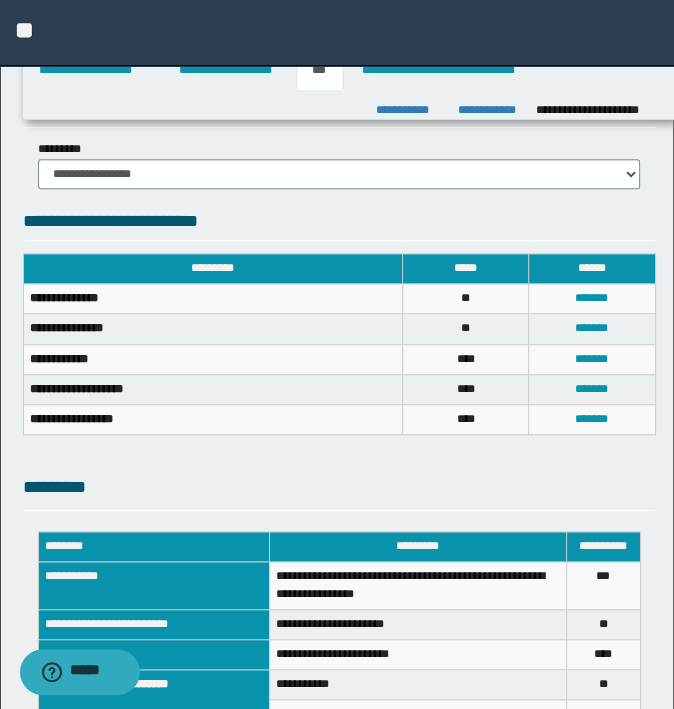 scroll, scrollTop: 980, scrollLeft: 0, axis: vertical 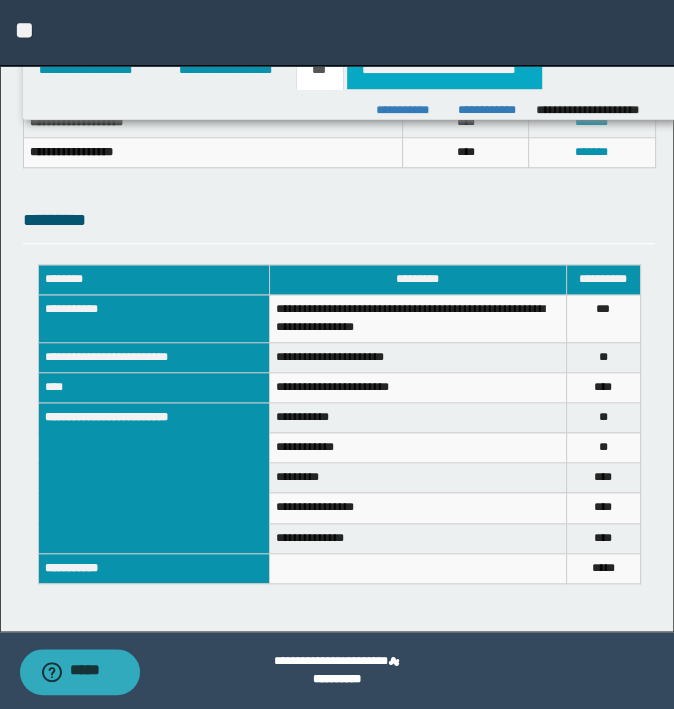 drag, startPoint x: 395, startPoint y: 75, endPoint x: 380, endPoint y: 75, distance: 15 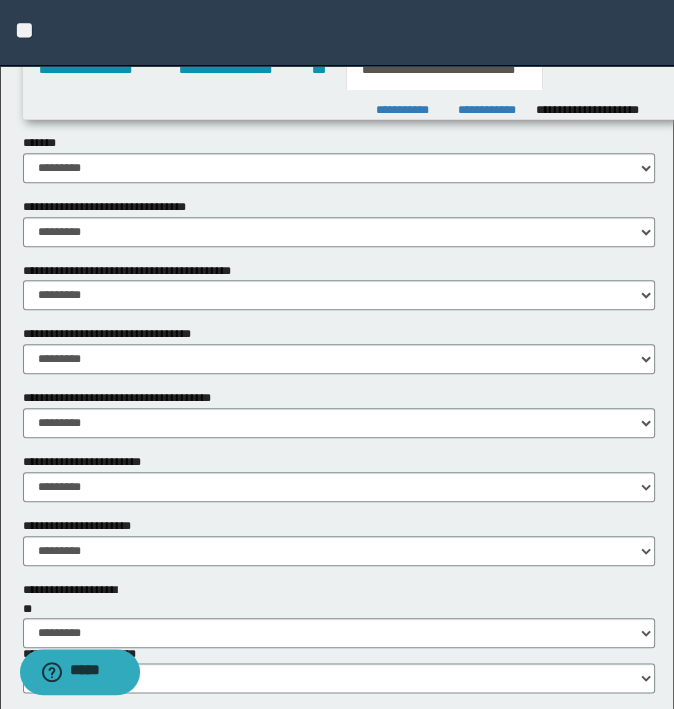click on "**********" at bounding box center [337, 33] 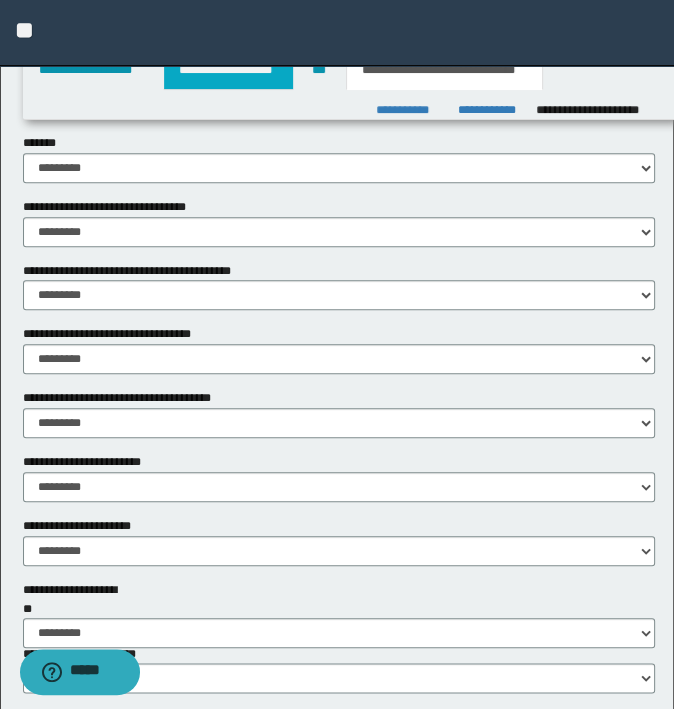 click on "**********" at bounding box center (228, 70) 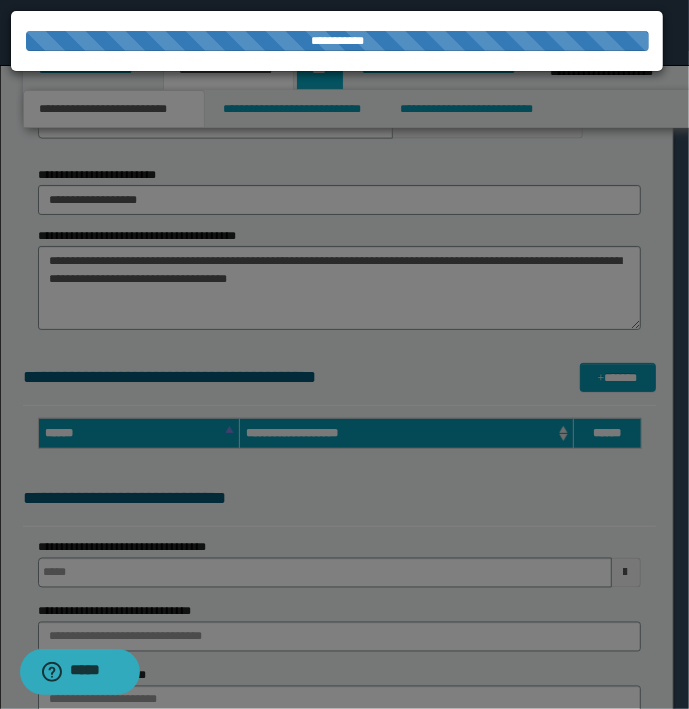 click on "***" at bounding box center (320, 70) 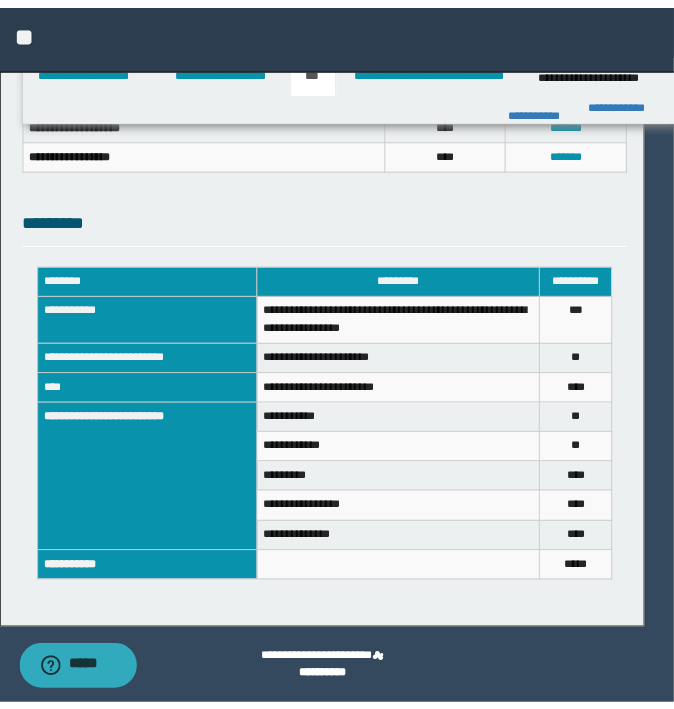 scroll, scrollTop: 942, scrollLeft: 0, axis: vertical 